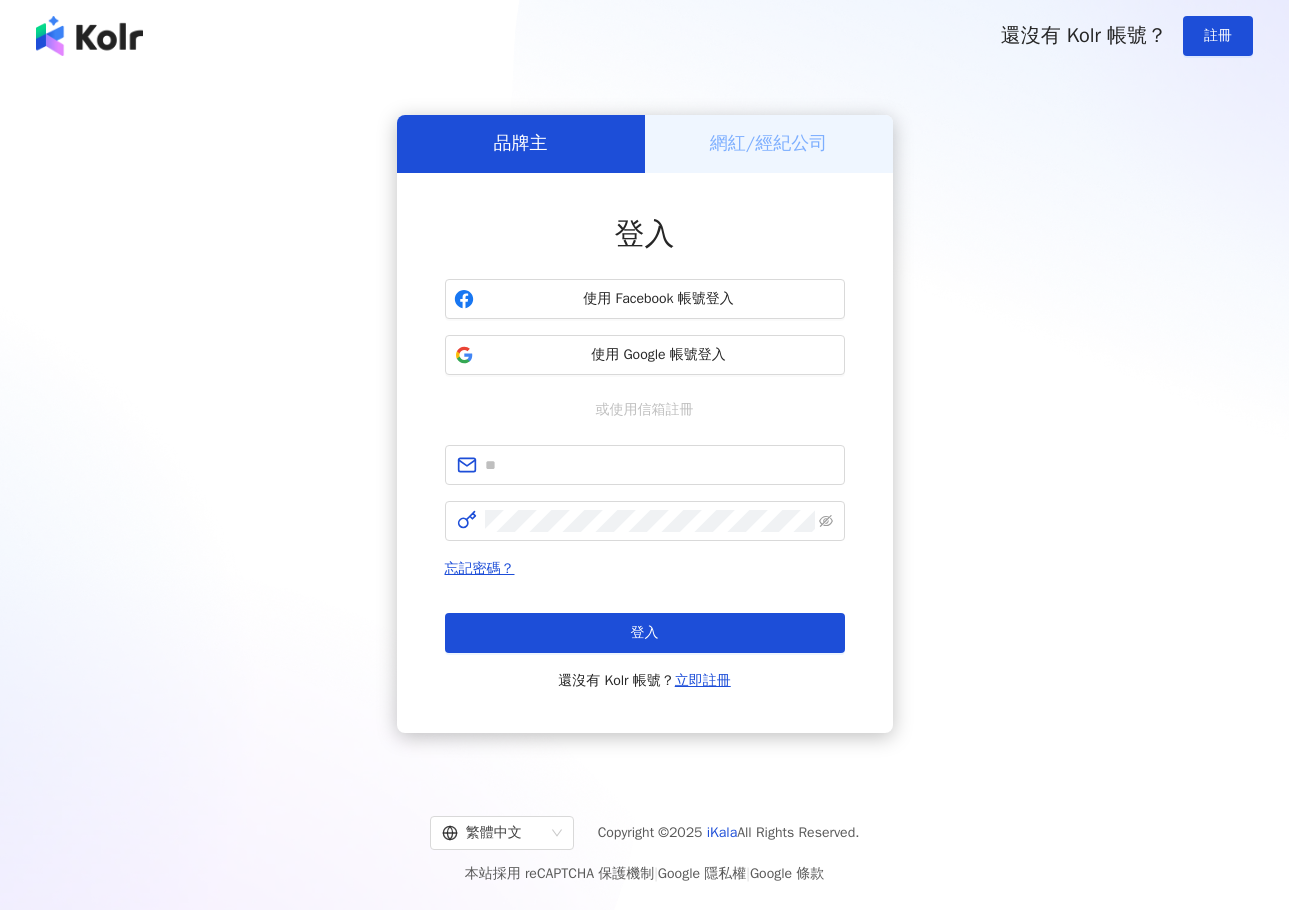 scroll, scrollTop: 0, scrollLeft: 0, axis: both 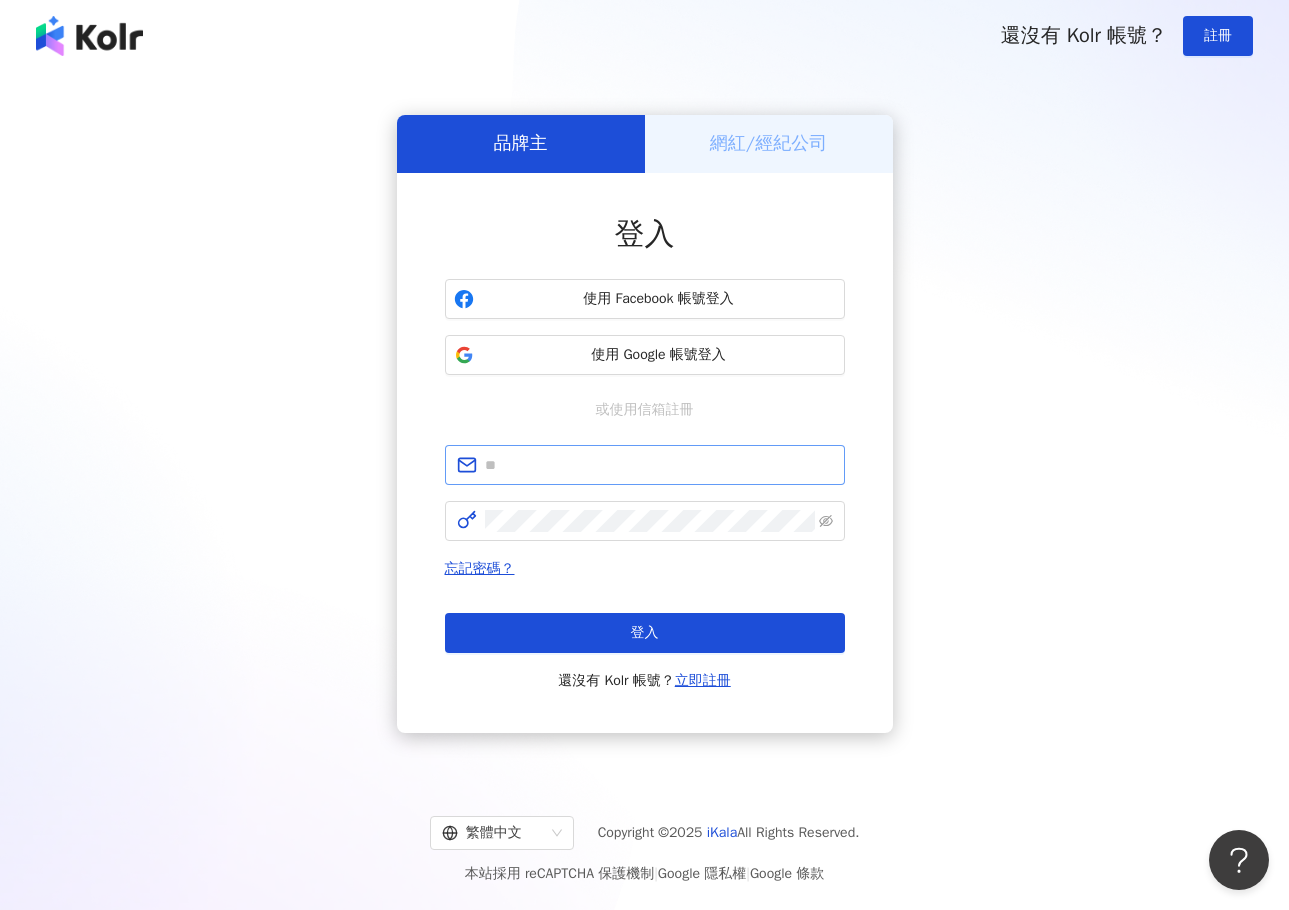 click at bounding box center [645, 465] 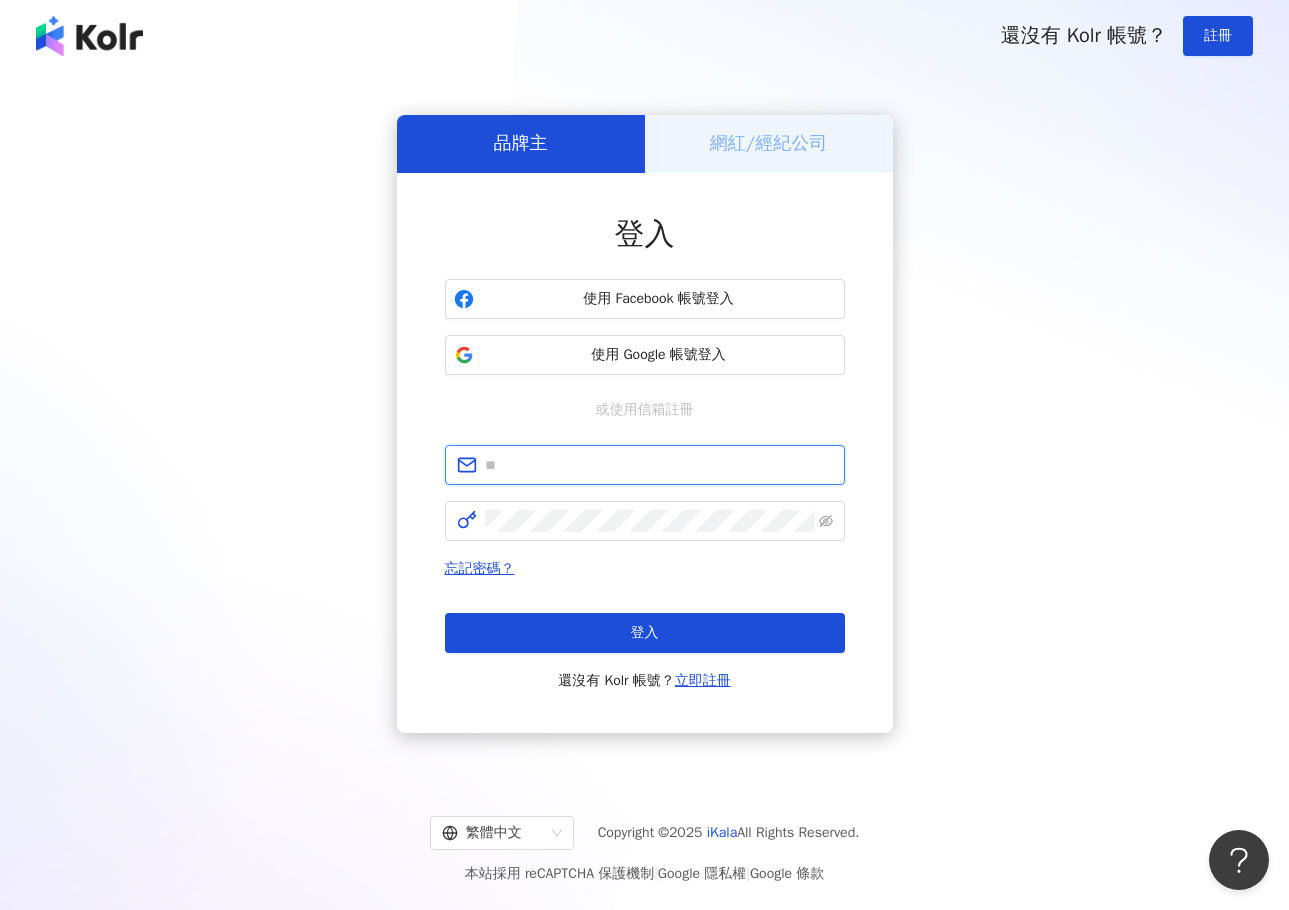 click at bounding box center (659, 465) 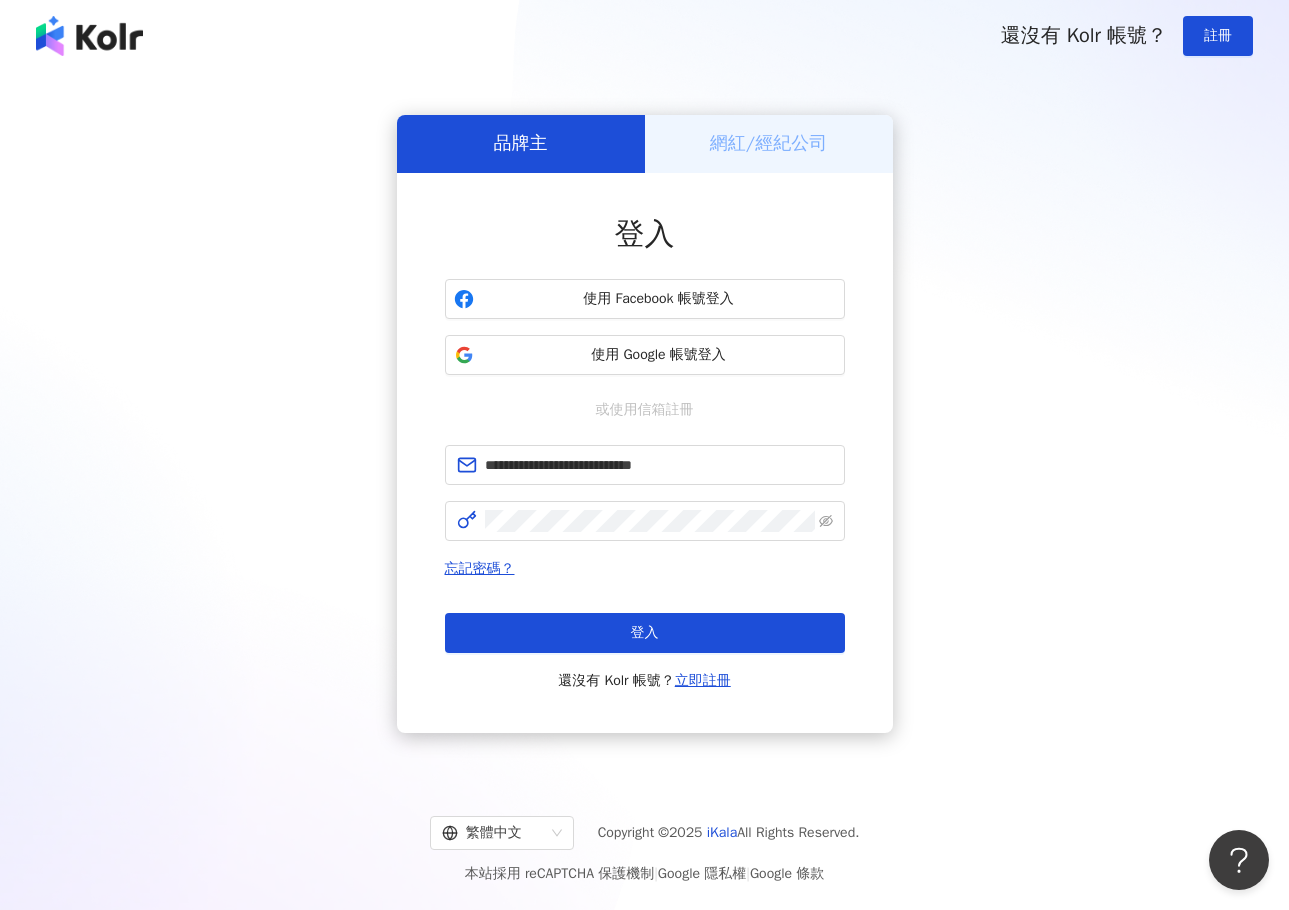 click on "**********" at bounding box center (644, 424) 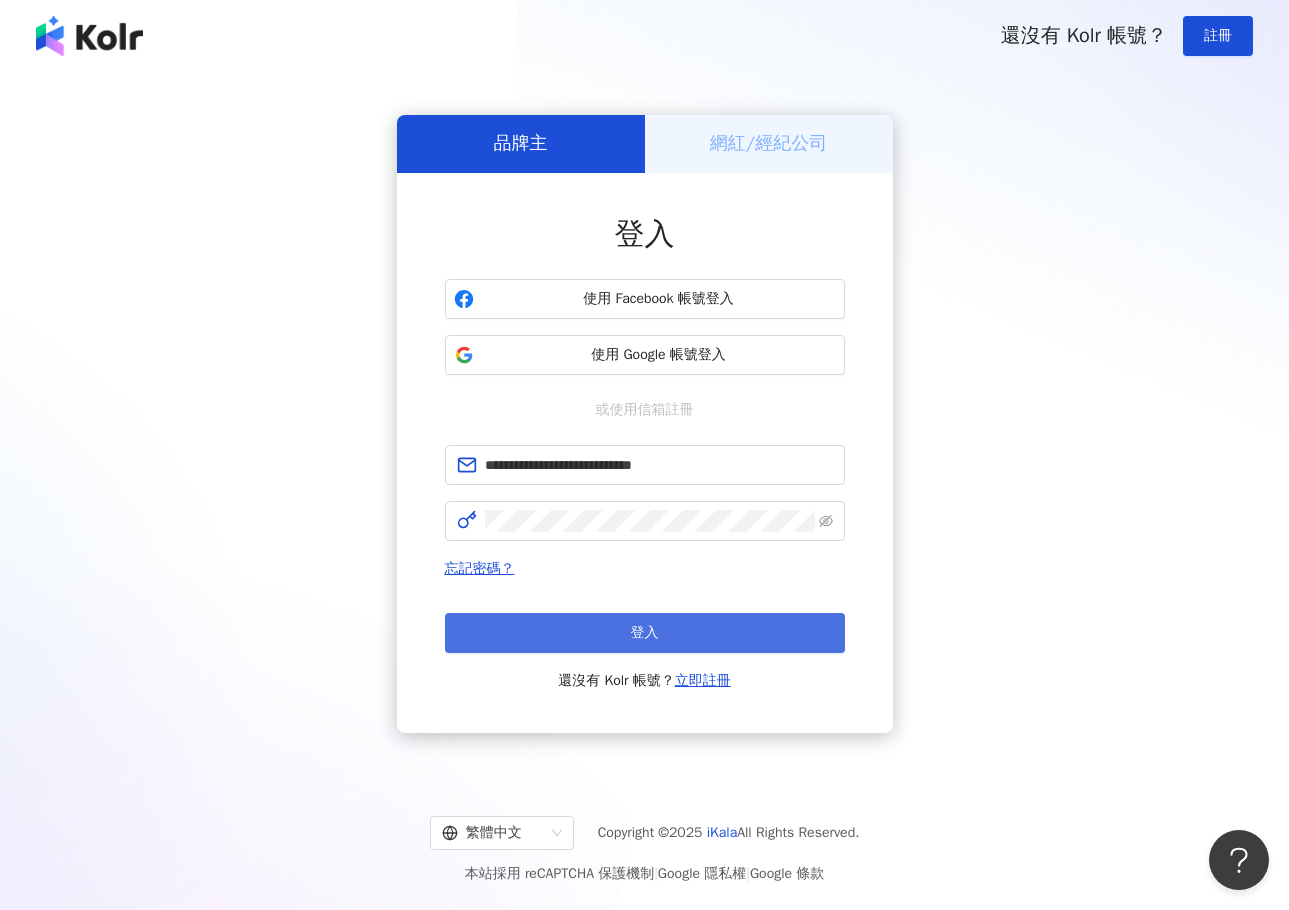 click on "登入" at bounding box center (645, 633) 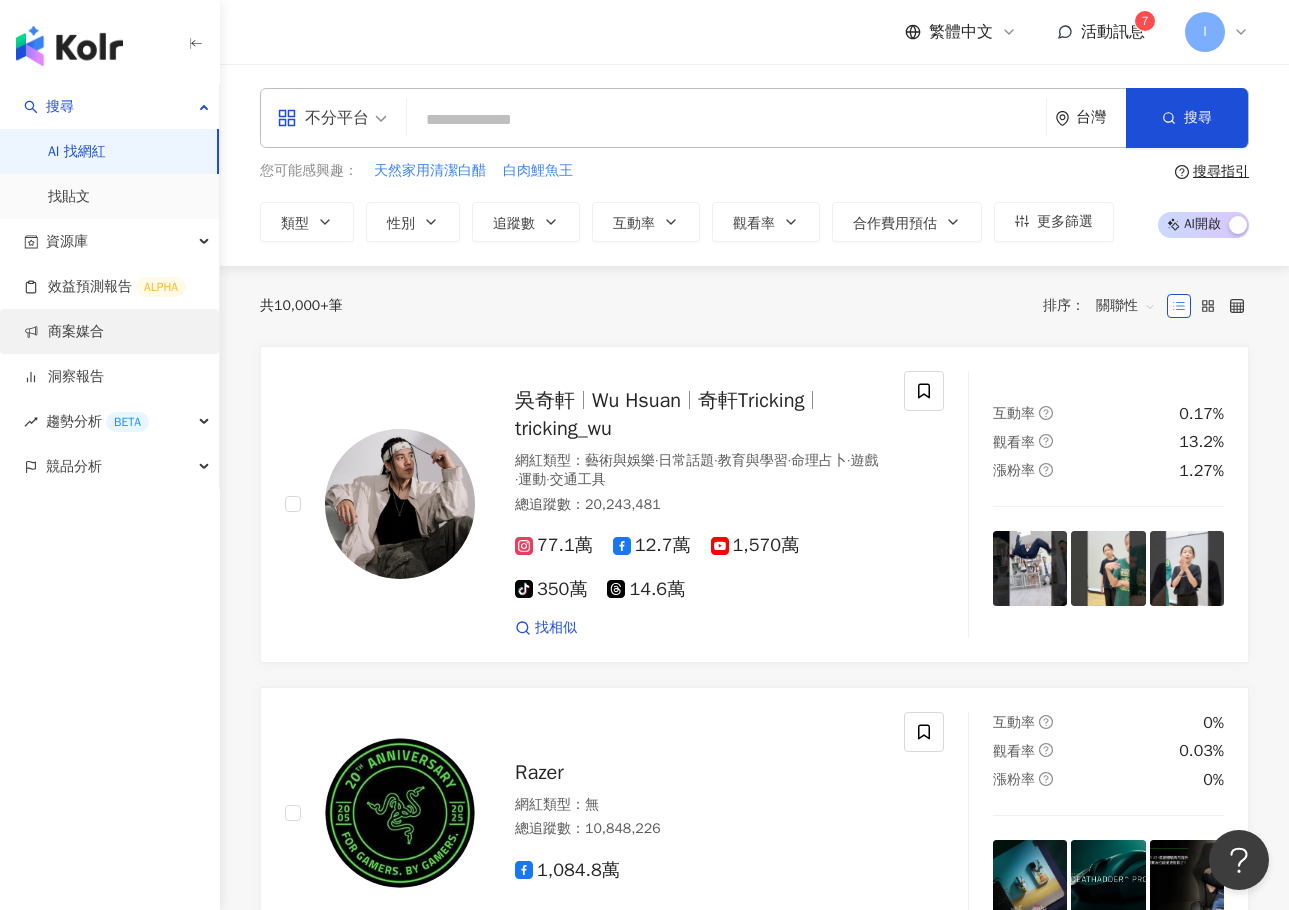 click on "商案媒合" at bounding box center (64, 332) 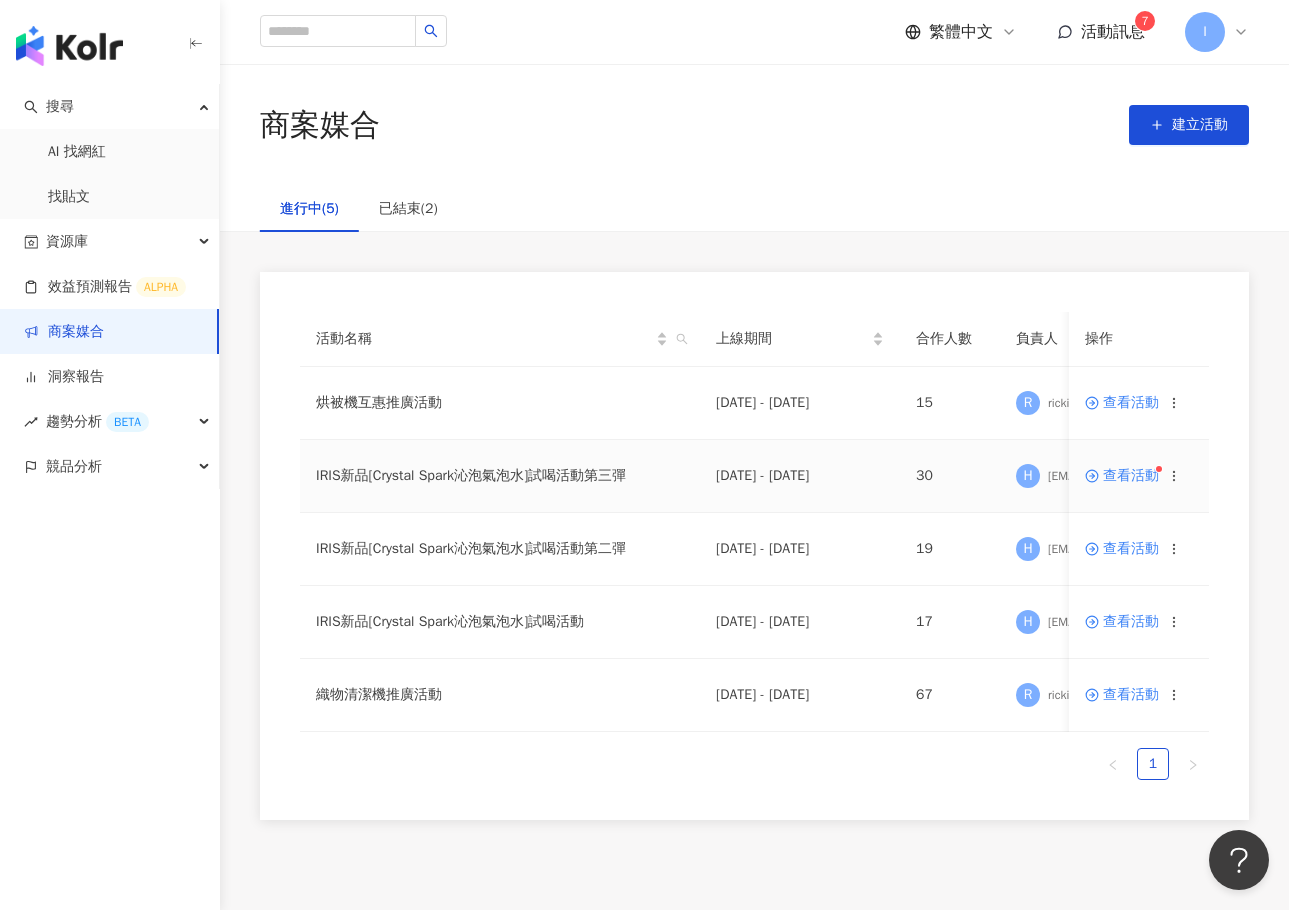 click on "查看活動" at bounding box center [1122, 476] 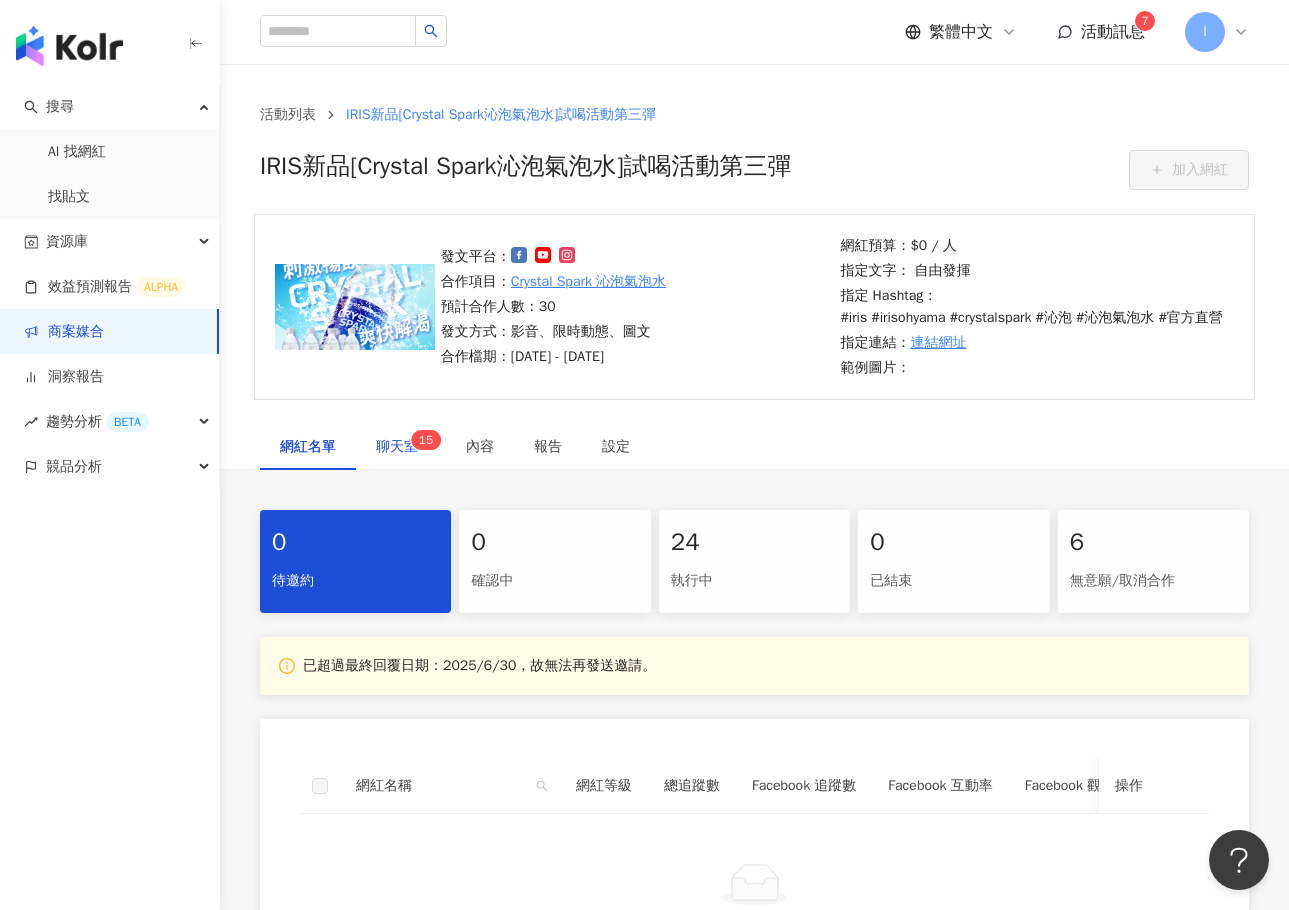 click on "聊天室 1 5" at bounding box center [401, 447] 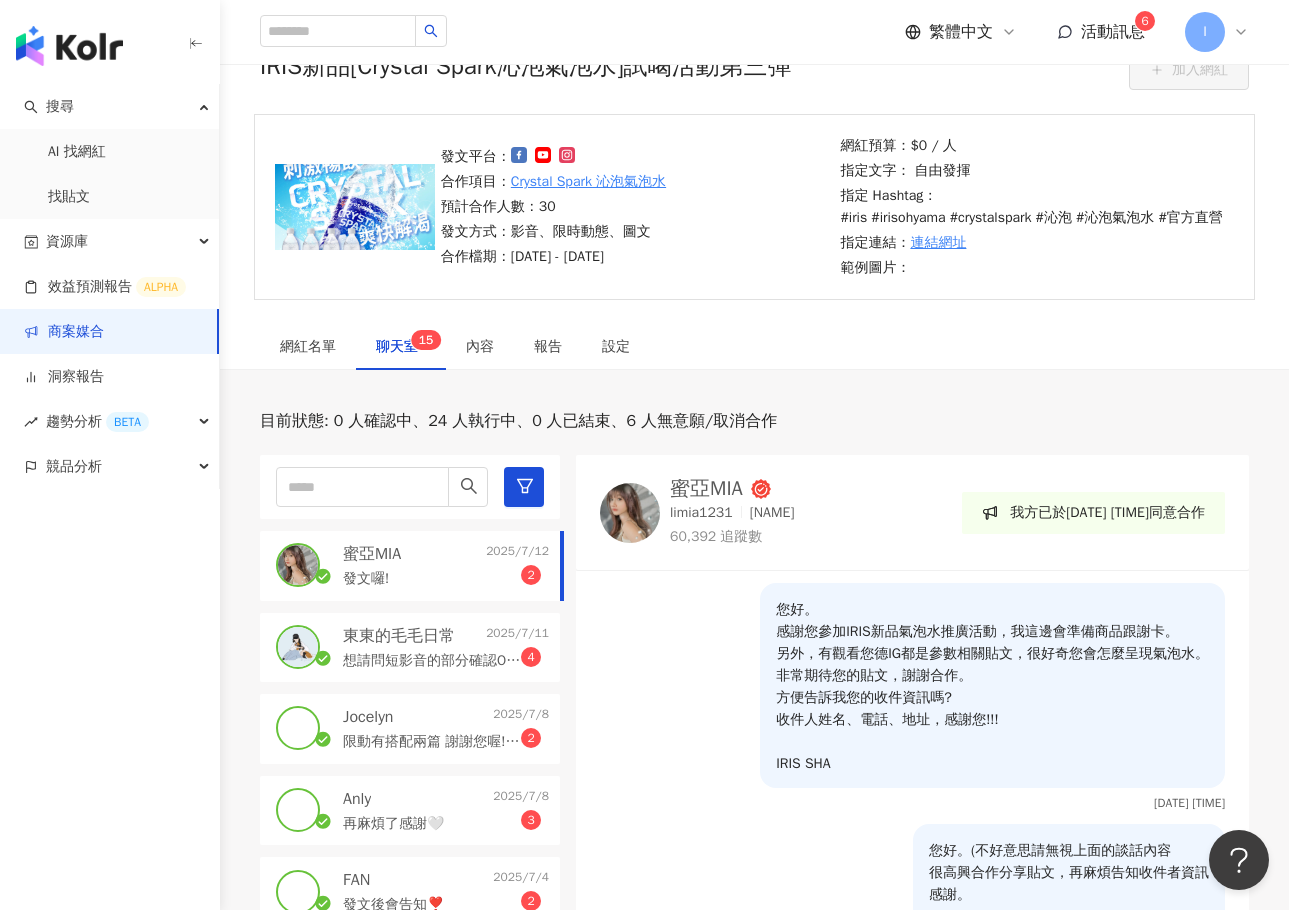 scroll, scrollTop: 200, scrollLeft: 0, axis: vertical 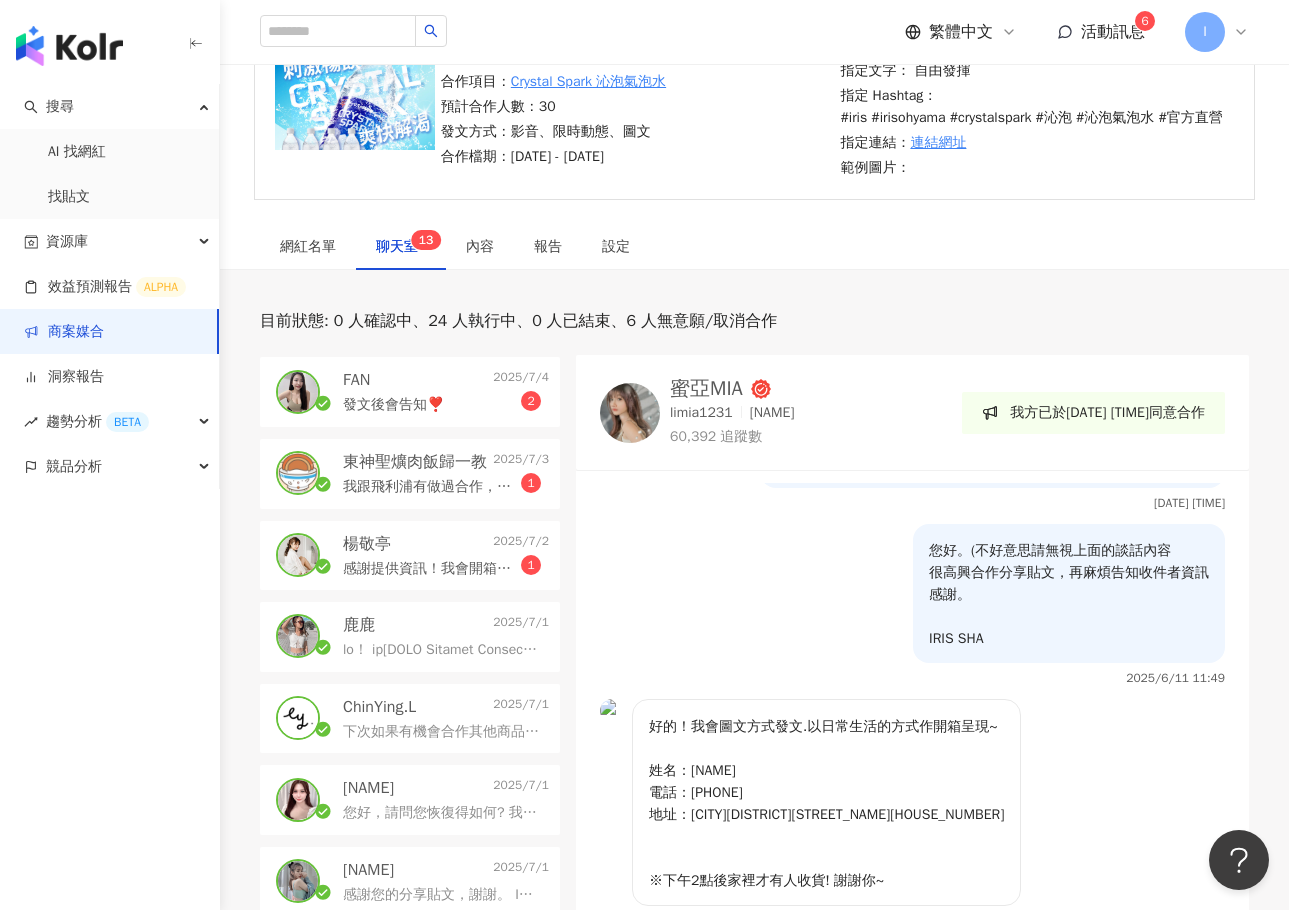 click on "感謝提供資訊！我會開箱拍攝影片及圖文！請問有期限多久內要發布嗎？" at bounding box center [432, 569] 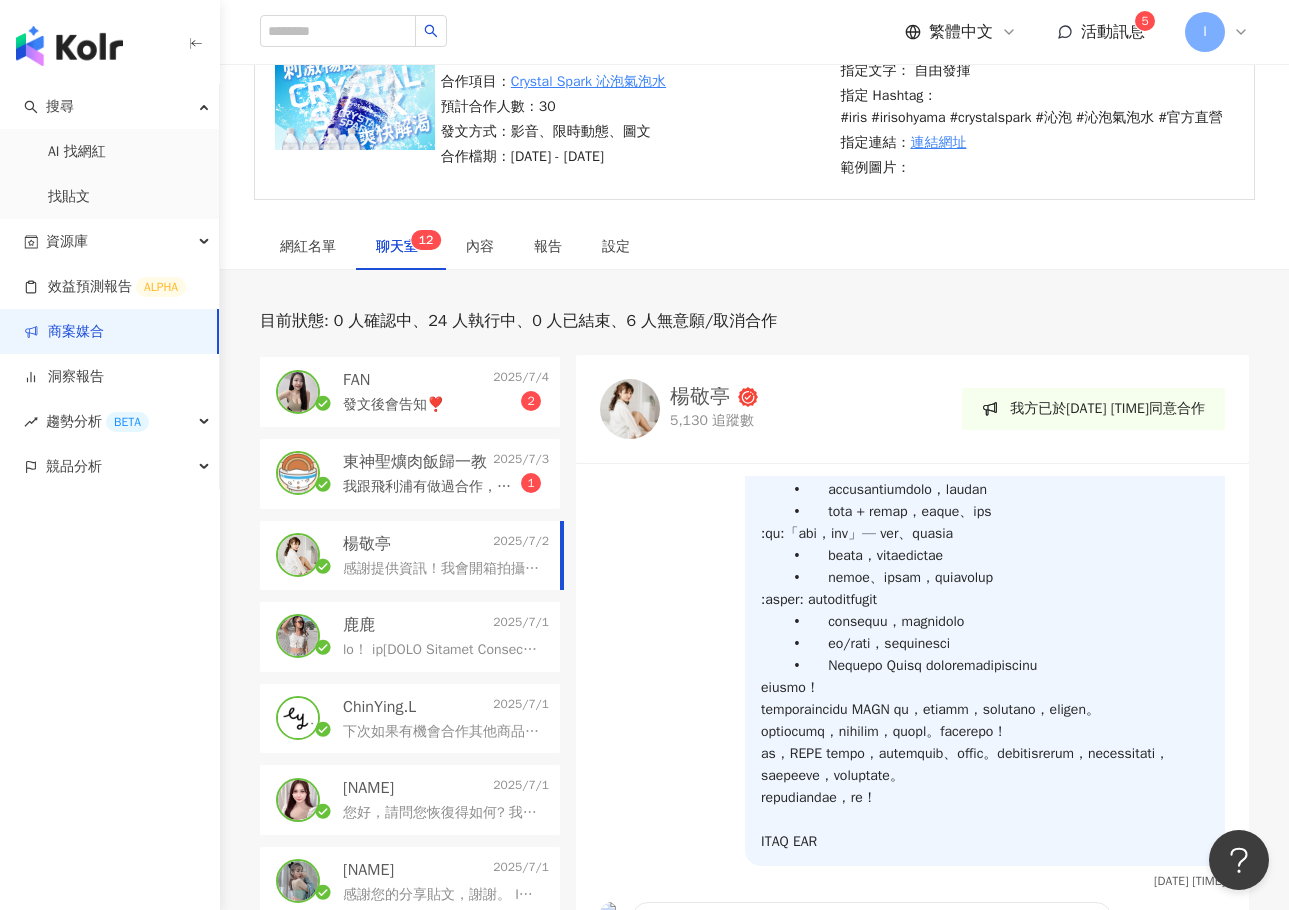 scroll, scrollTop: 1006, scrollLeft: 0, axis: vertical 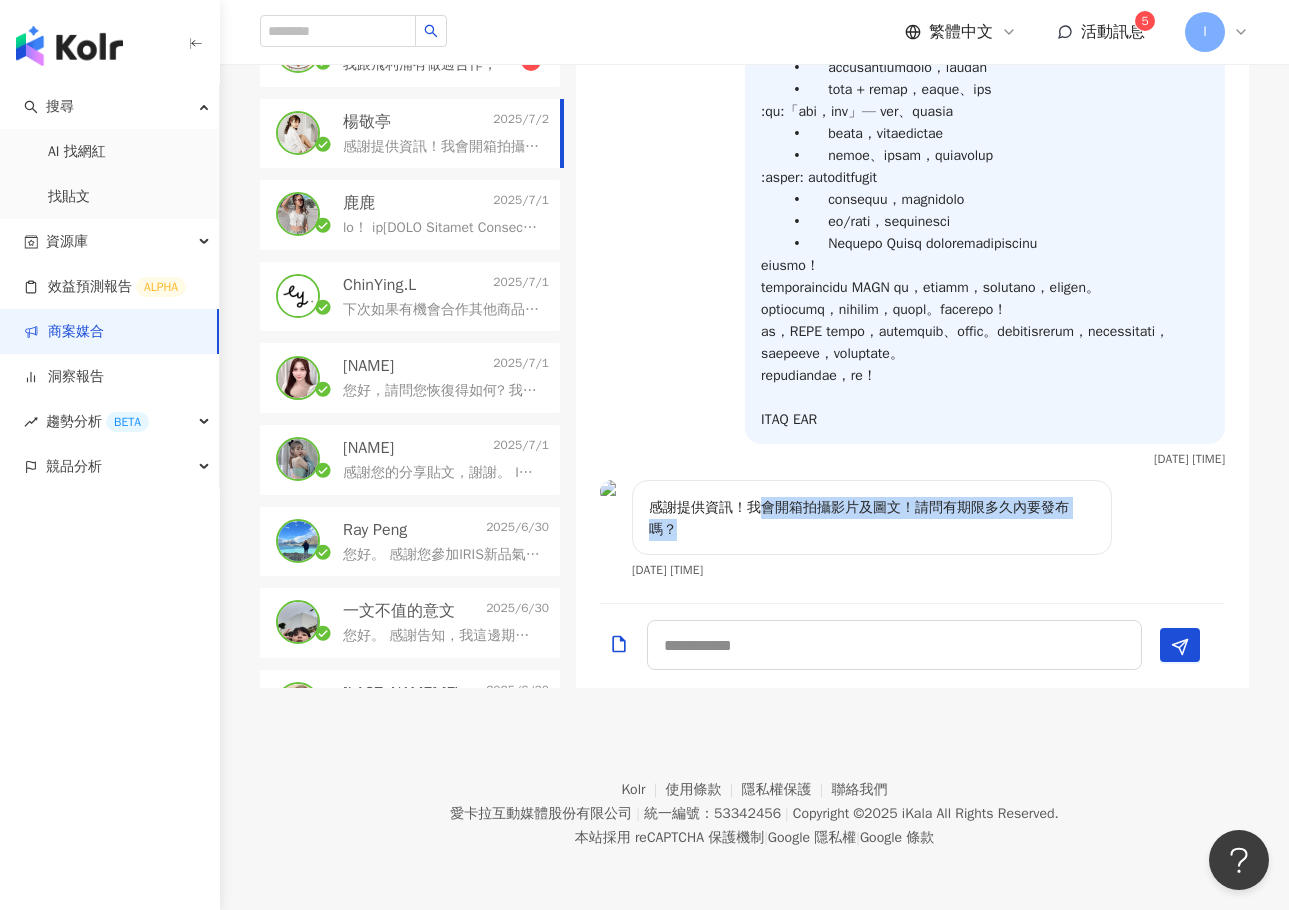 drag, startPoint x: 755, startPoint y: 499, endPoint x: 1028, endPoint y: 523, distance: 274.05292 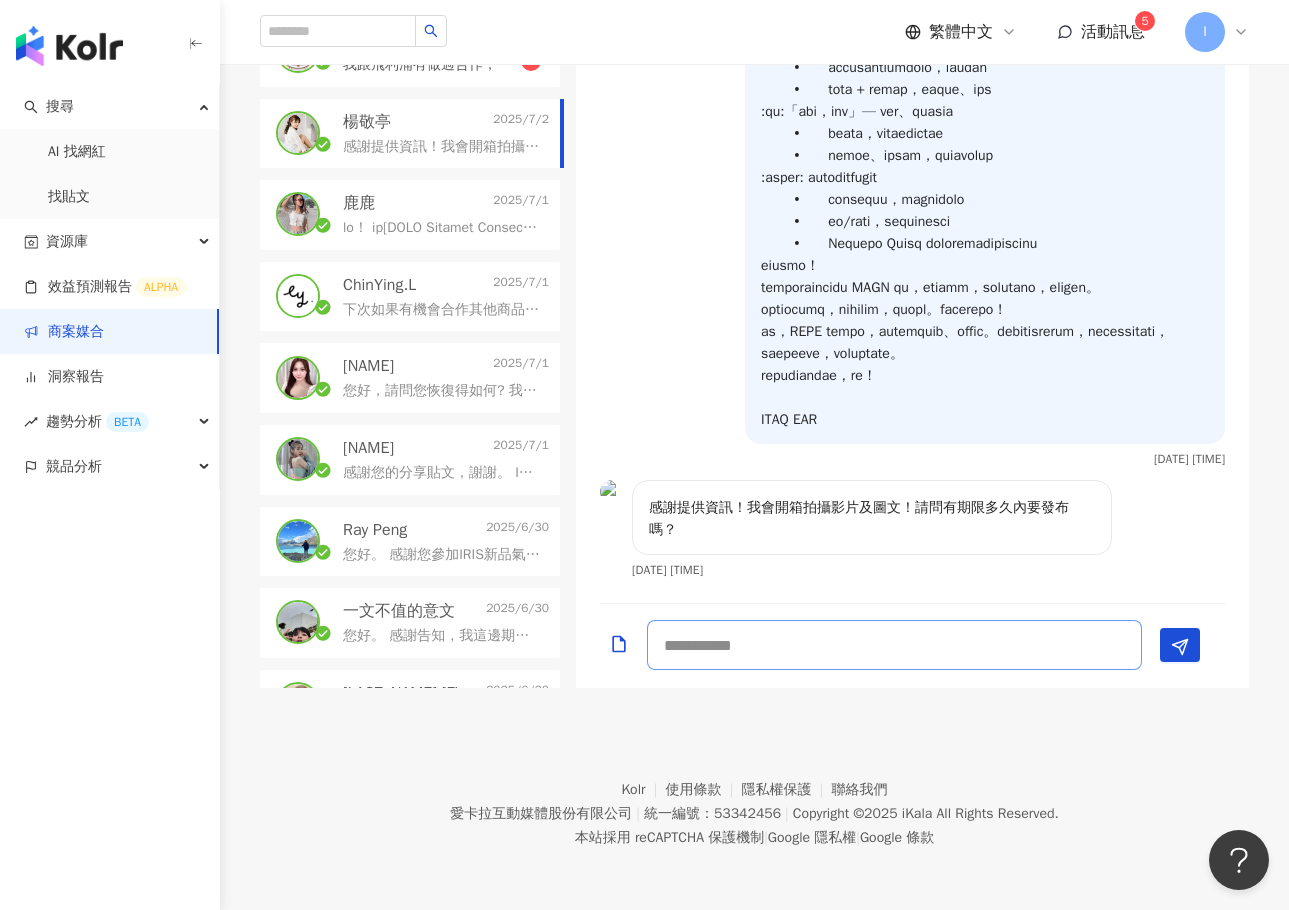 click at bounding box center [894, 645] 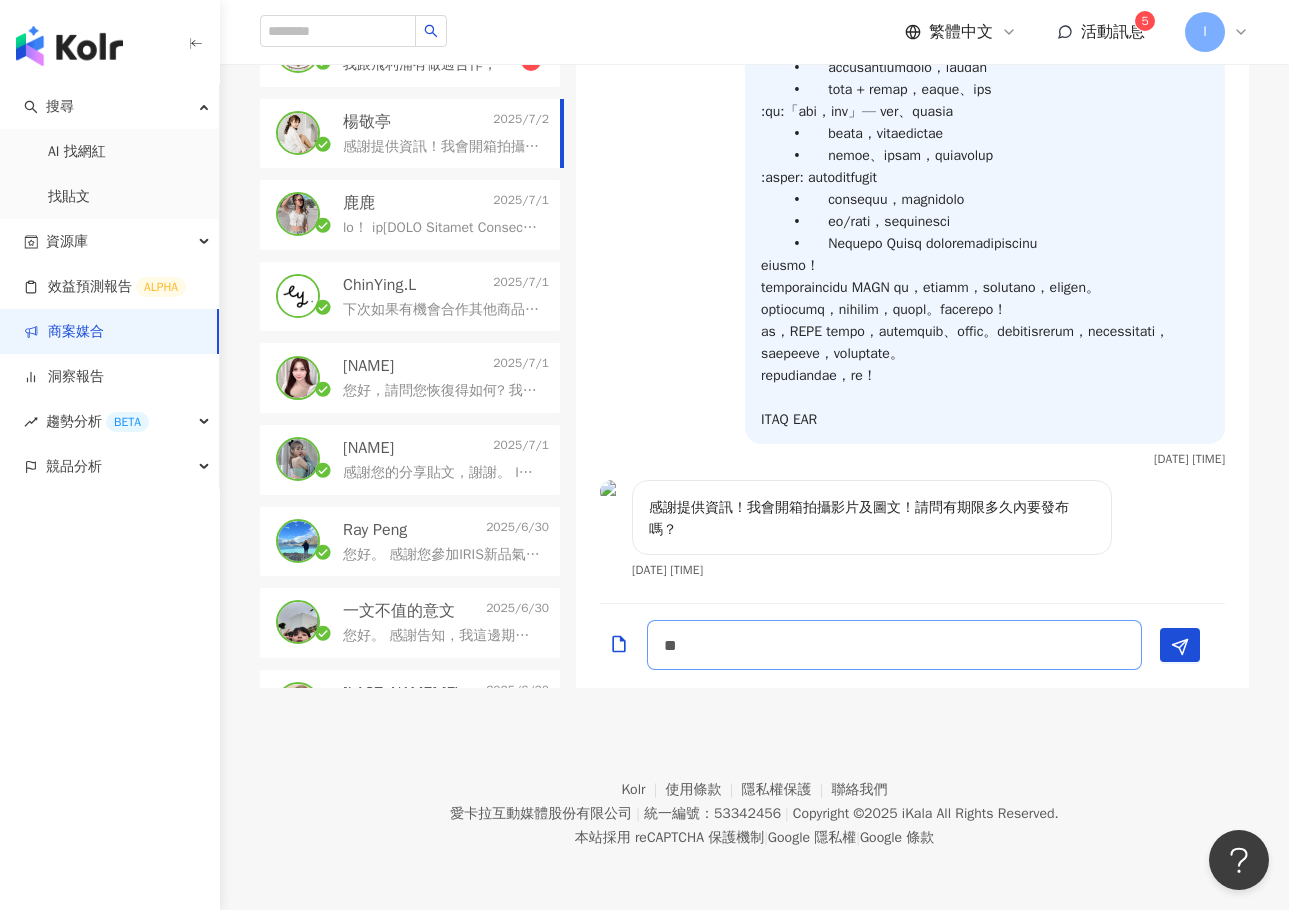 type on "*" 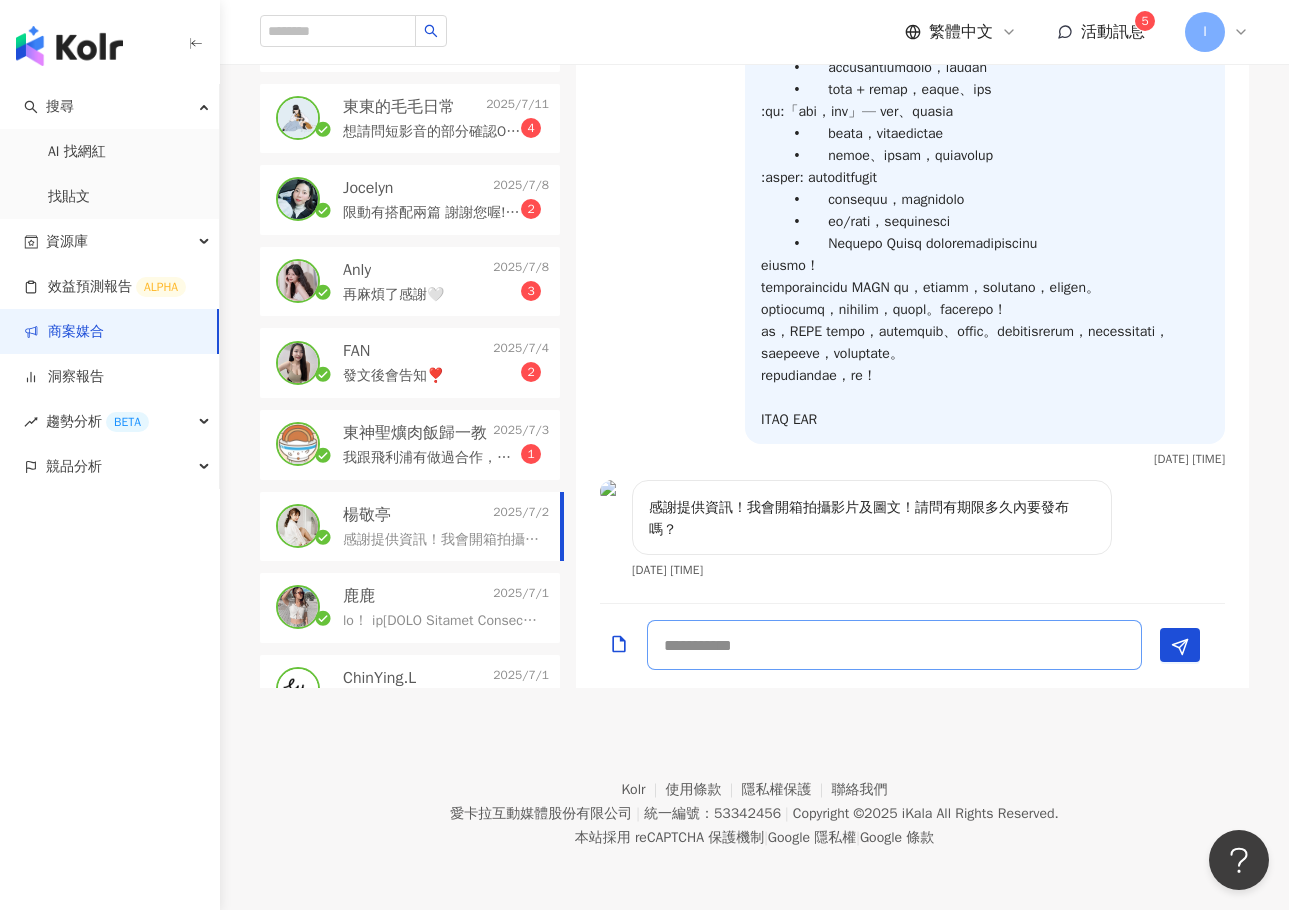 scroll, scrollTop: 0, scrollLeft: 0, axis: both 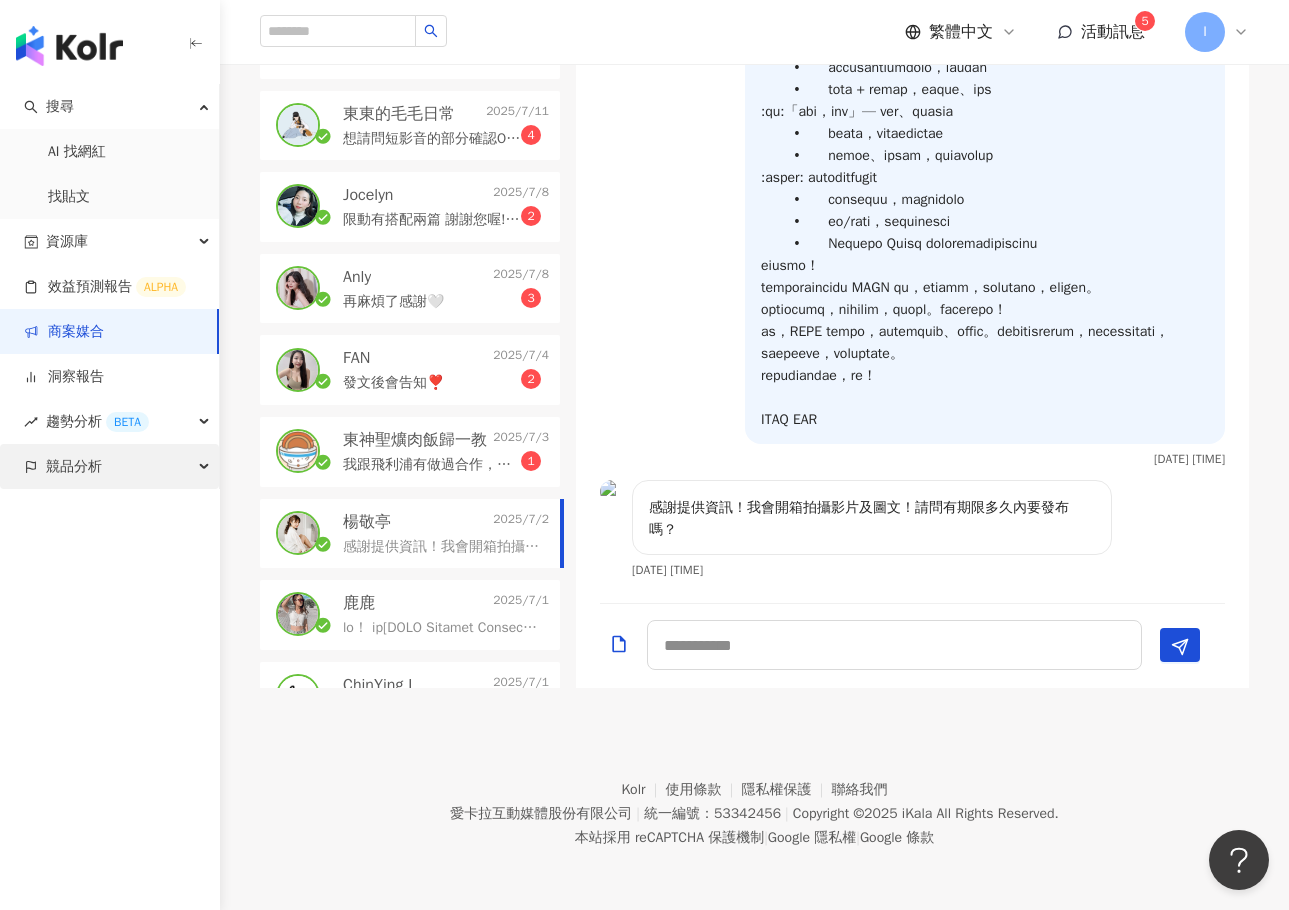 click on "競品分析" at bounding box center [109, 466] 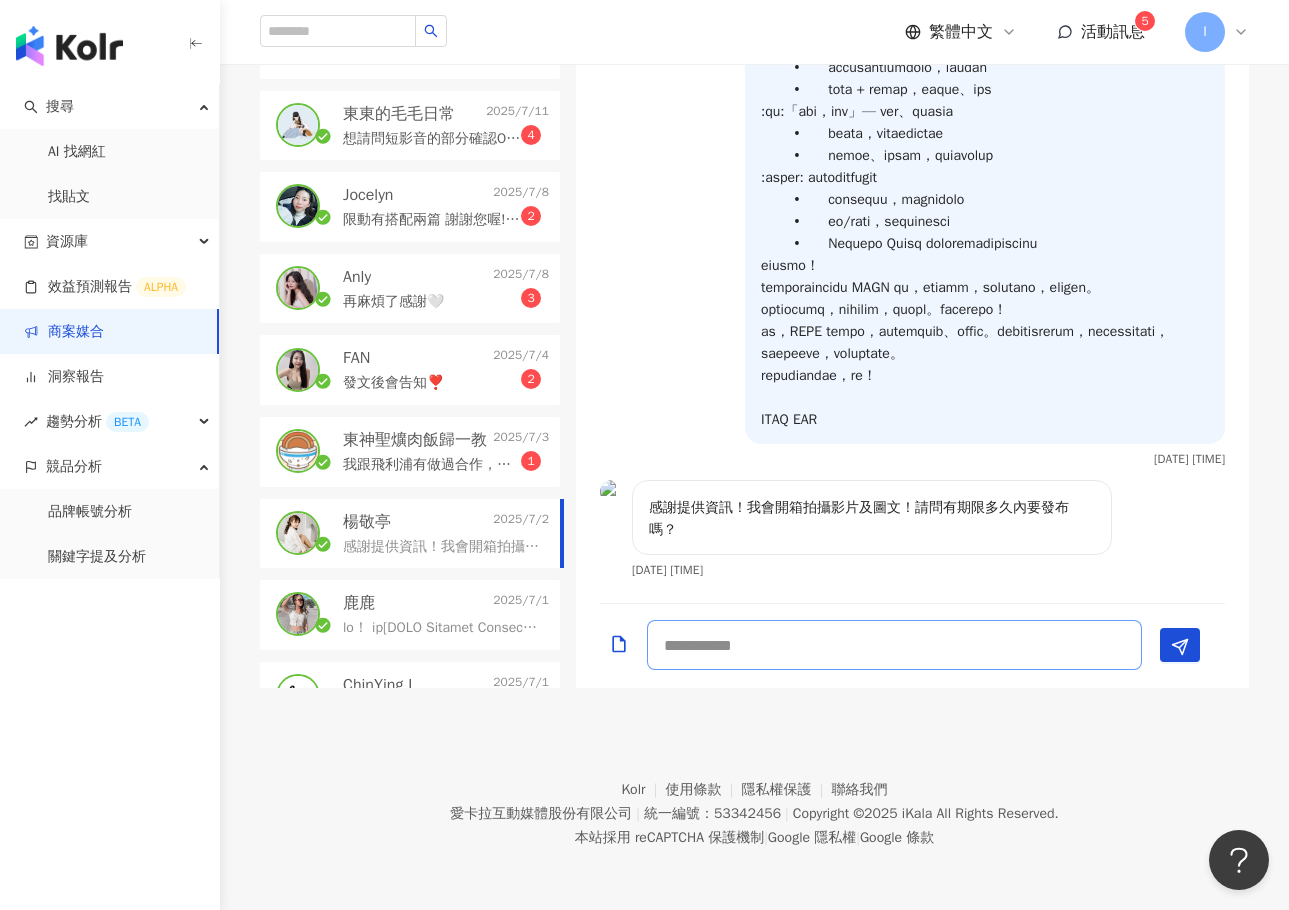 click at bounding box center (894, 645) 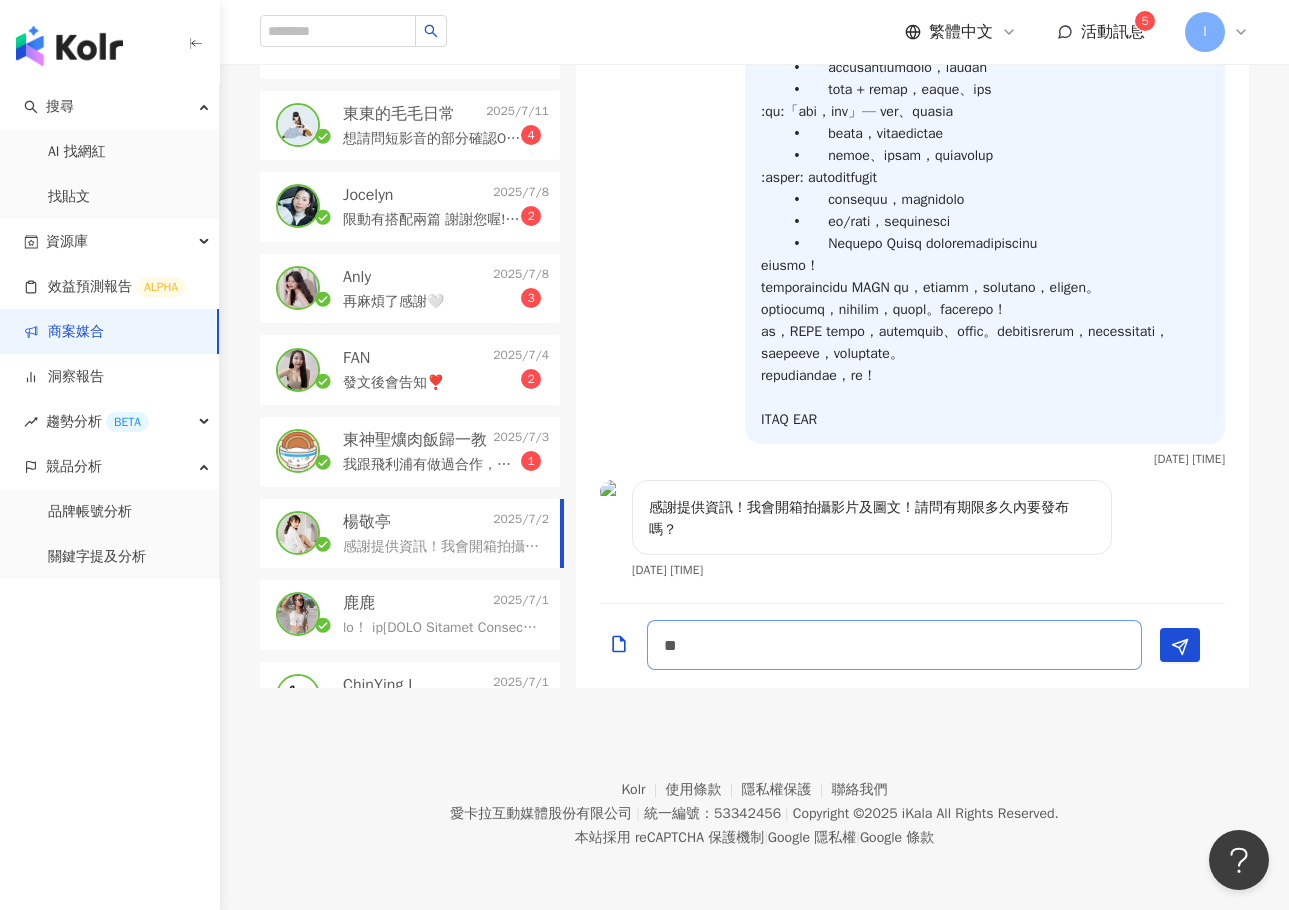 type on "*" 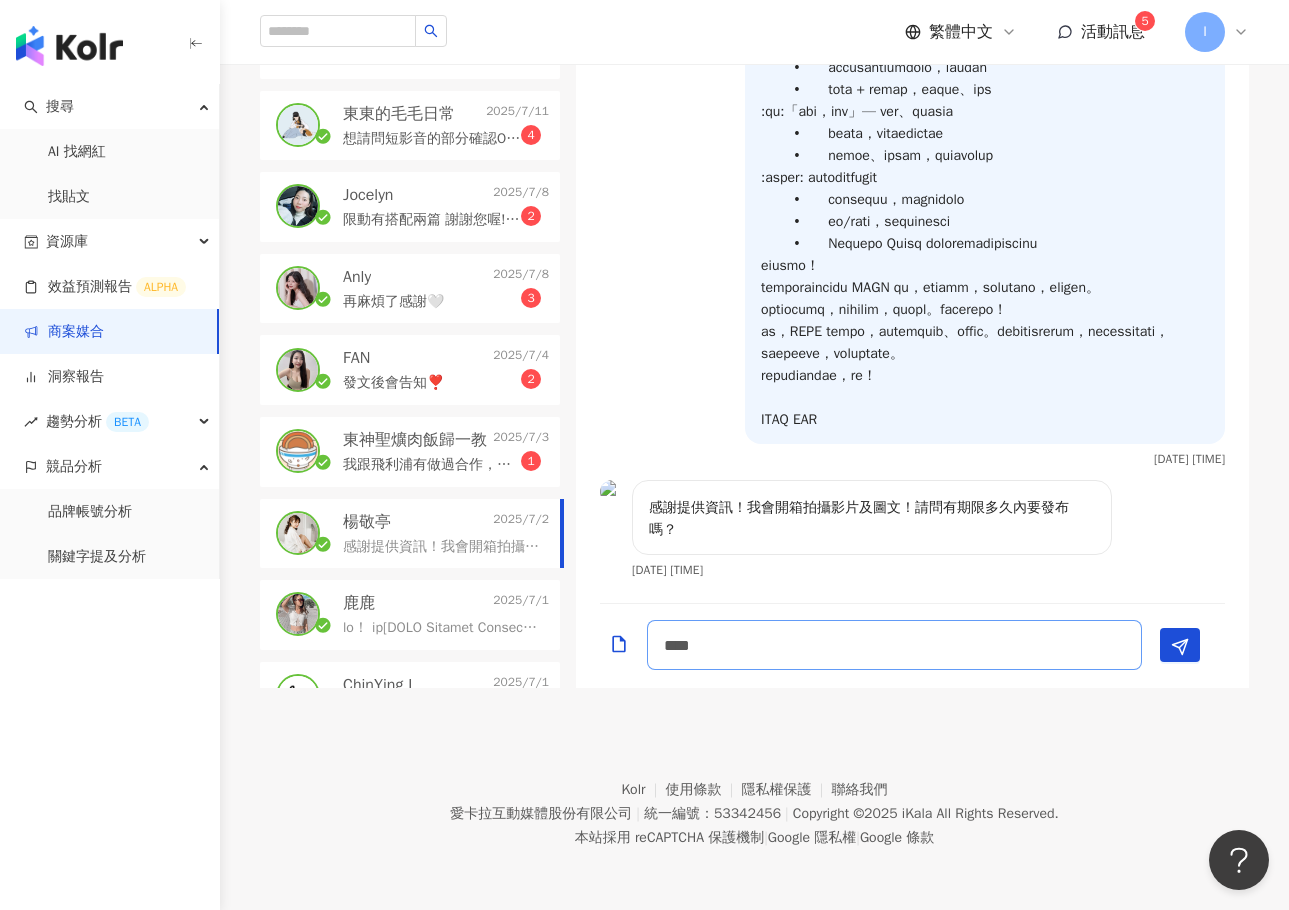 scroll, scrollTop: 2, scrollLeft: 0, axis: vertical 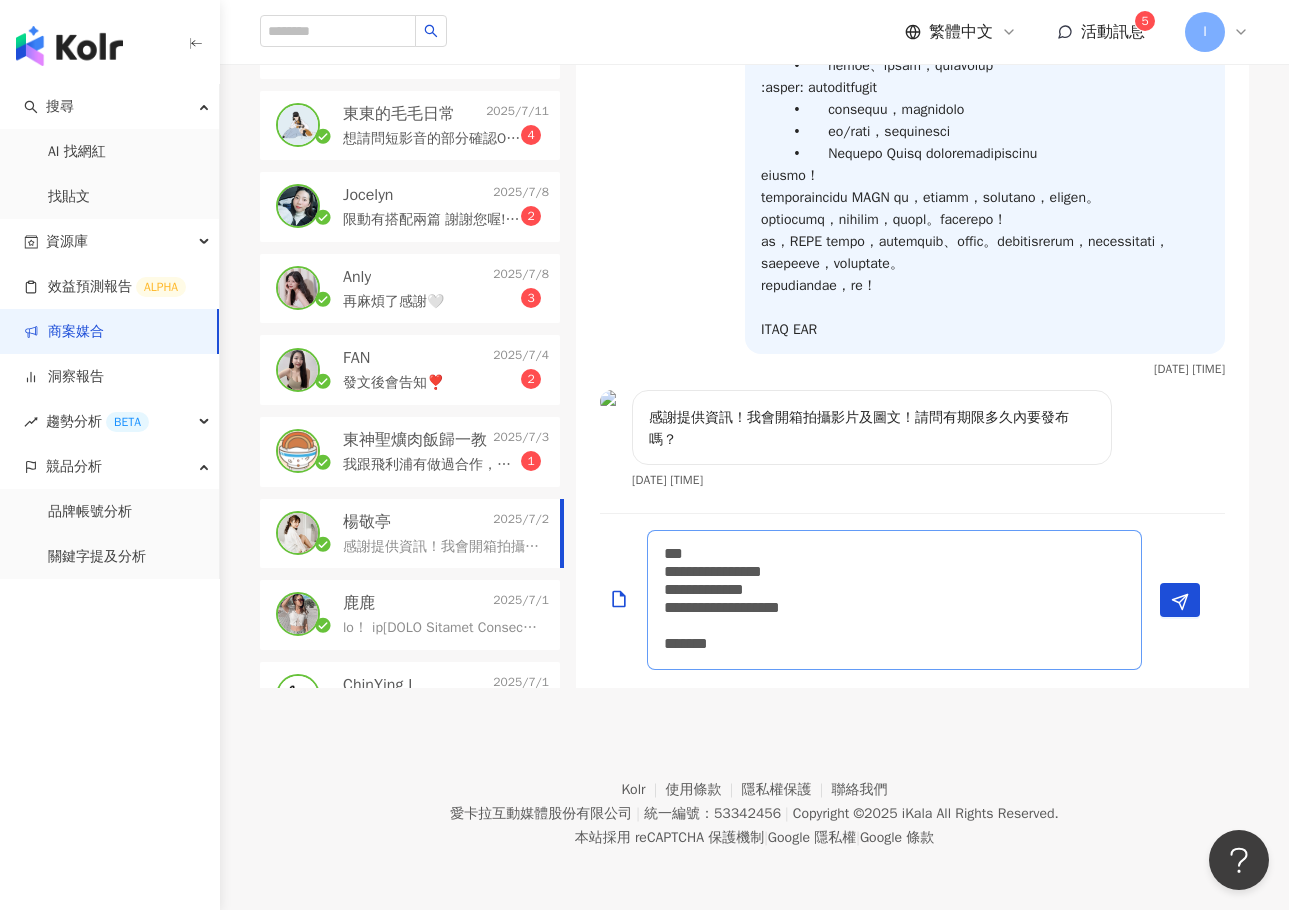 type on "**********" 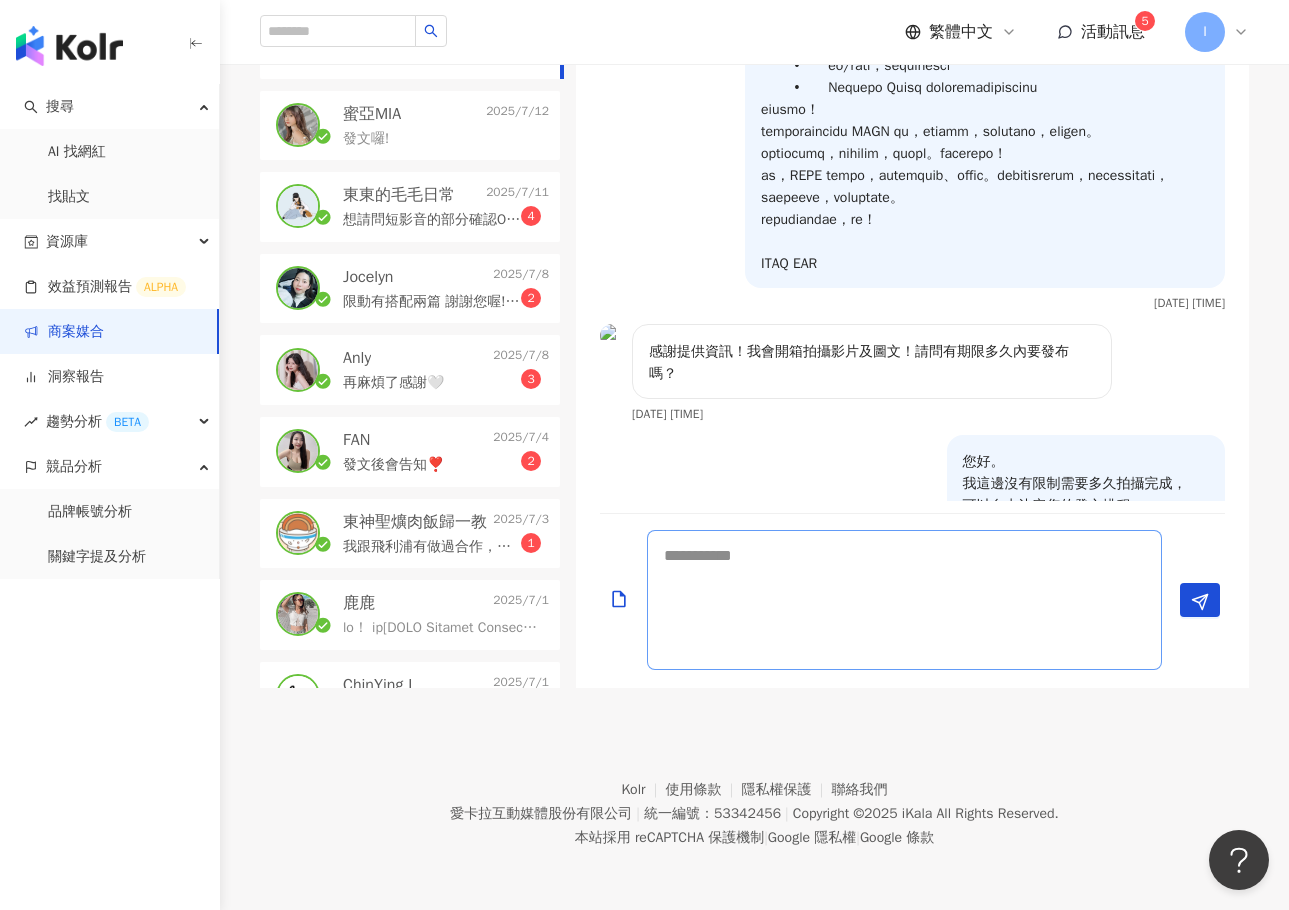 scroll, scrollTop: 154, scrollLeft: 0, axis: vertical 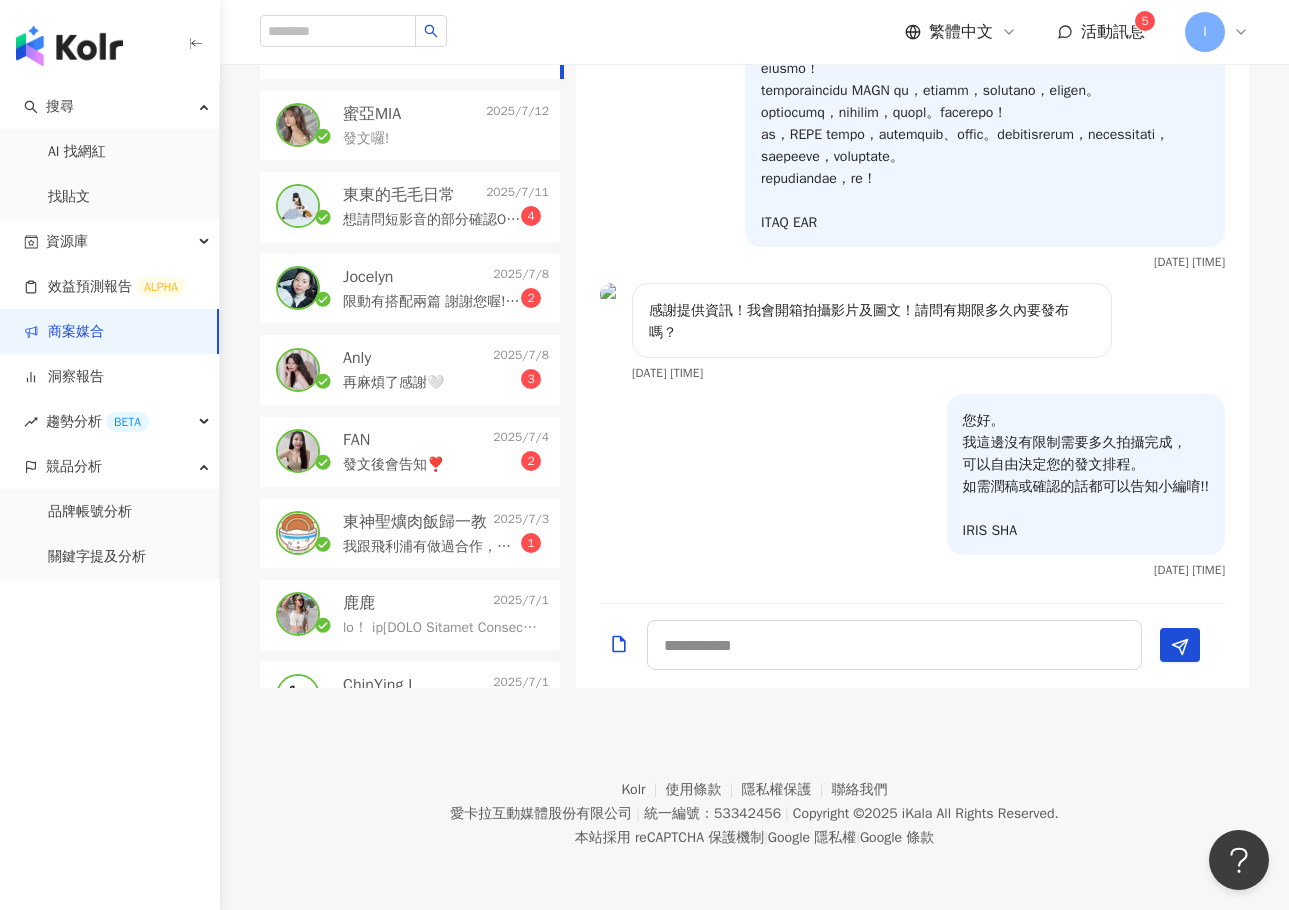 click on "我跟飛利浦有做過合作，也有一些中國品牌的部分，以前在pTT有不少家電品牌的導購文
PTT ID是[USER_ID]
跟我聯繫可以加我line ID是[USER_ID]
目前會主要以FB粉專作為對外的部分" at bounding box center (432, 547) 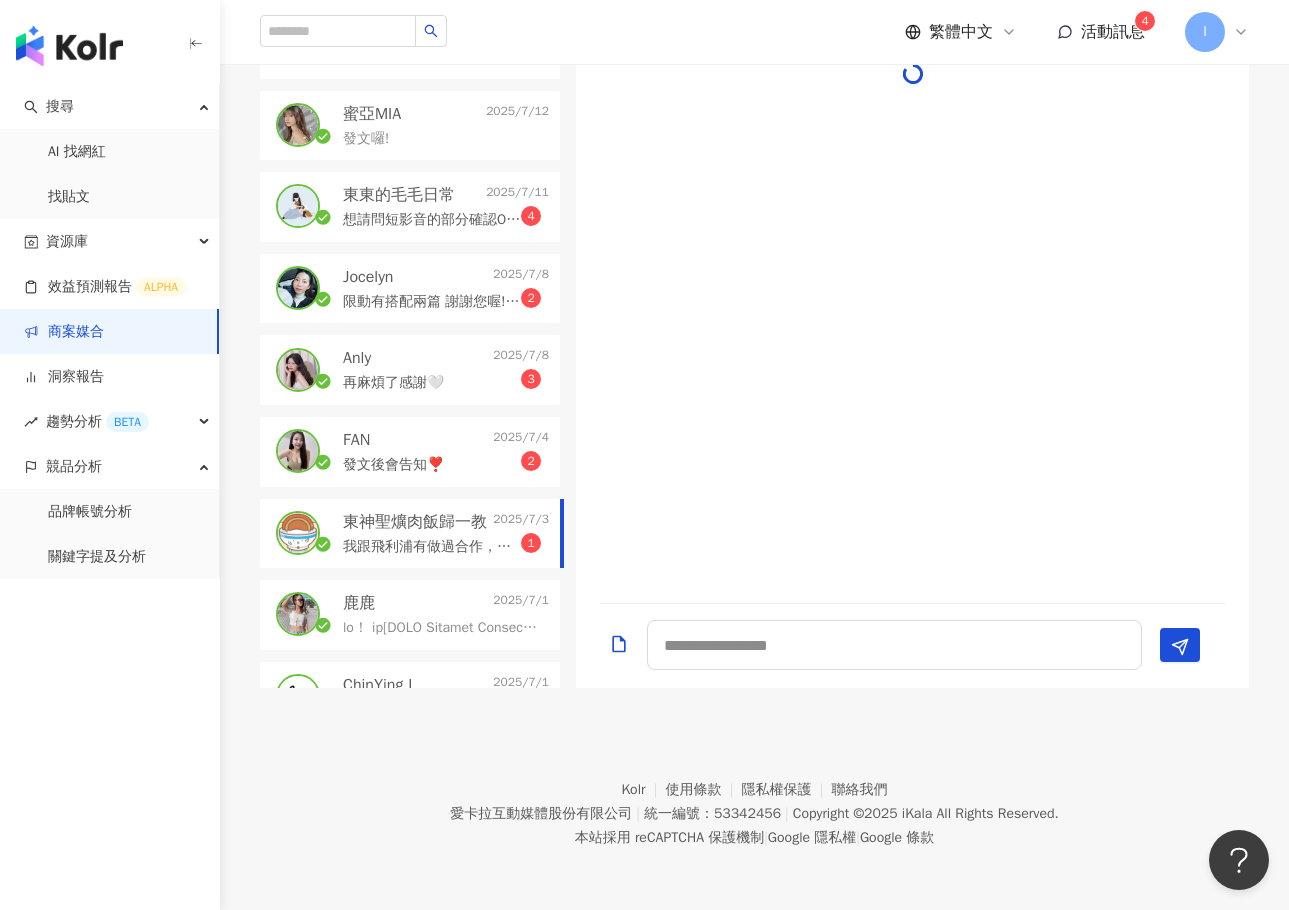 scroll, scrollTop: 1379, scrollLeft: 0, axis: vertical 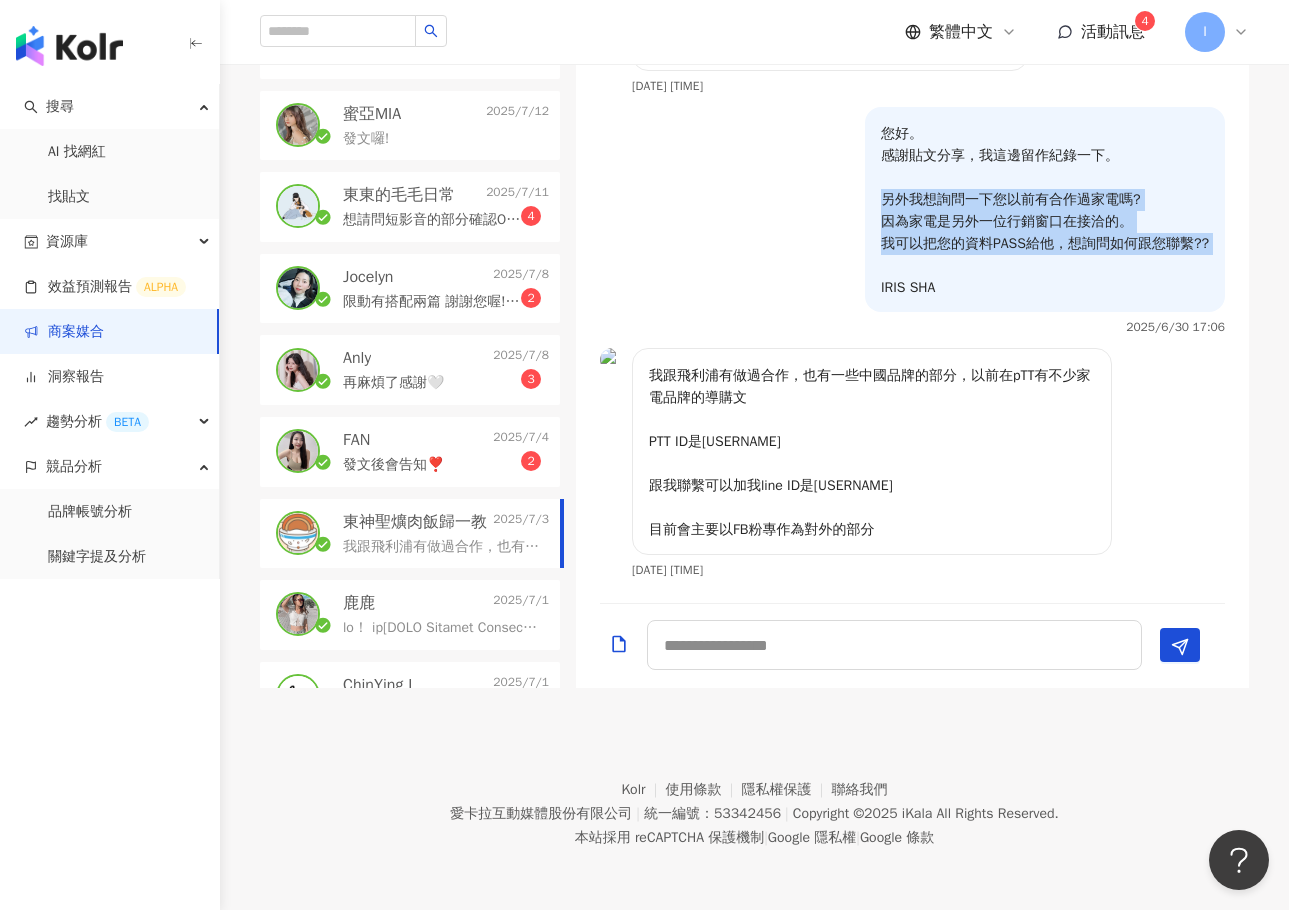 drag, startPoint x: 875, startPoint y: 200, endPoint x: 1174, endPoint y: 261, distance: 305.15897 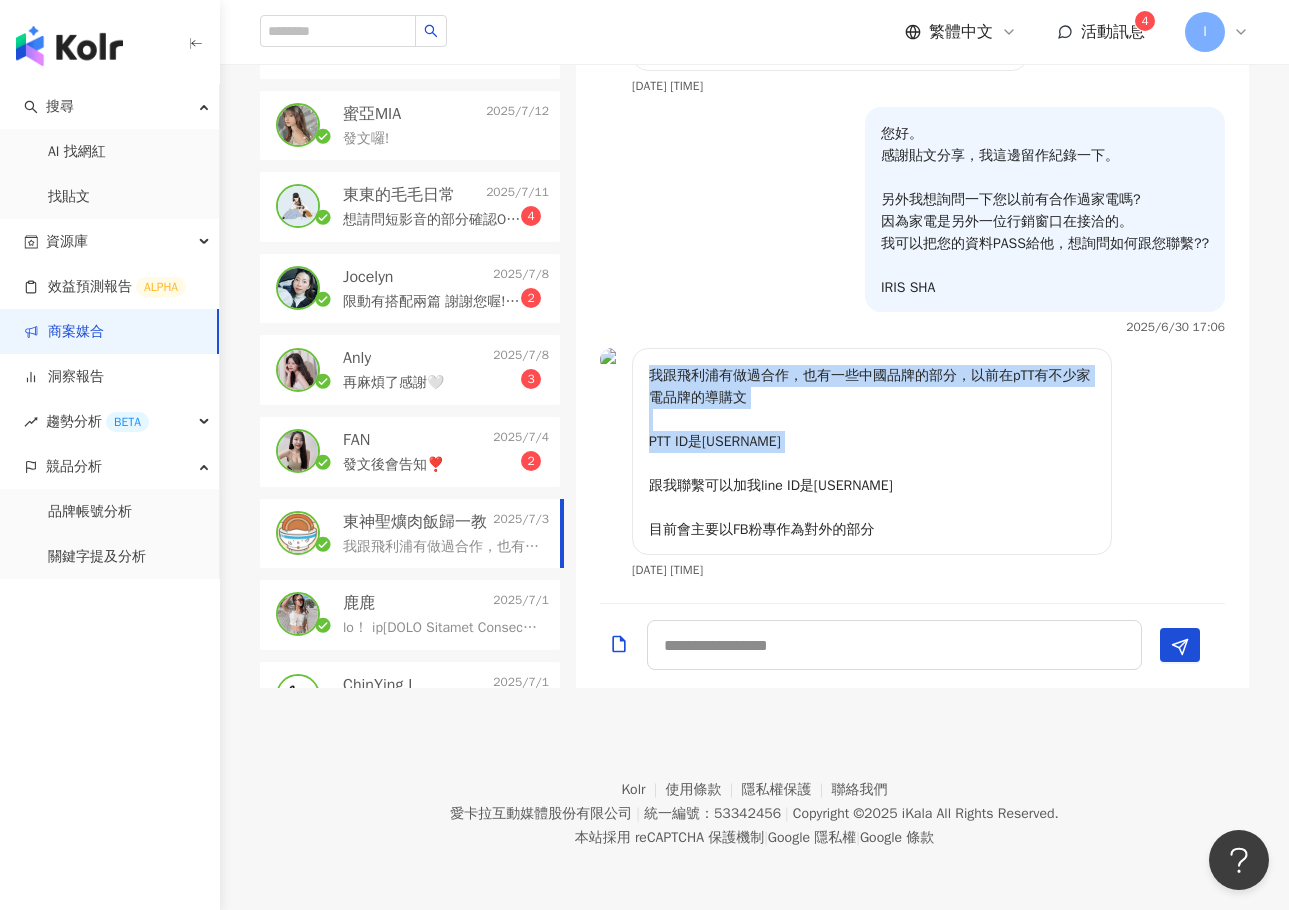 drag, startPoint x: 647, startPoint y: 375, endPoint x: 1006, endPoint y: 446, distance: 365.95355 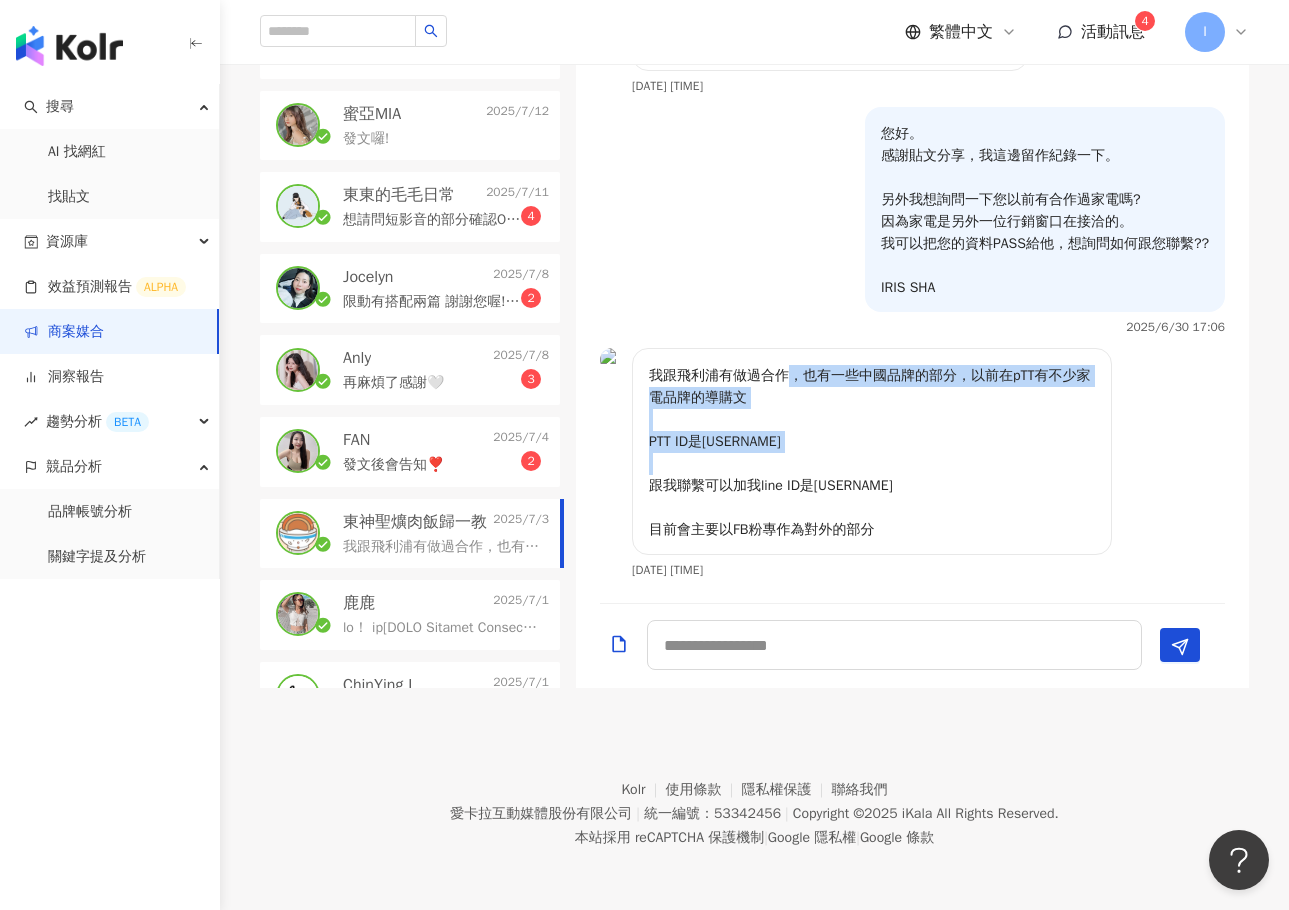 drag, startPoint x: 795, startPoint y: 369, endPoint x: 907, endPoint y: 490, distance: 164.87874 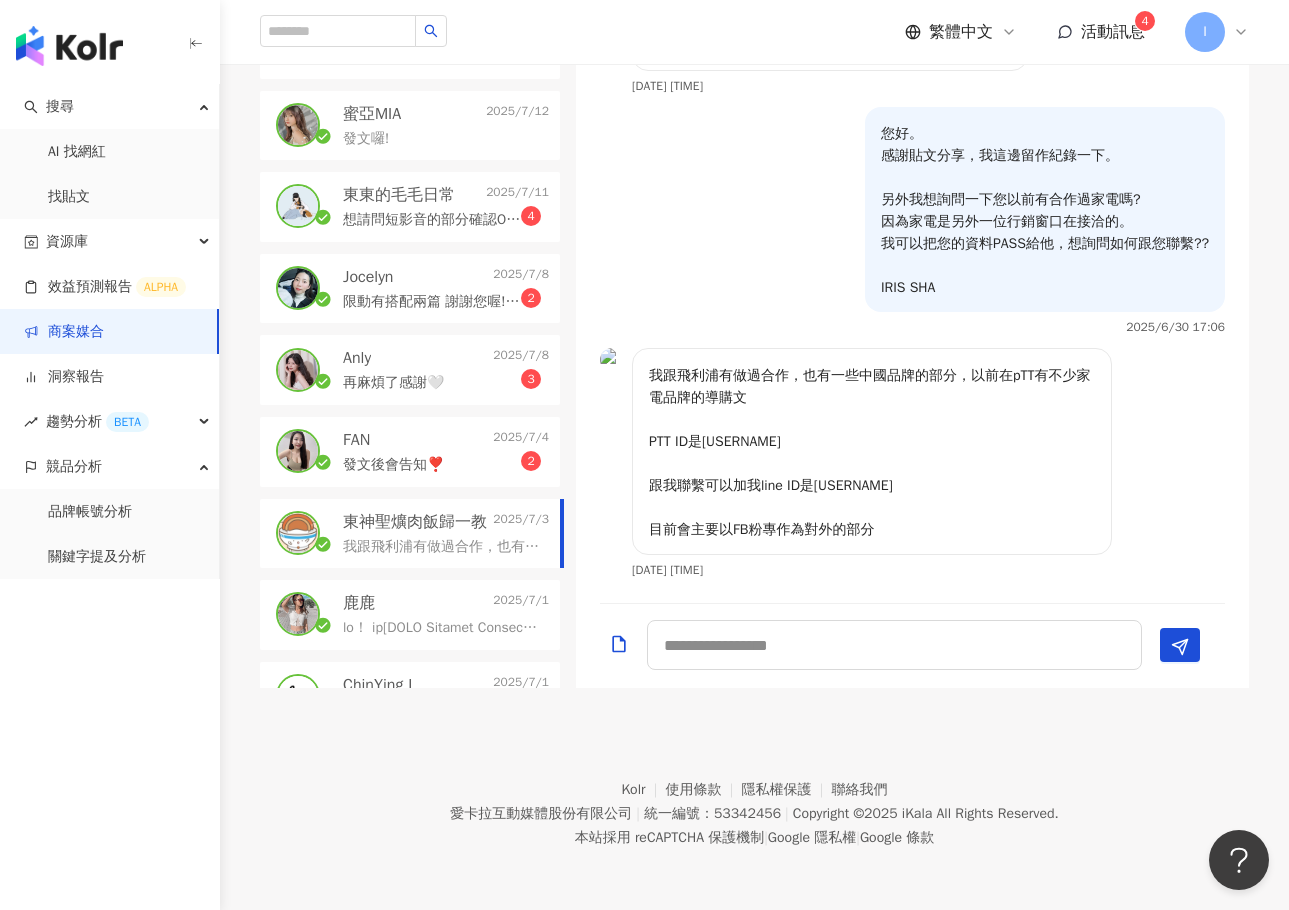 click on "我跟飛利浦有做過合作，也有一些中國品牌的部分，以前在pTT有不少家電品牌的導購文
PTT ID是[USER_ID]
跟我聯繫可以加我line ID是[USER_ID]
目前會主要以FB粉專作為對外的部分" at bounding box center [872, 453] 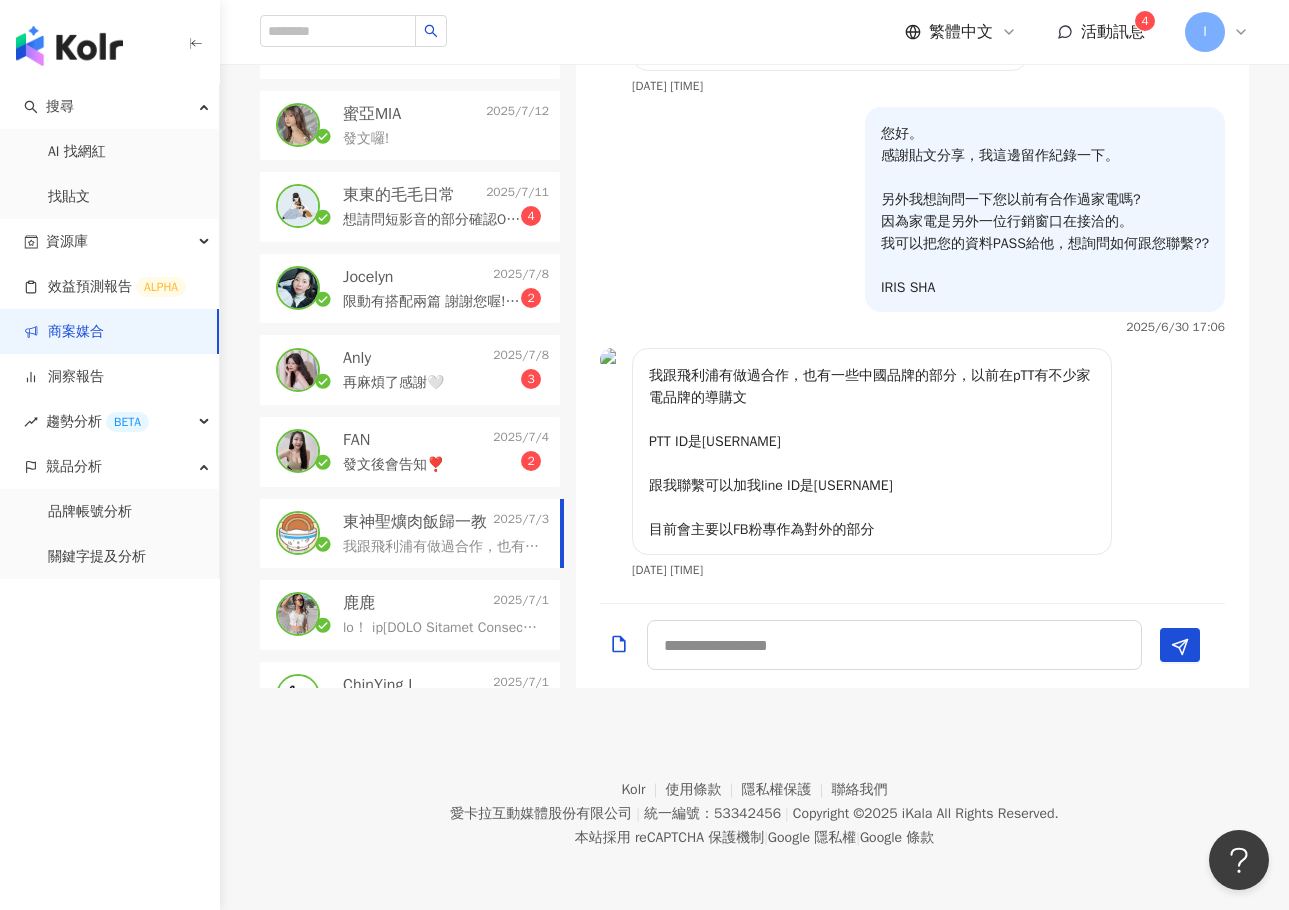 drag, startPoint x: 905, startPoint y: 528, endPoint x: 656, endPoint y: 366, distance: 297.0606 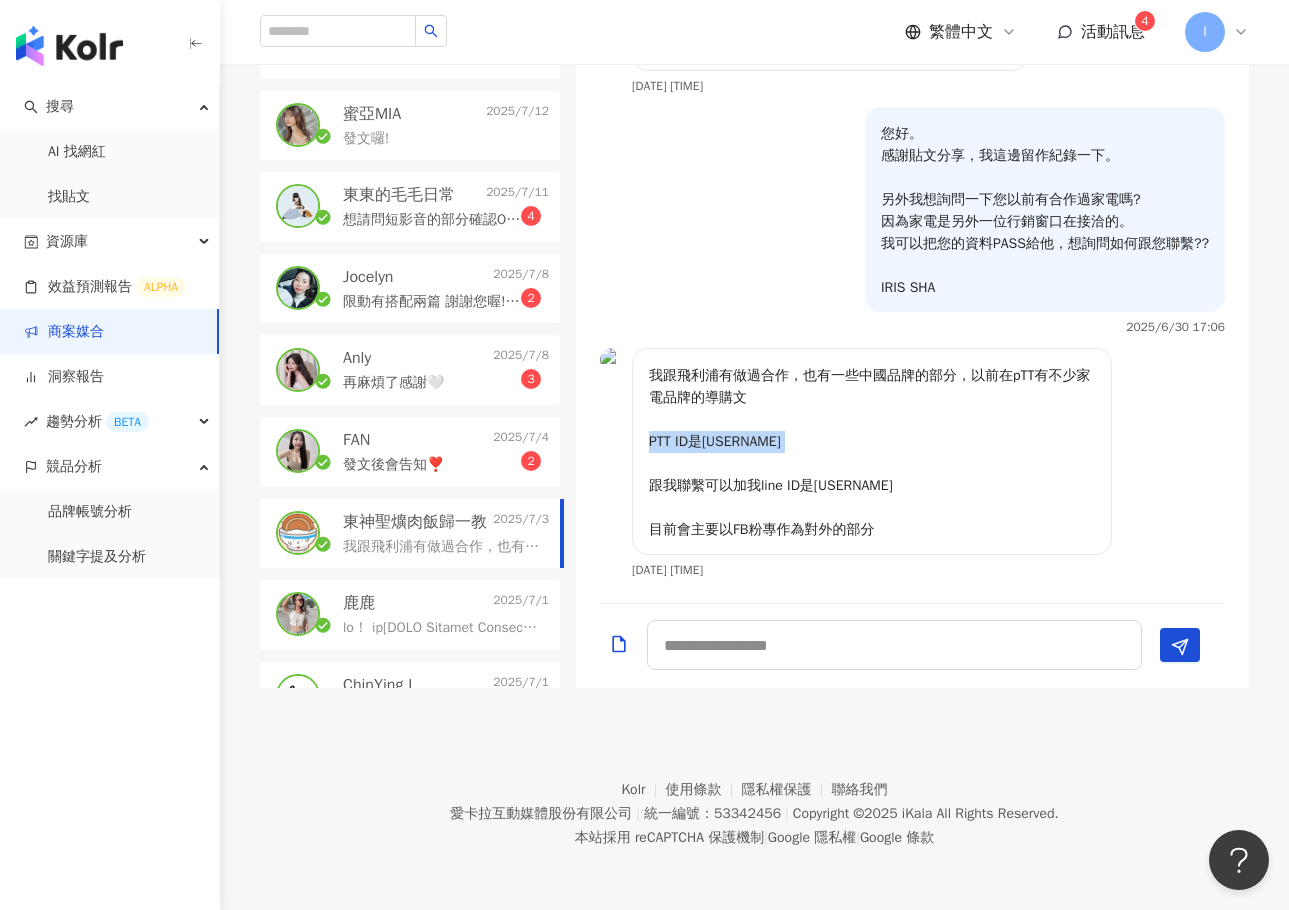 drag, startPoint x: 637, startPoint y: 441, endPoint x: 858, endPoint y: 441, distance: 221 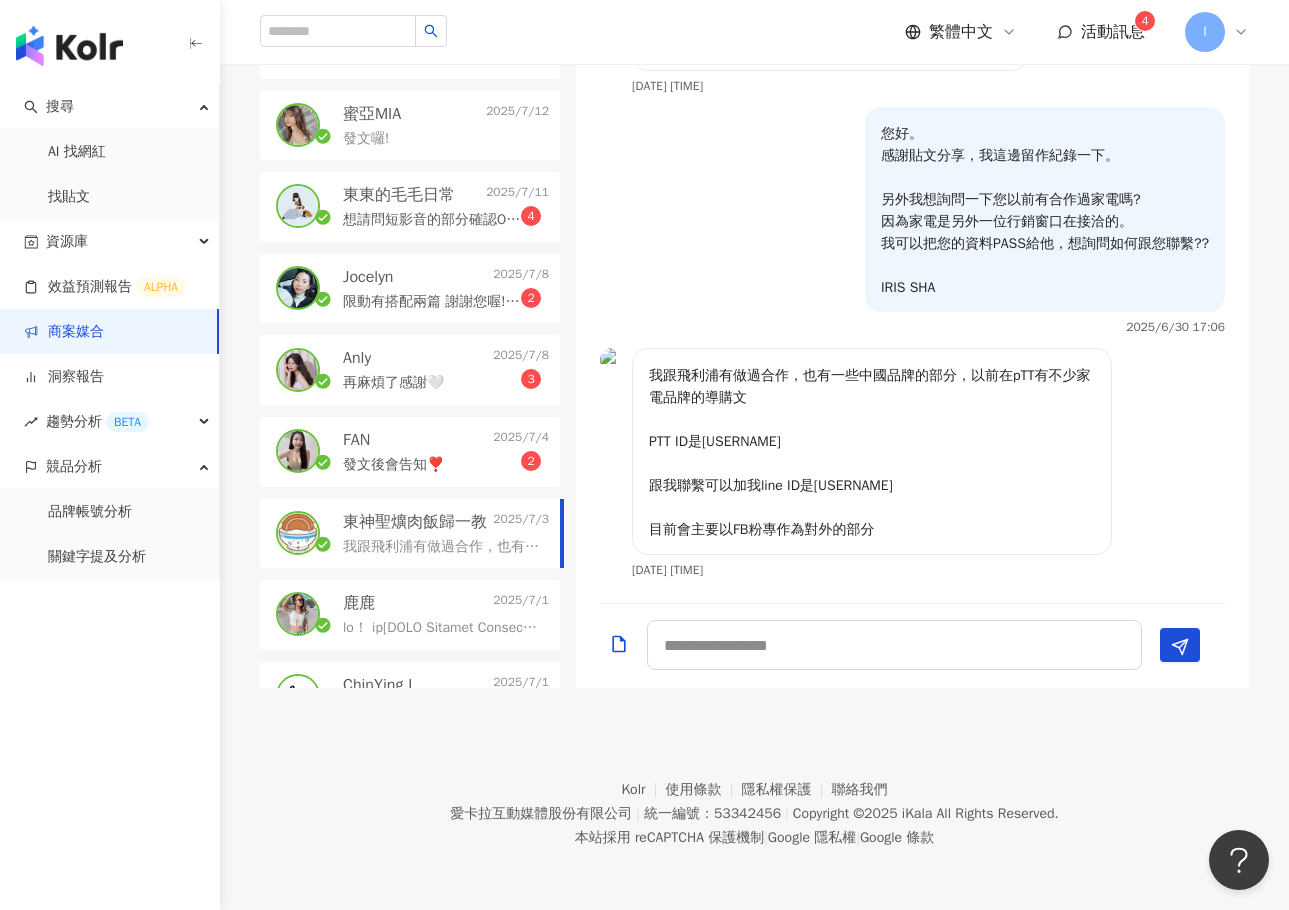 click on "發文後會告知❣️" at bounding box center [393, 465] 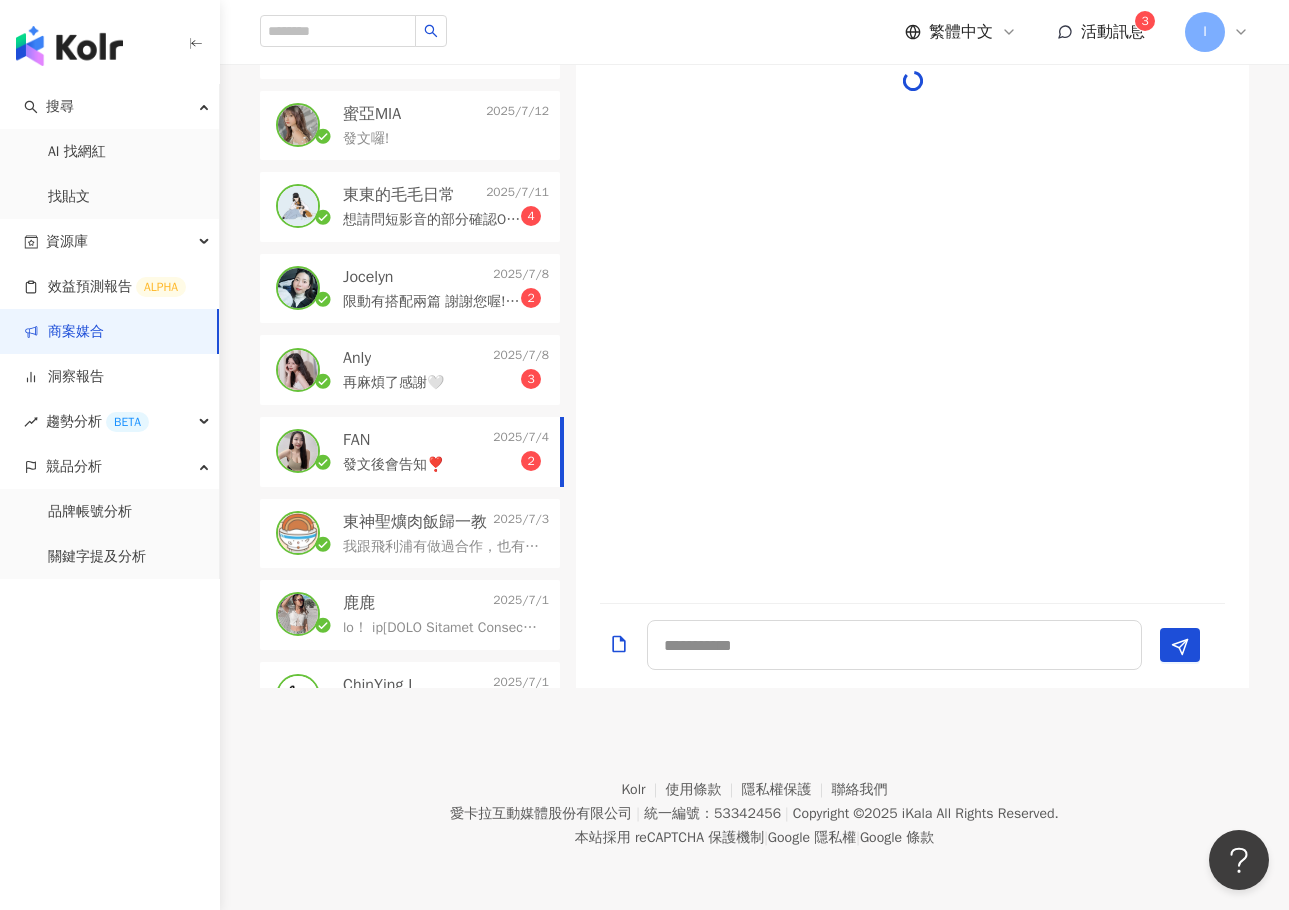 scroll, scrollTop: 1080, scrollLeft: 0, axis: vertical 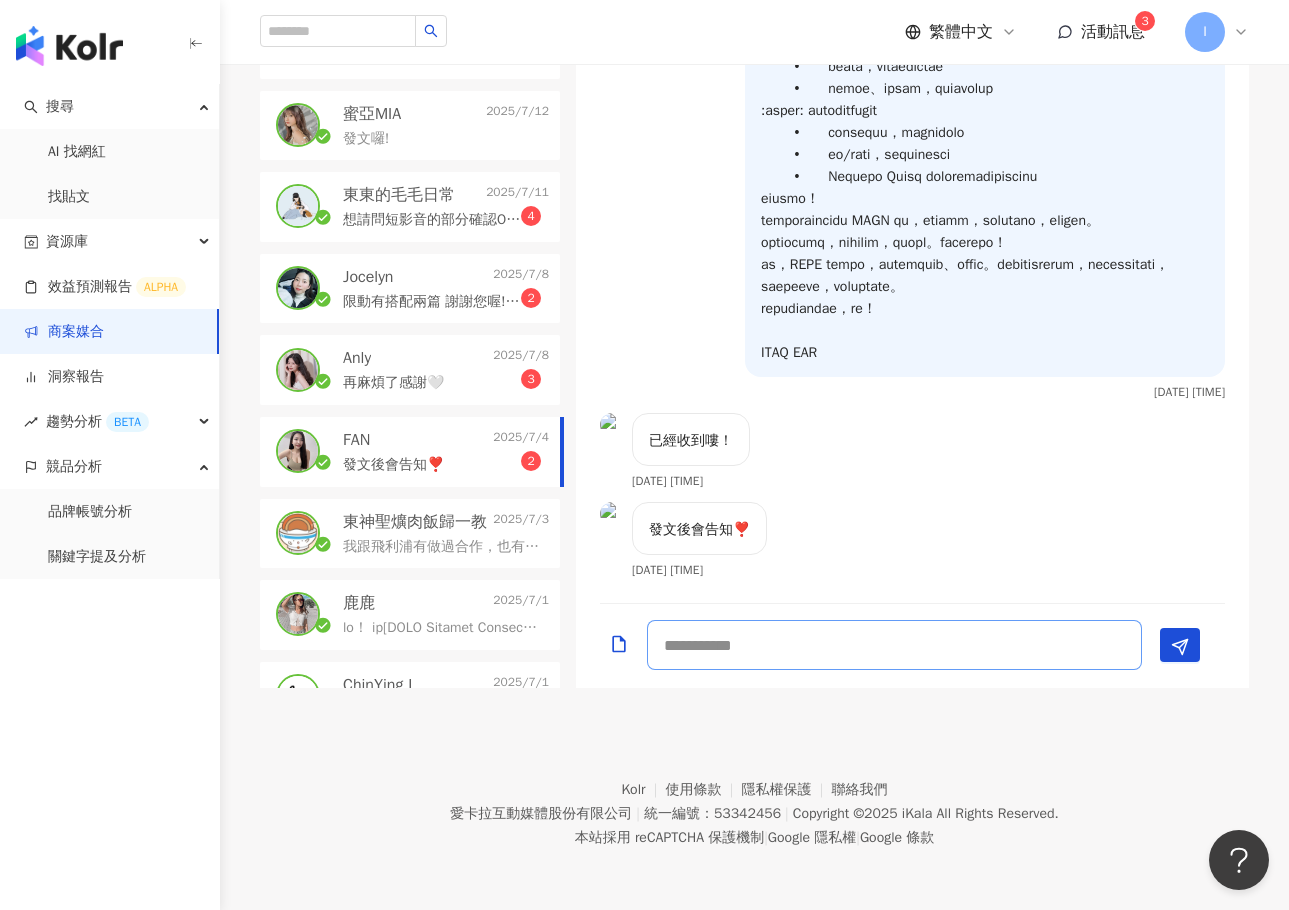 click at bounding box center [894, 645] 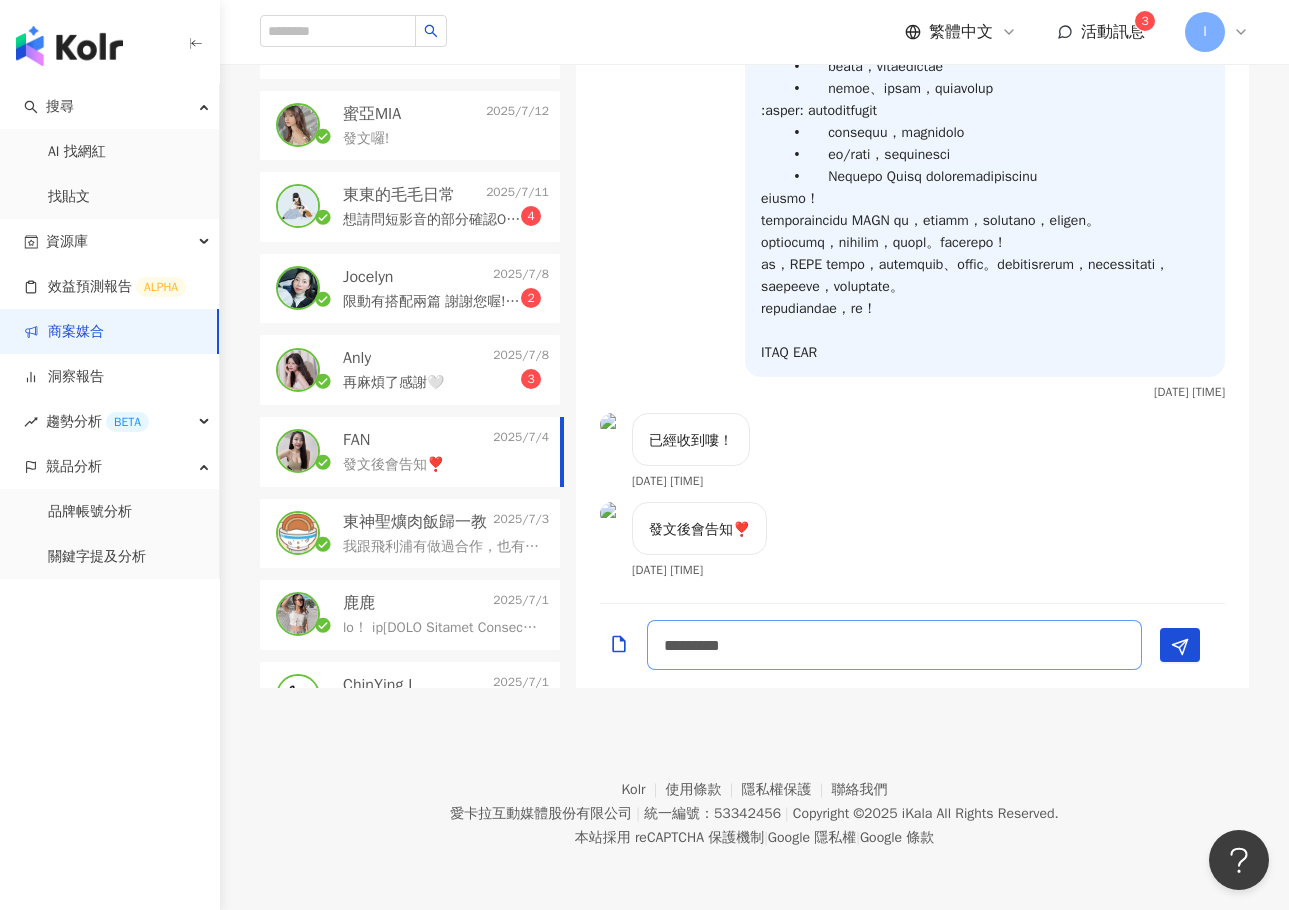 scroll, scrollTop: 2, scrollLeft: 0, axis: vertical 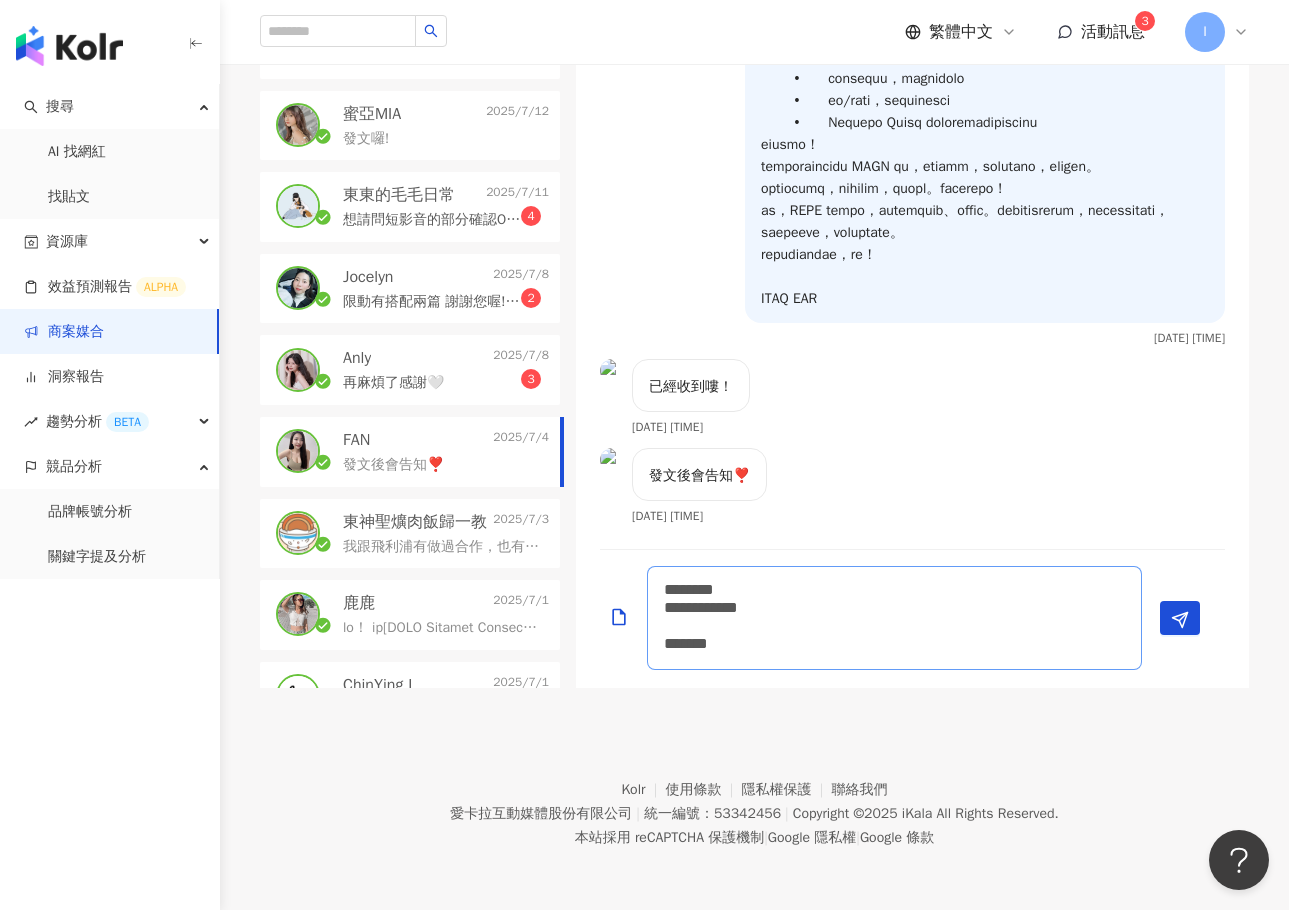 type on "**********" 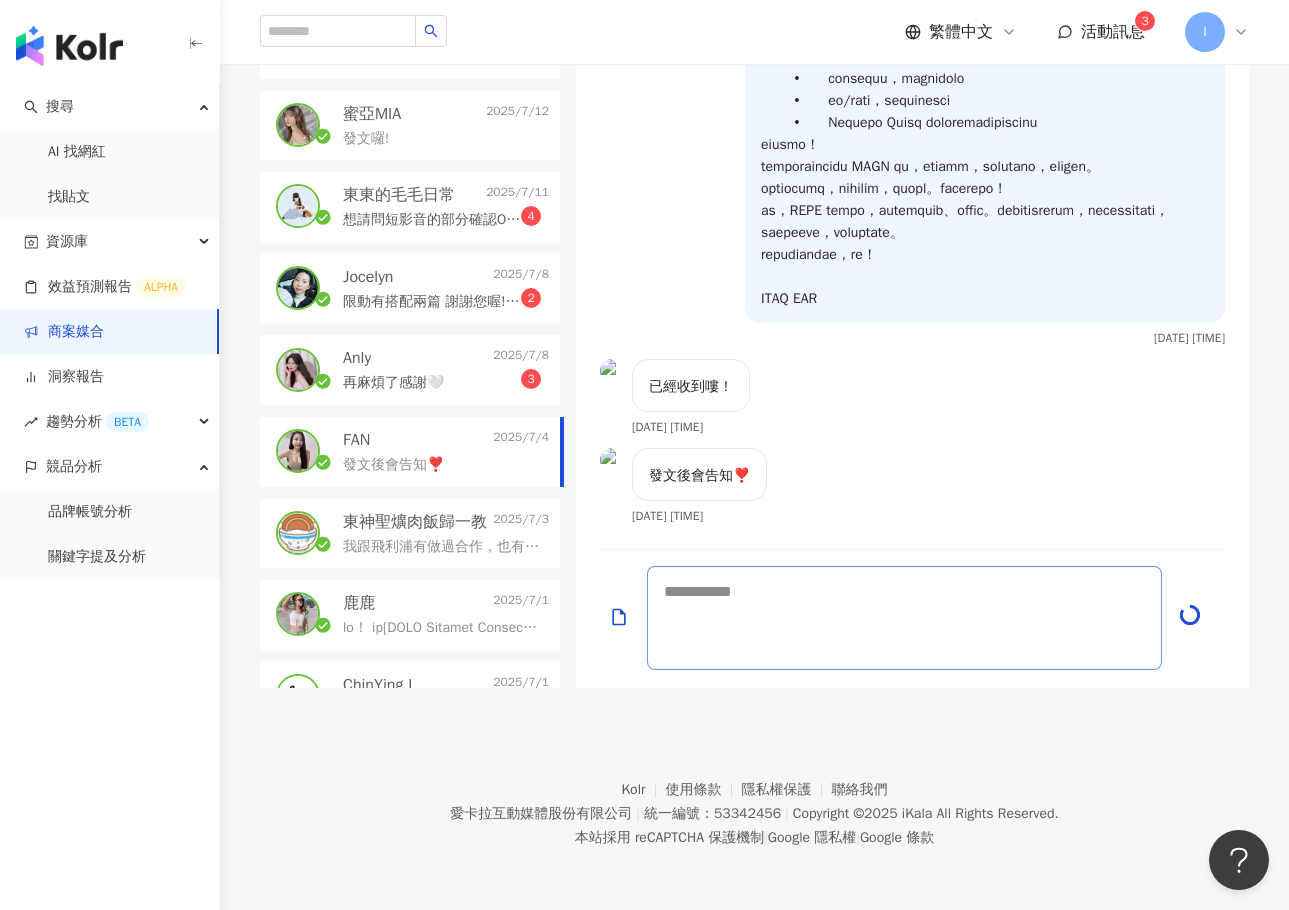 scroll, scrollTop: 236, scrollLeft: 0, axis: vertical 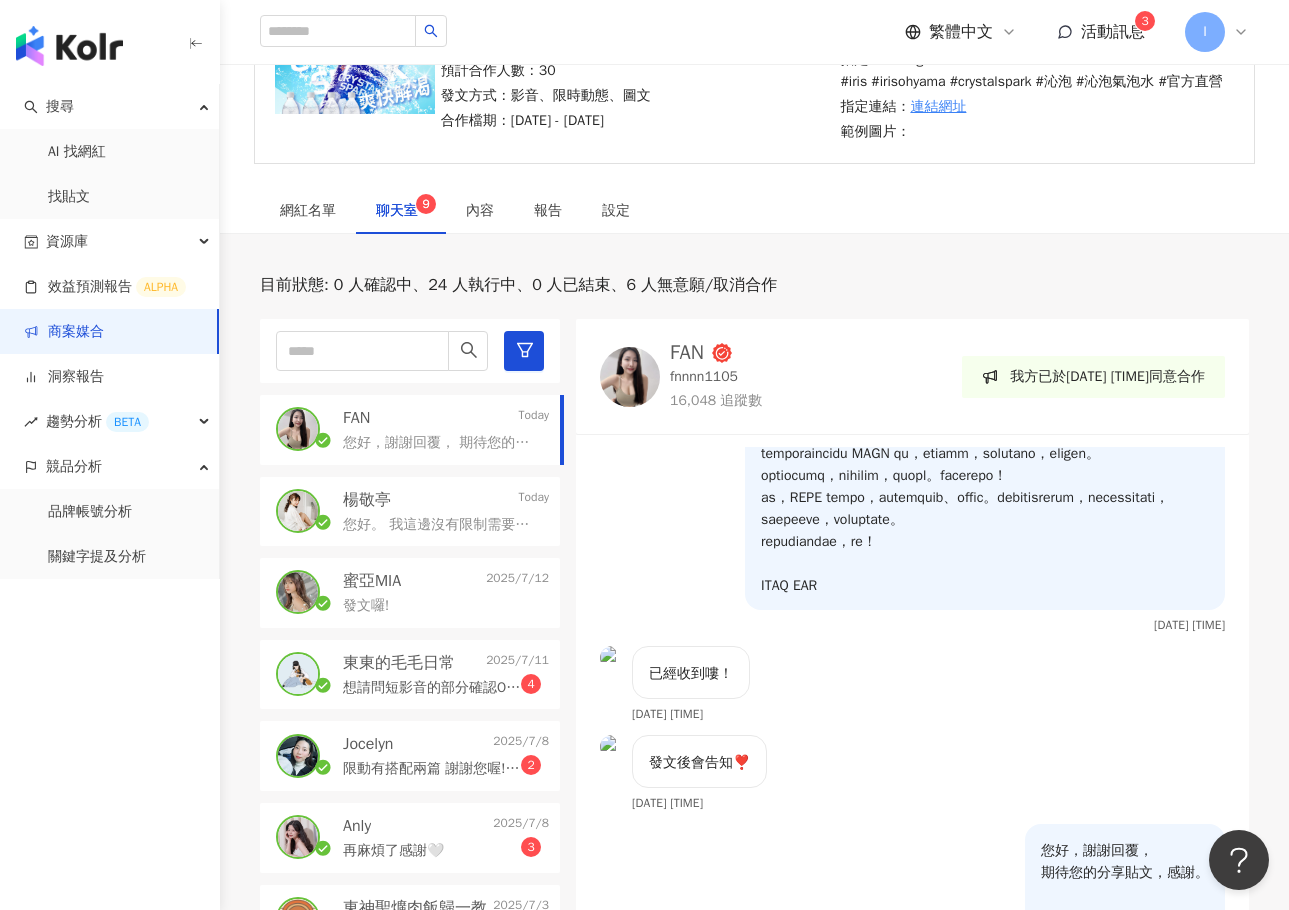 click on "發文後會告知❣️ 2025/7/4 02:56" at bounding box center (912, 779) 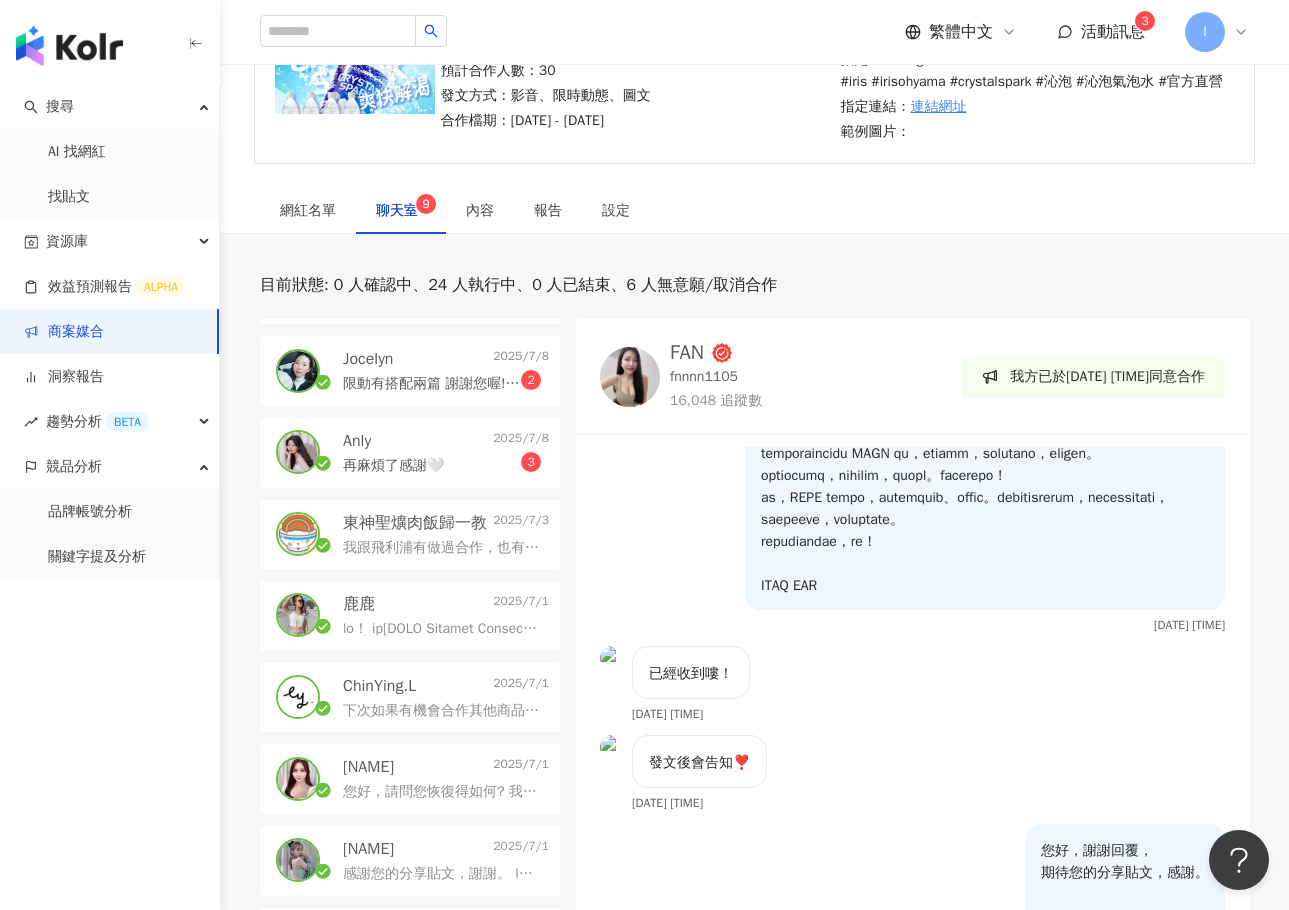 scroll, scrollTop: 400, scrollLeft: 0, axis: vertical 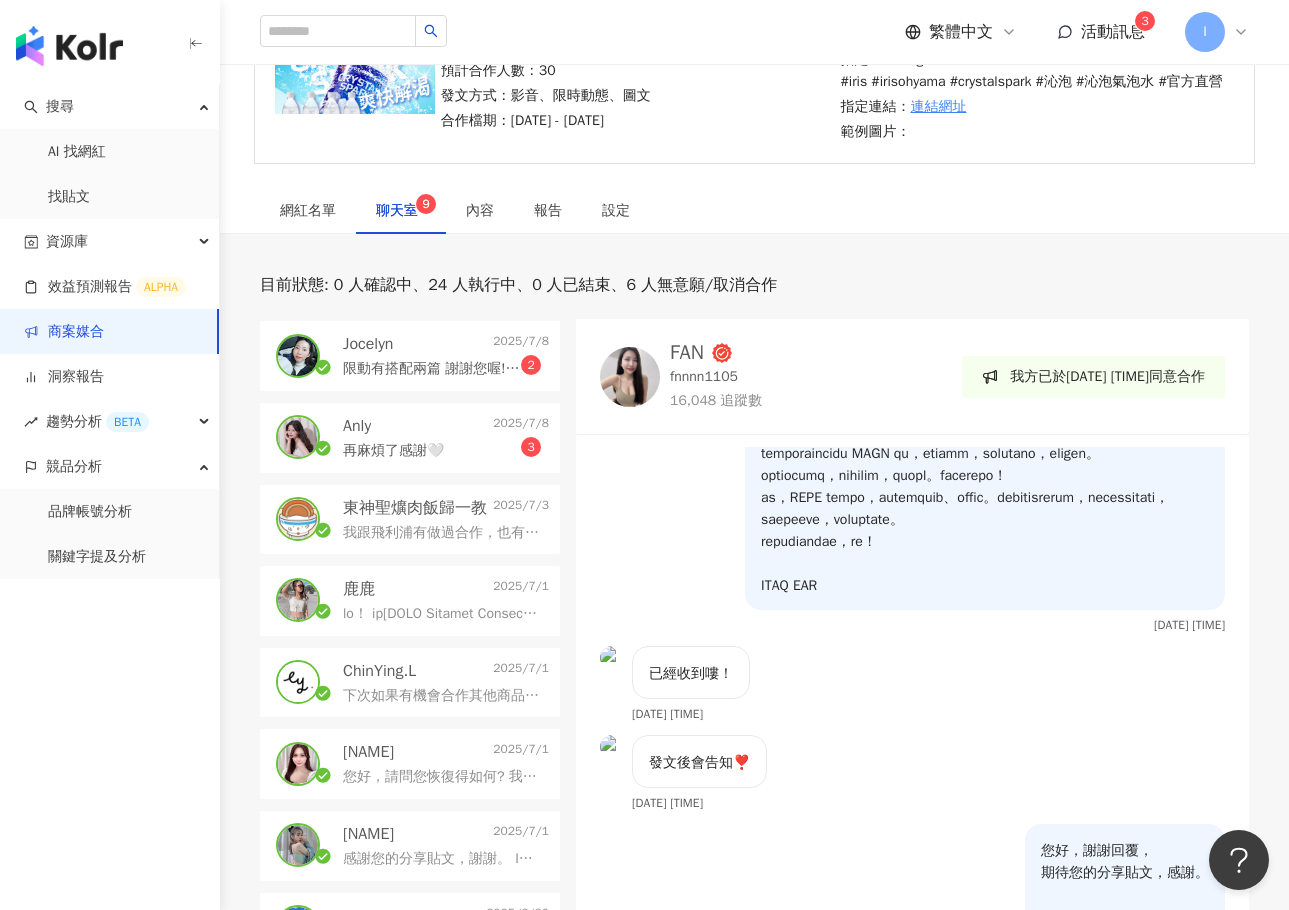 click on "再麻煩了感謝🤍 3" at bounding box center (446, 449) 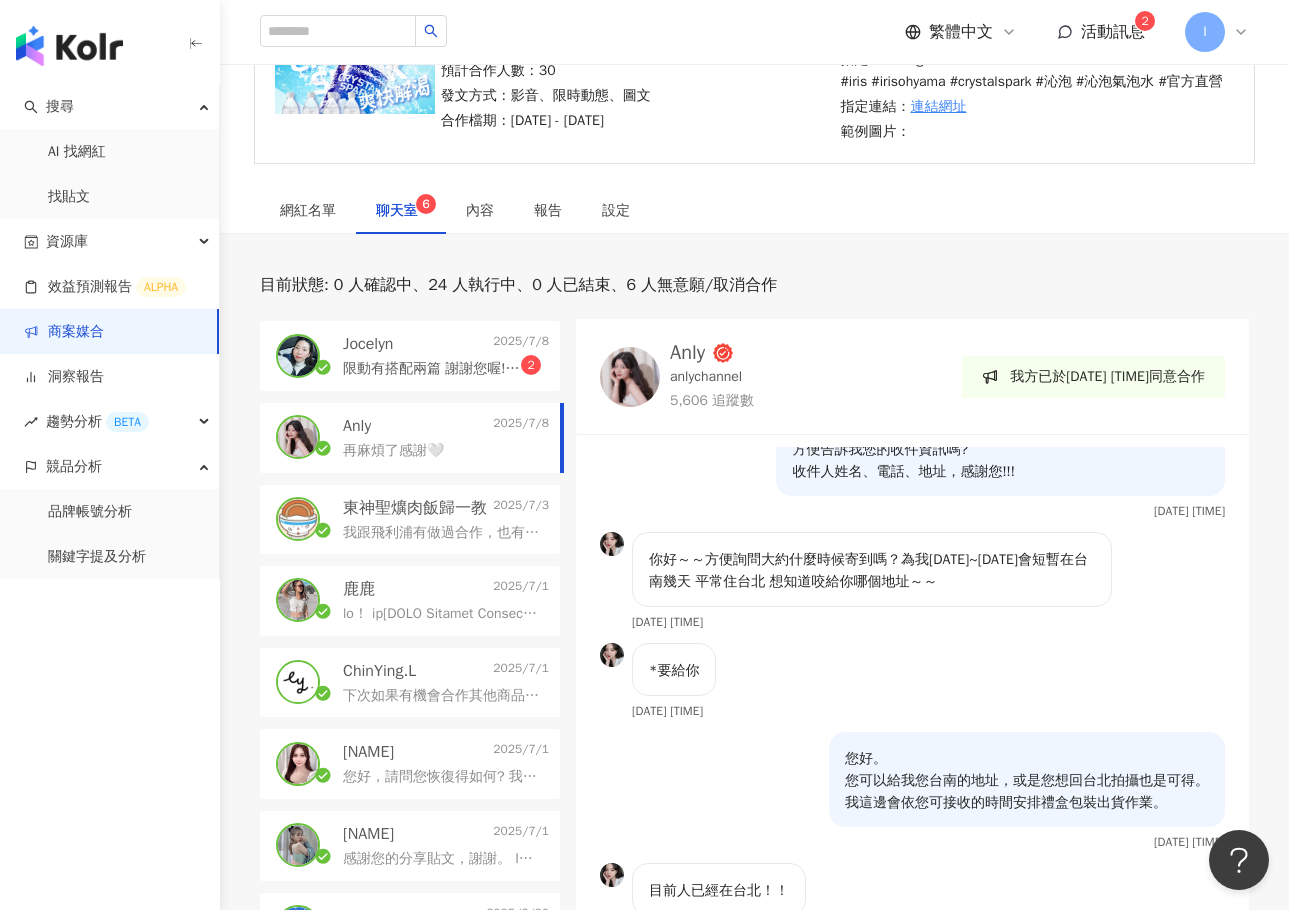 scroll, scrollTop: 65, scrollLeft: 0, axis: vertical 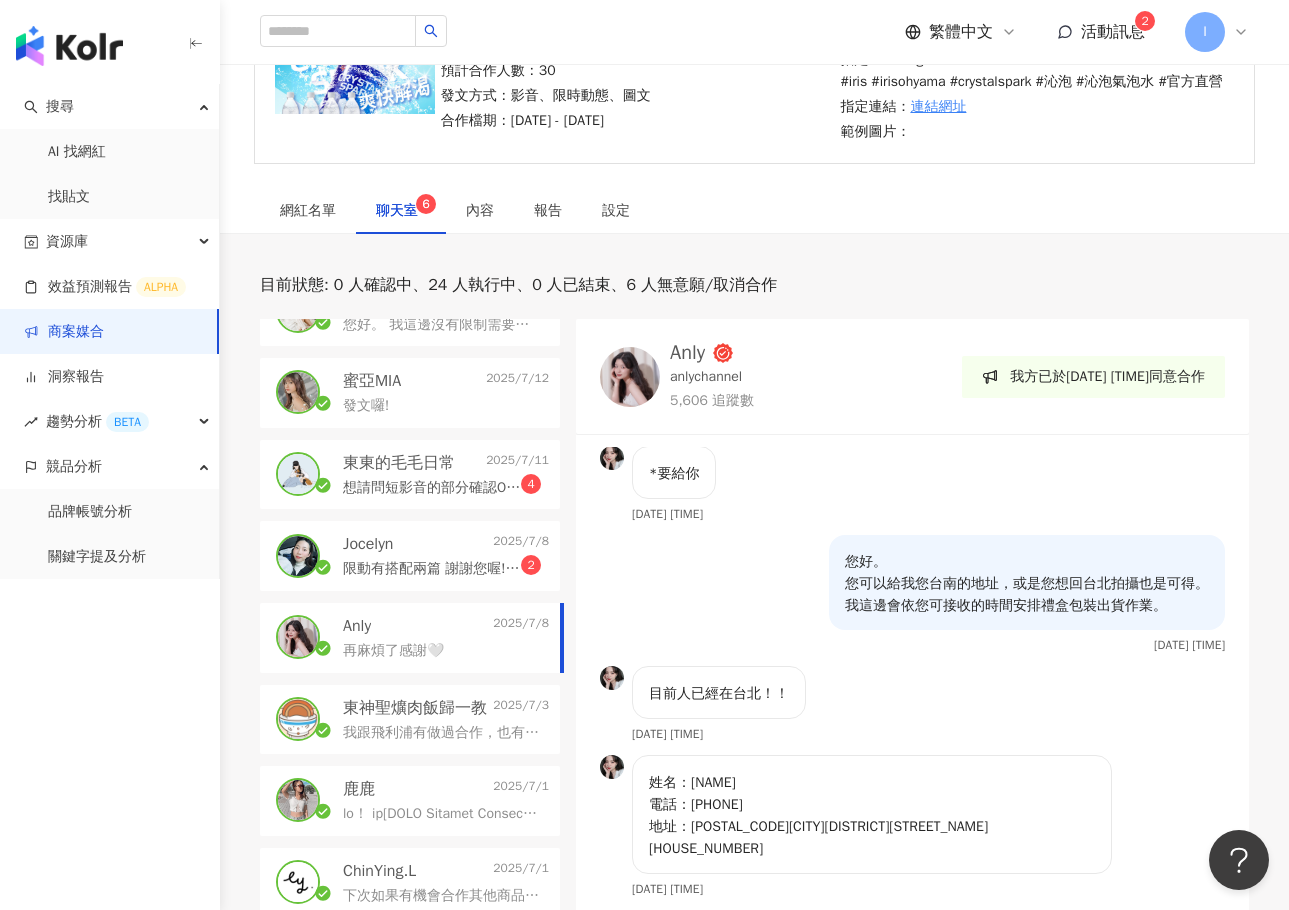 click on "限動有搭配兩篇 謝謝您喔!
https://www.instagram.com/stories/40.raw/3671474954577043687?utm_source=ig_story_item_share&igsh=MWYyNzVqYTRmZnM4NA==
https://www.instagram.com/stories/40.raw/3671489152027622656?utm_source=ig_story_item_share&igsh=OWJhZGw3dnN5MnJy 2" at bounding box center [446, 567] 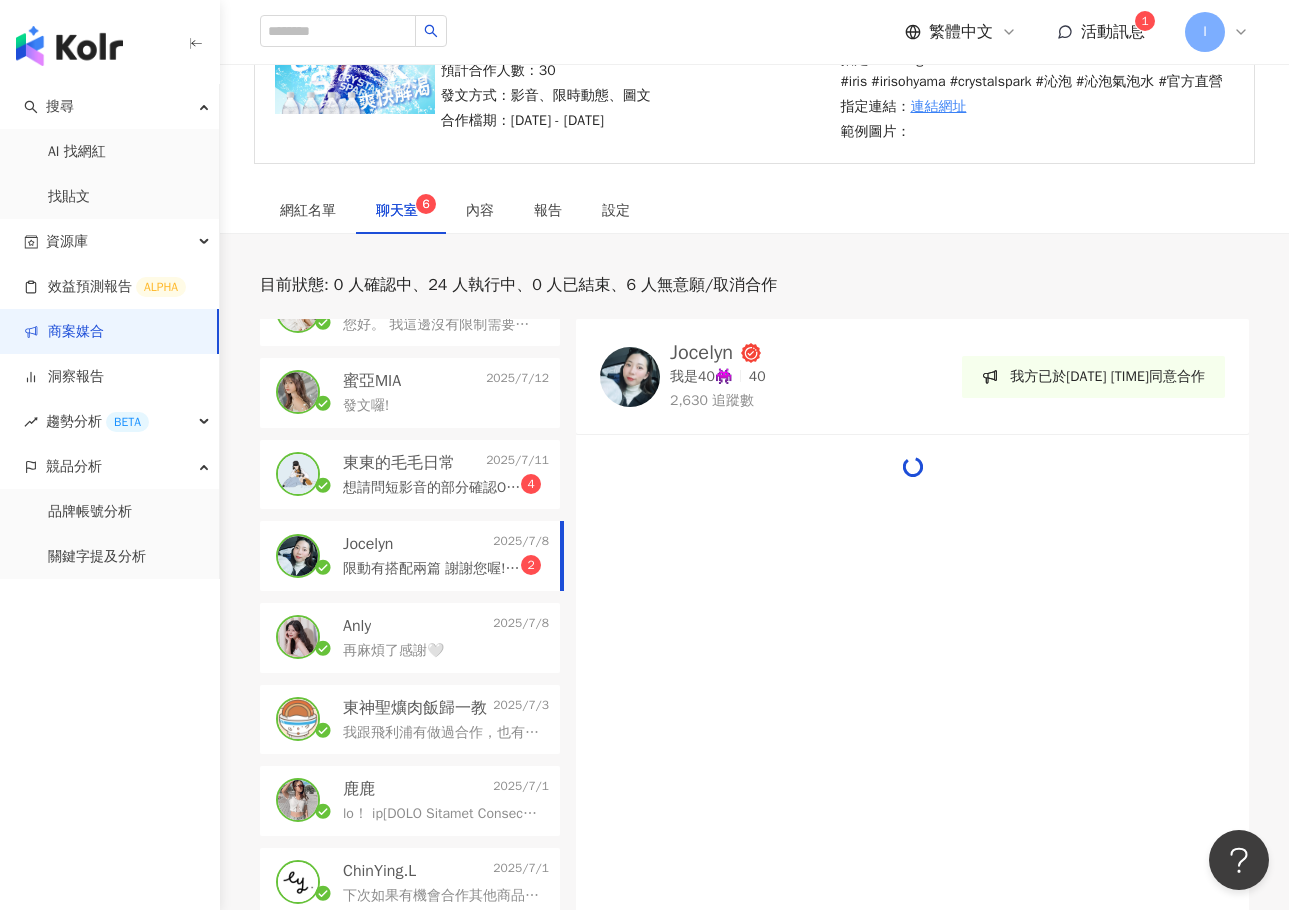 scroll, scrollTop: 2082, scrollLeft: 0, axis: vertical 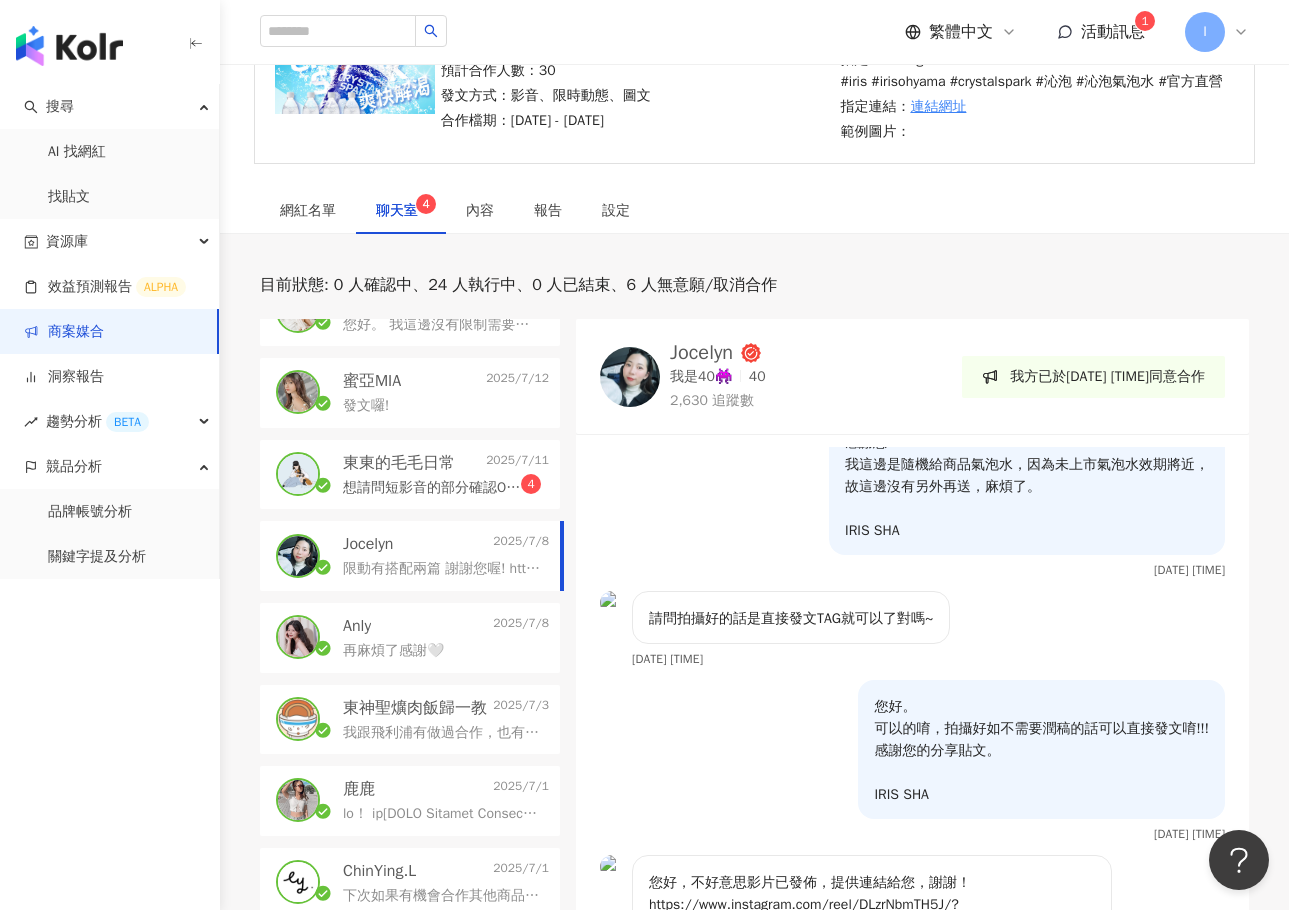 click on "您好。
可以的唷，拍攝好如不需要潤稿的話可以直接發文唷!!!
感謝您的分享貼文。
IRIS SHA 2025/6/16 18:50" at bounding box center (912, 767) 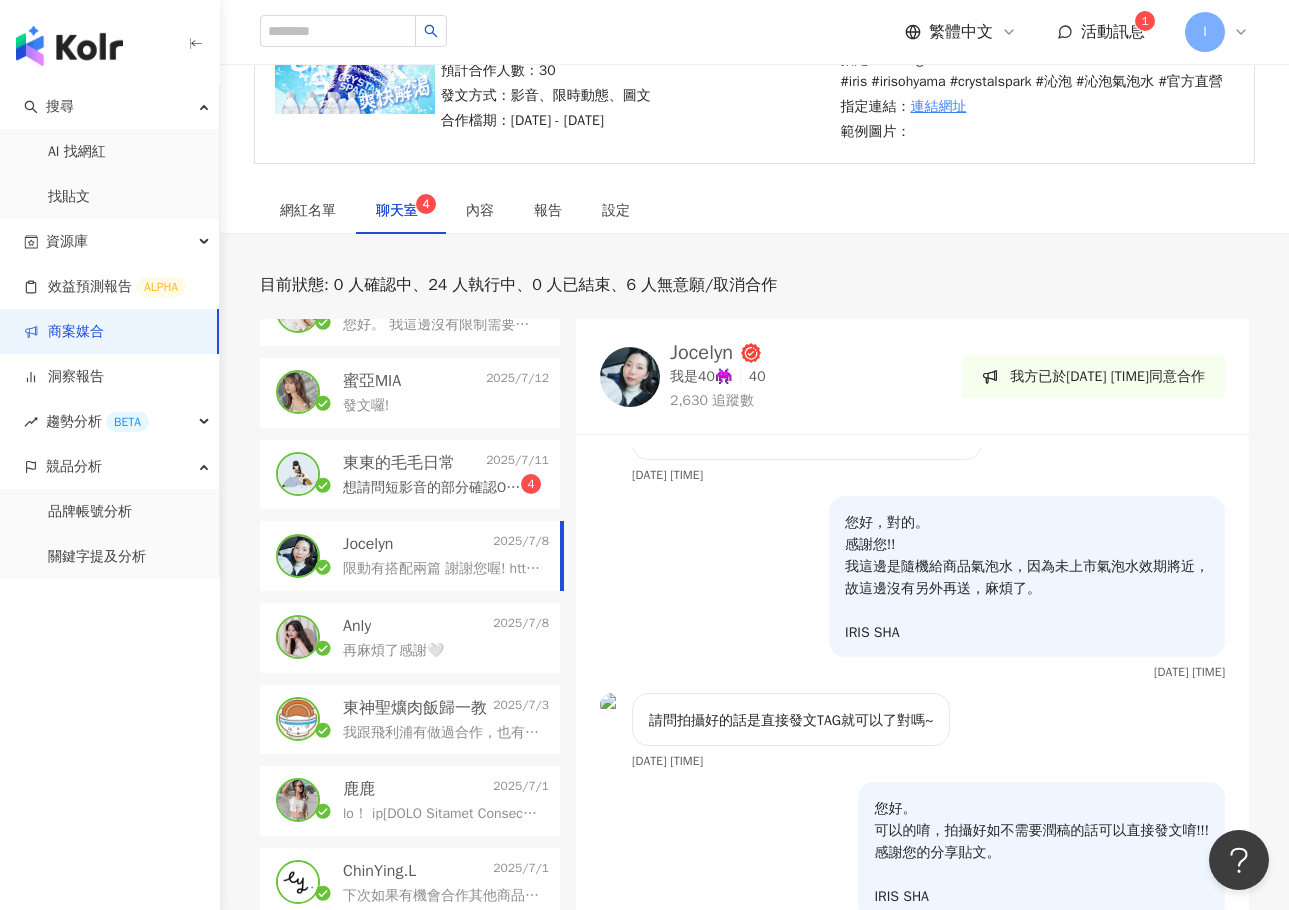 scroll, scrollTop: 2380, scrollLeft: 0, axis: vertical 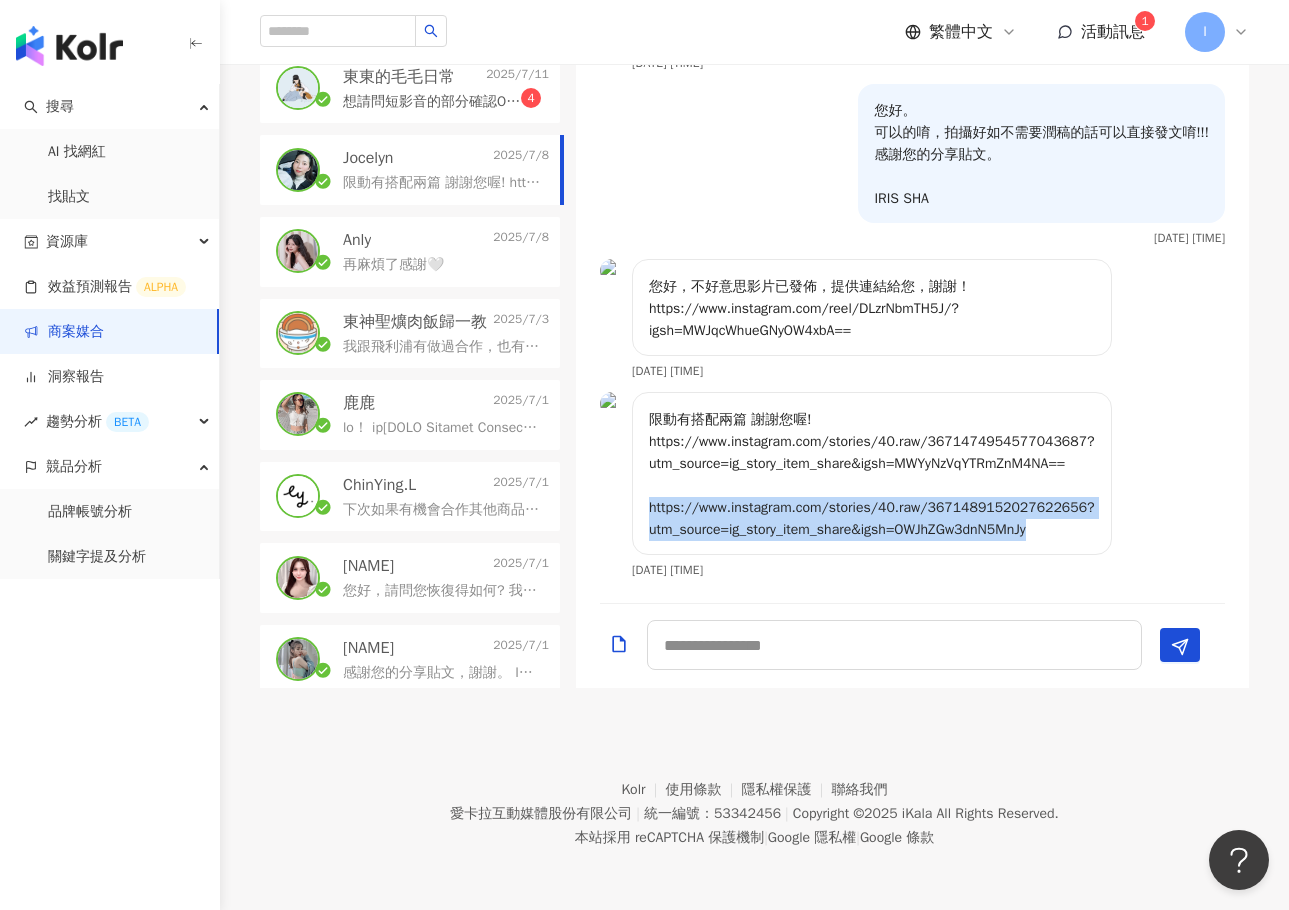 drag, startPoint x: 645, startPoint y: 514, endPoint x: 1097, endPoint y: 548, distance: 453.27695 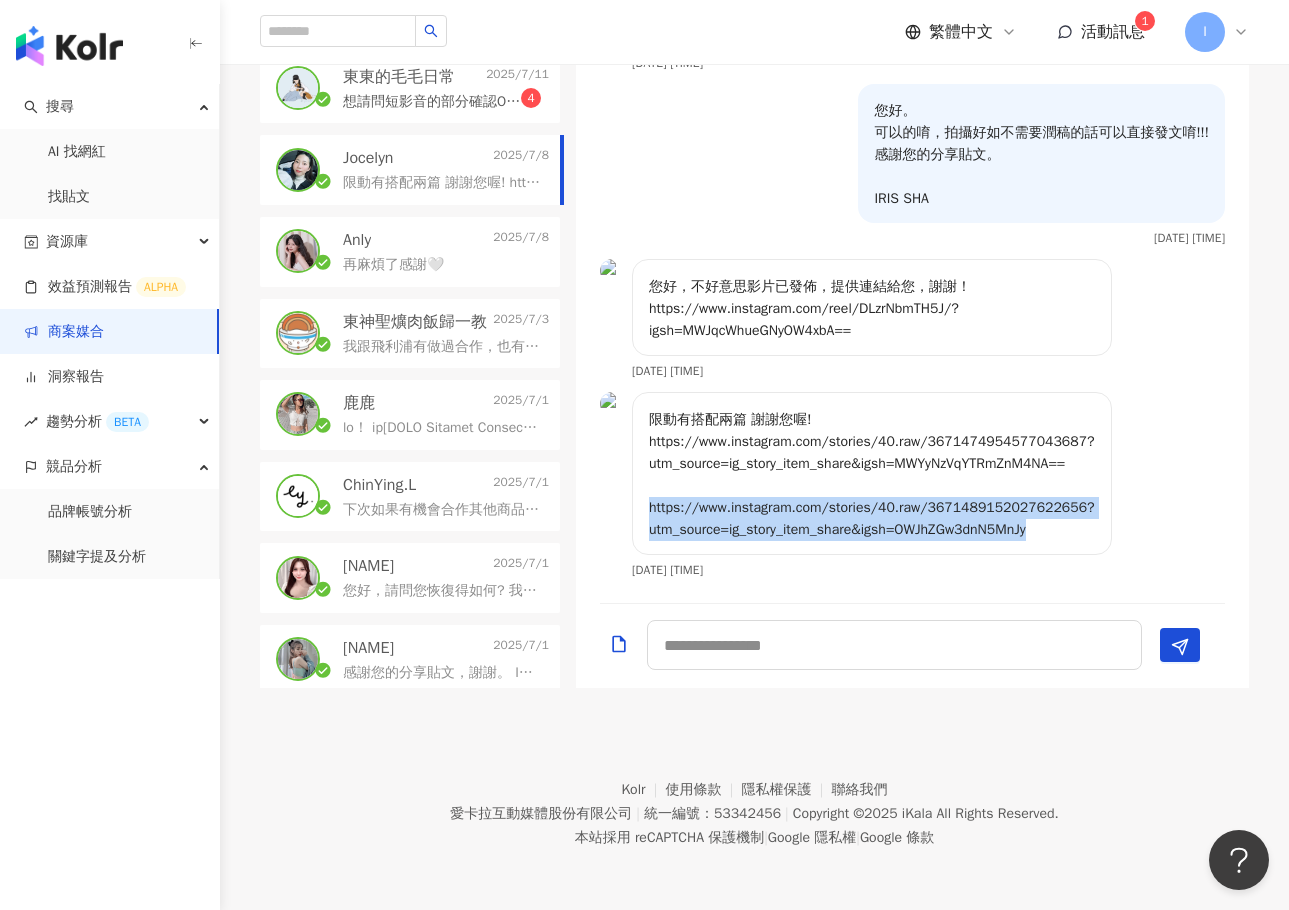 copy on "https://www.instagram.com/stories/40.raw/3671489152027622656?utm_source=ig_story_item_share&igsh=OWJhZGw3dnN5MnJy" 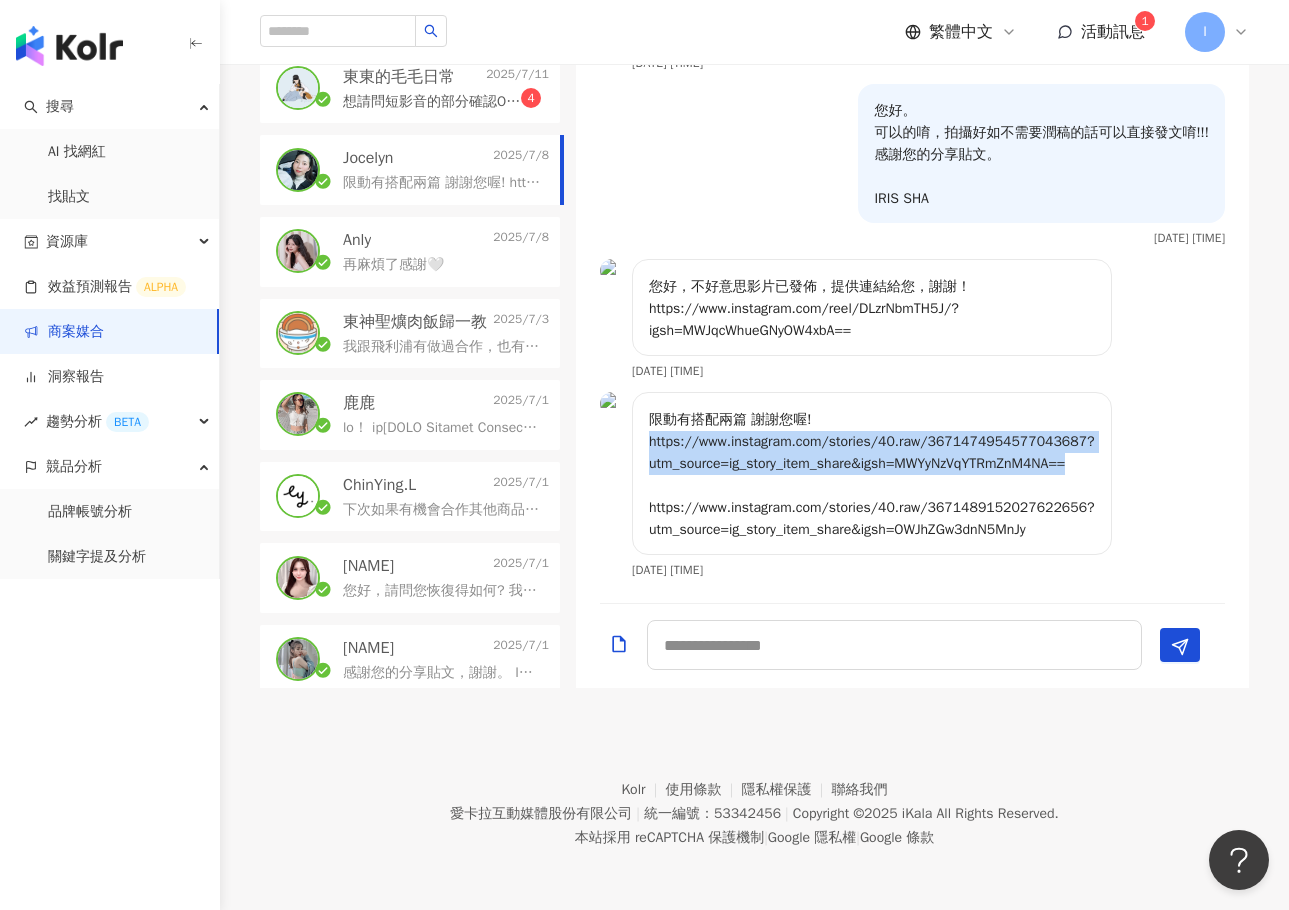 drag, startPoint x: 653, startPoint y: 427, endPoint x: 671, endPoint y: 470, distance: 46.615448 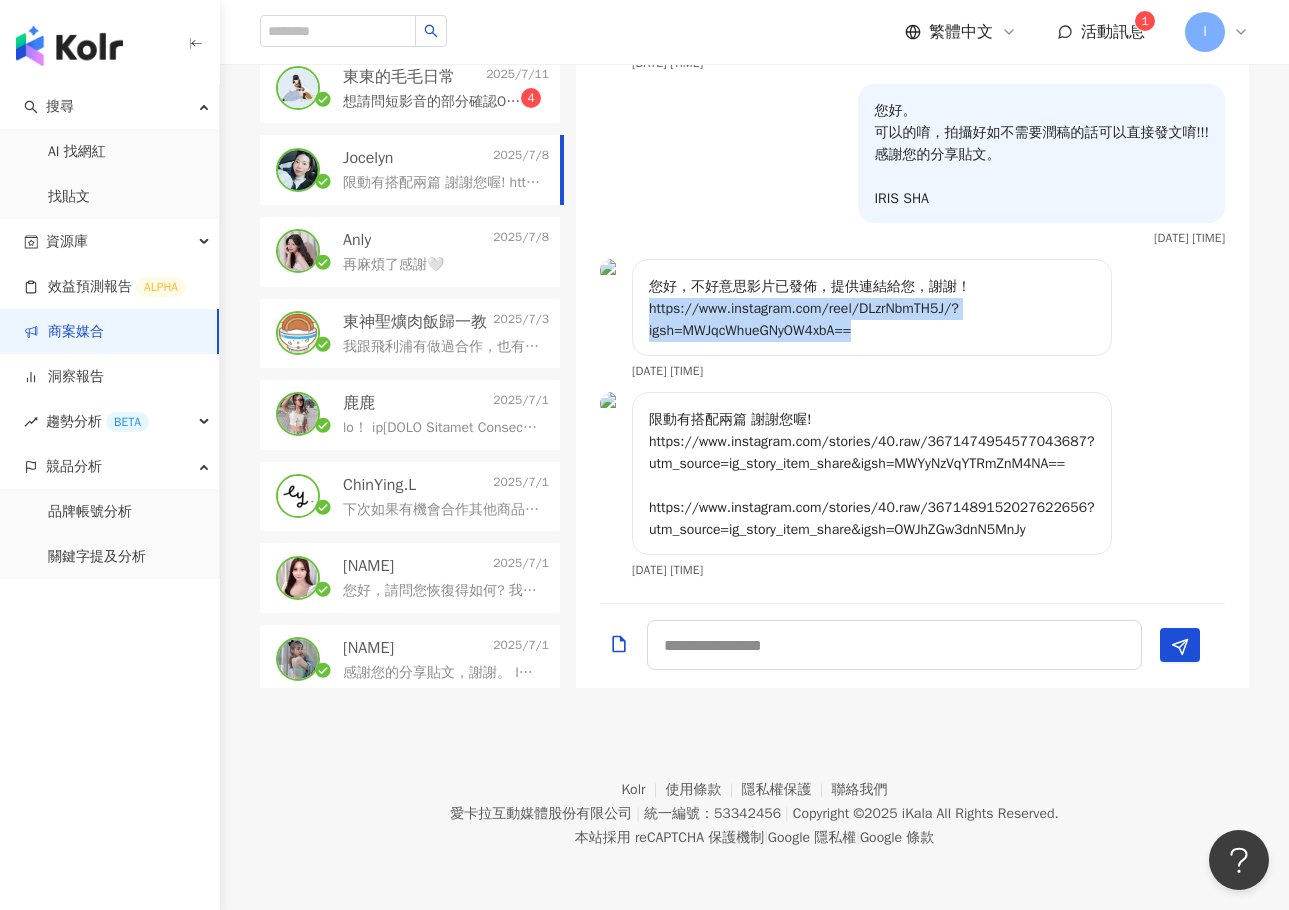 drag, startPoint x: 646, startPoint y: 299, endPoint x: 892, endPoint y: 318, distance: 246.73265 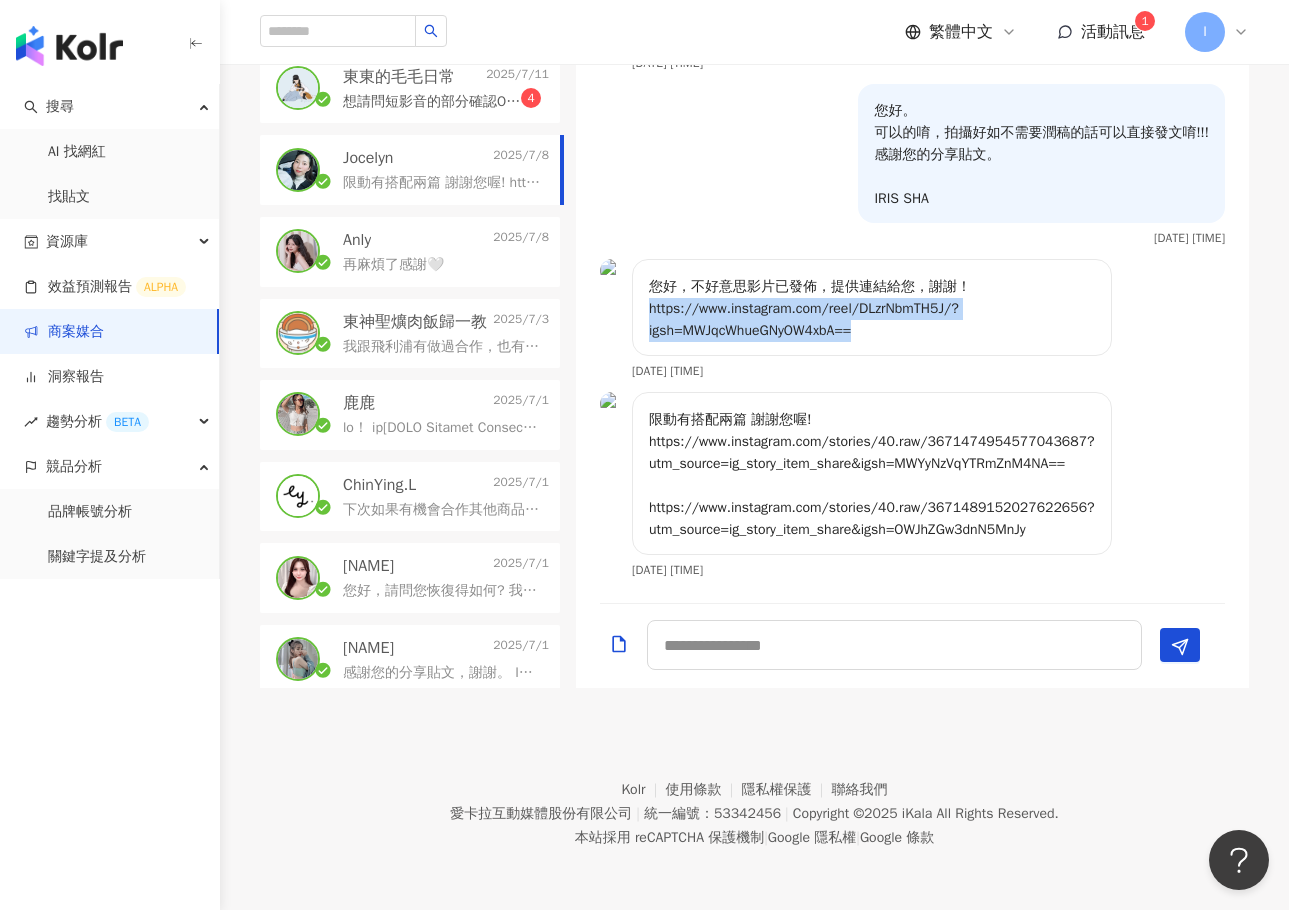 copy on "https://www.instagram.com/reel/DLzrNbmTH5J/?igsh=MWJqcWhueGNyOW4xbA==" 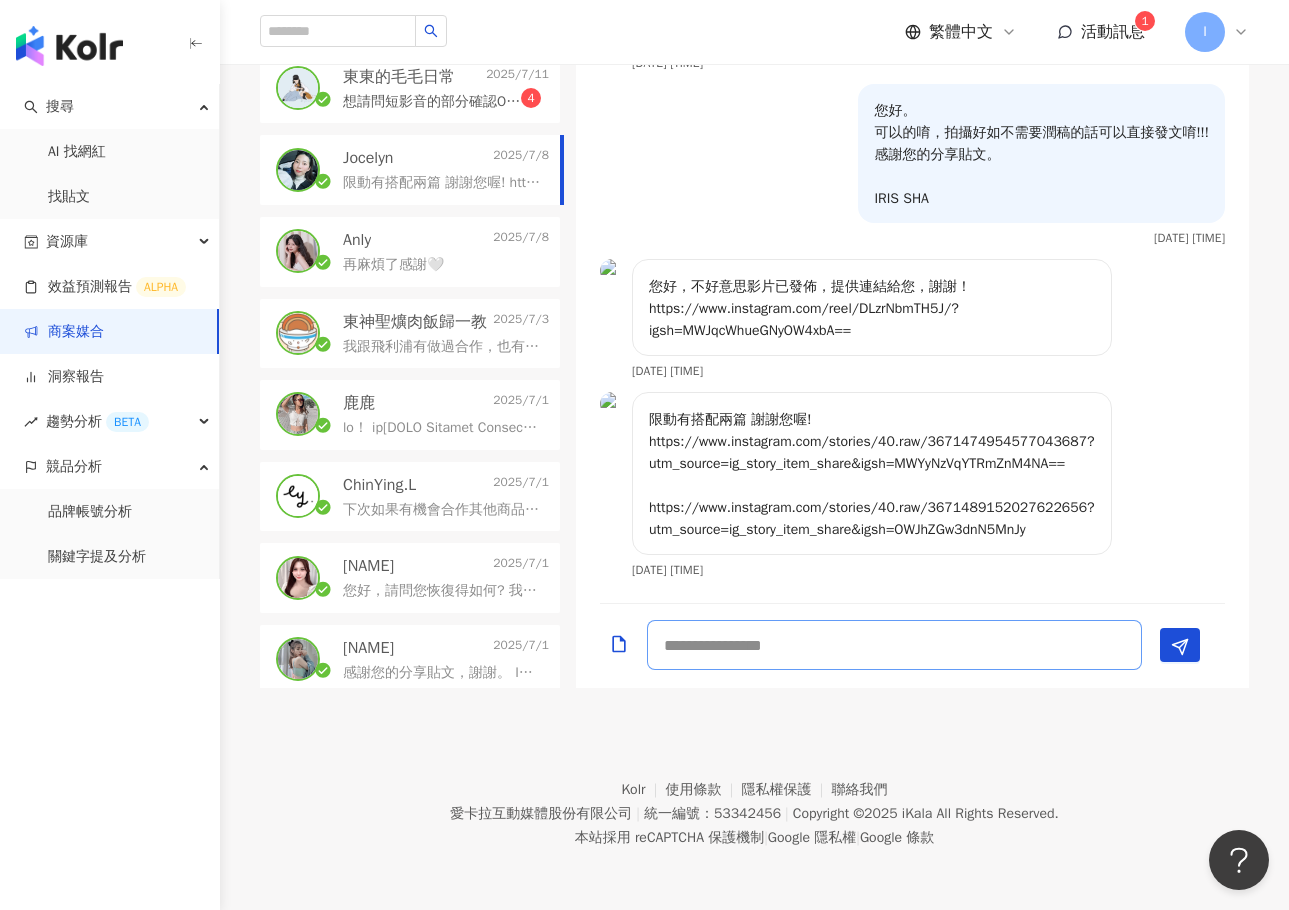 drag, startPoint x: 814, startPoint y: 659, endPoint x: 822, endPoint y: 652, distance: 10.630146 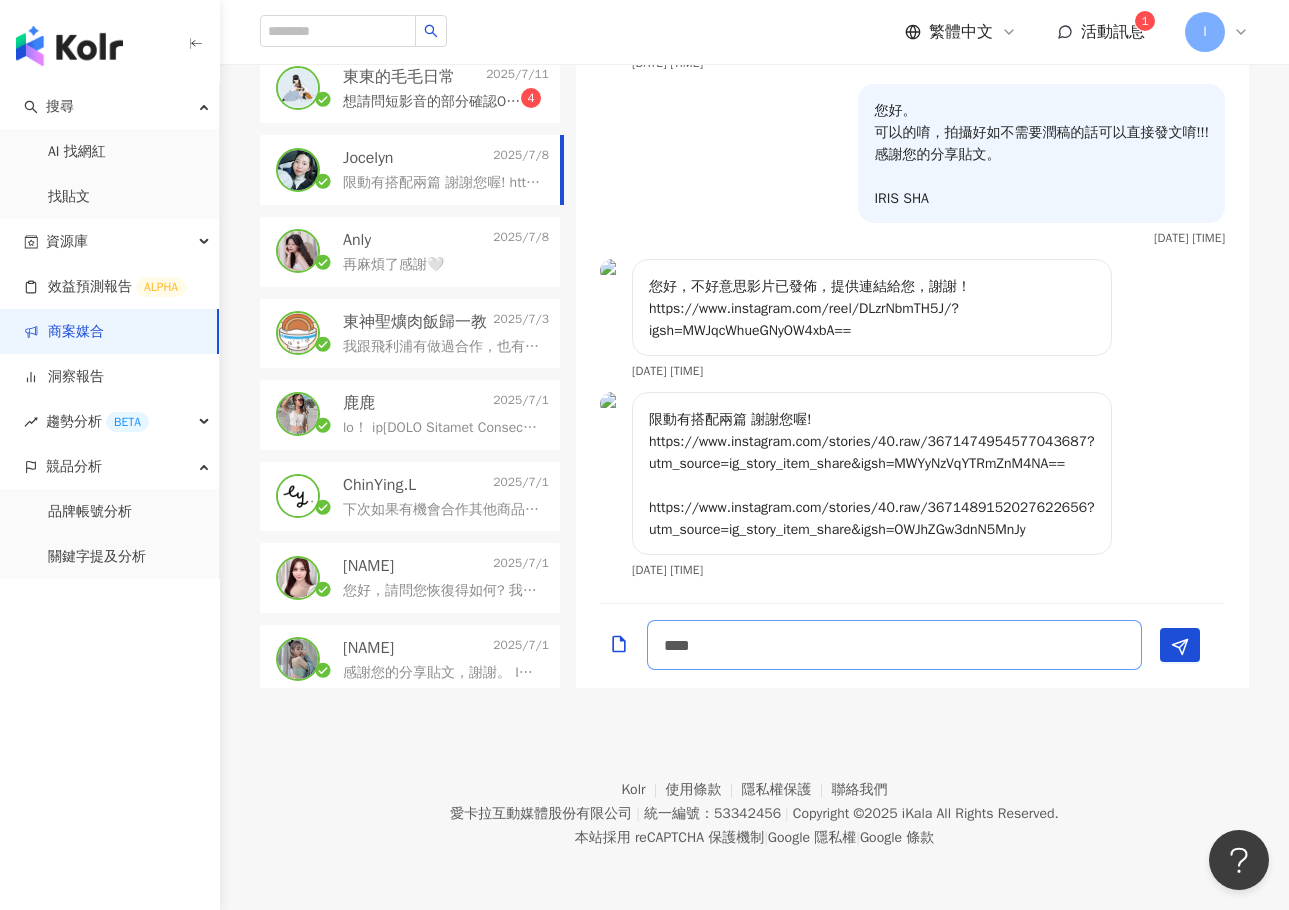scroll, scrollTop: 2, scrollLeft: 0, axis: vertical 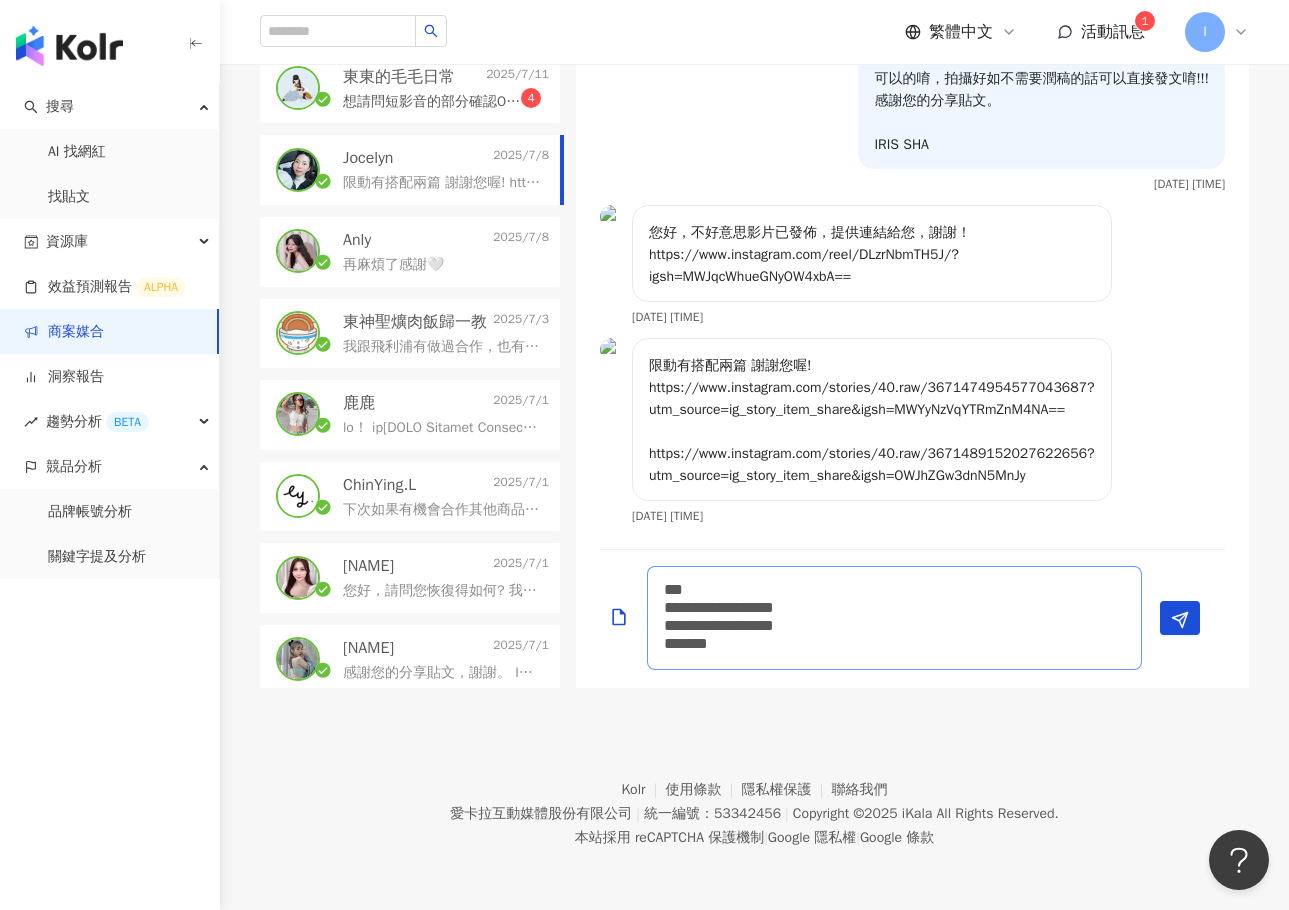 click on "**********" at bounding box center (894, 618) 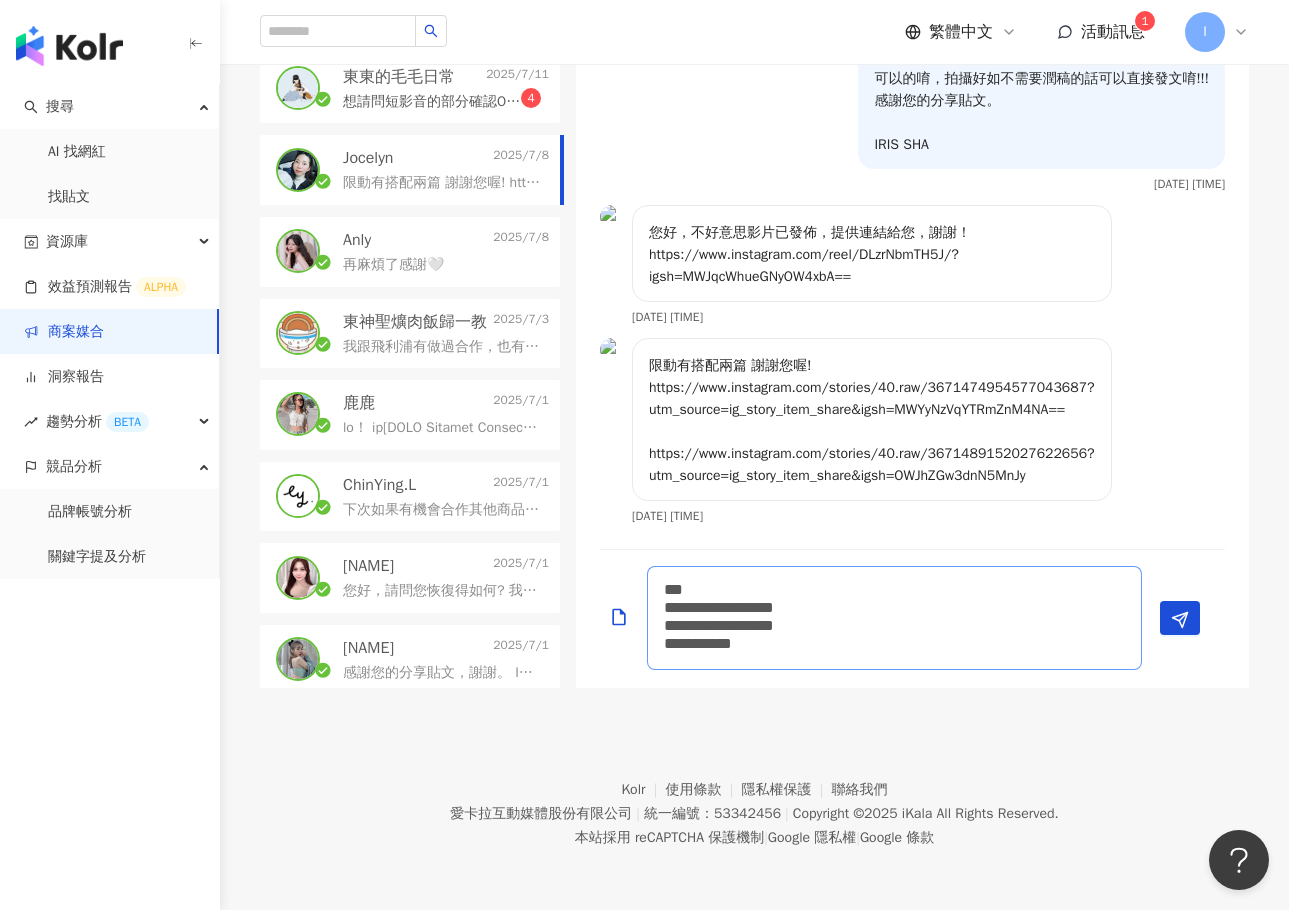scroll, scrollTop: 2, scrollLeft: 0, axis: vertical 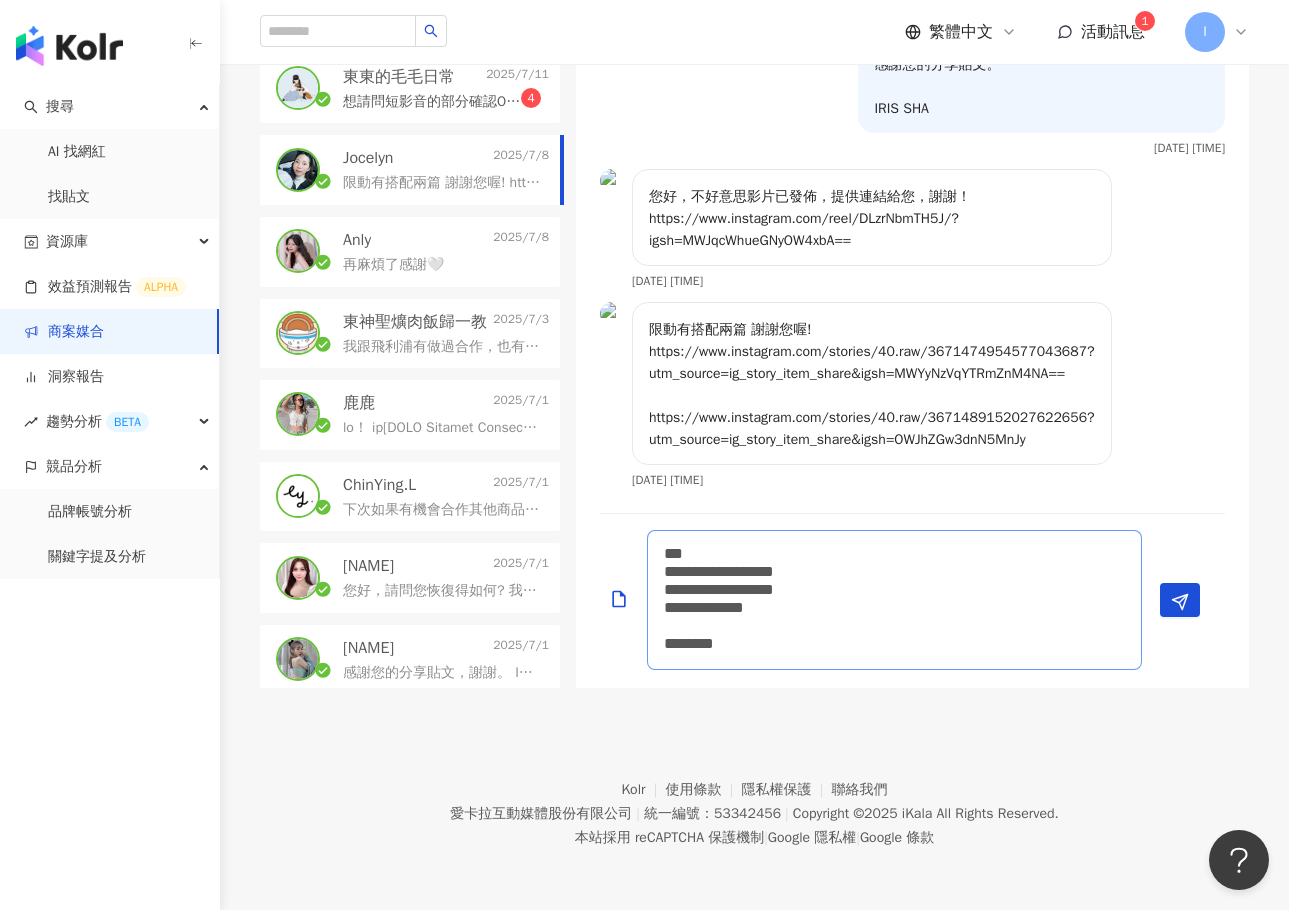 click on "**********" at bounding box center [894, 600] 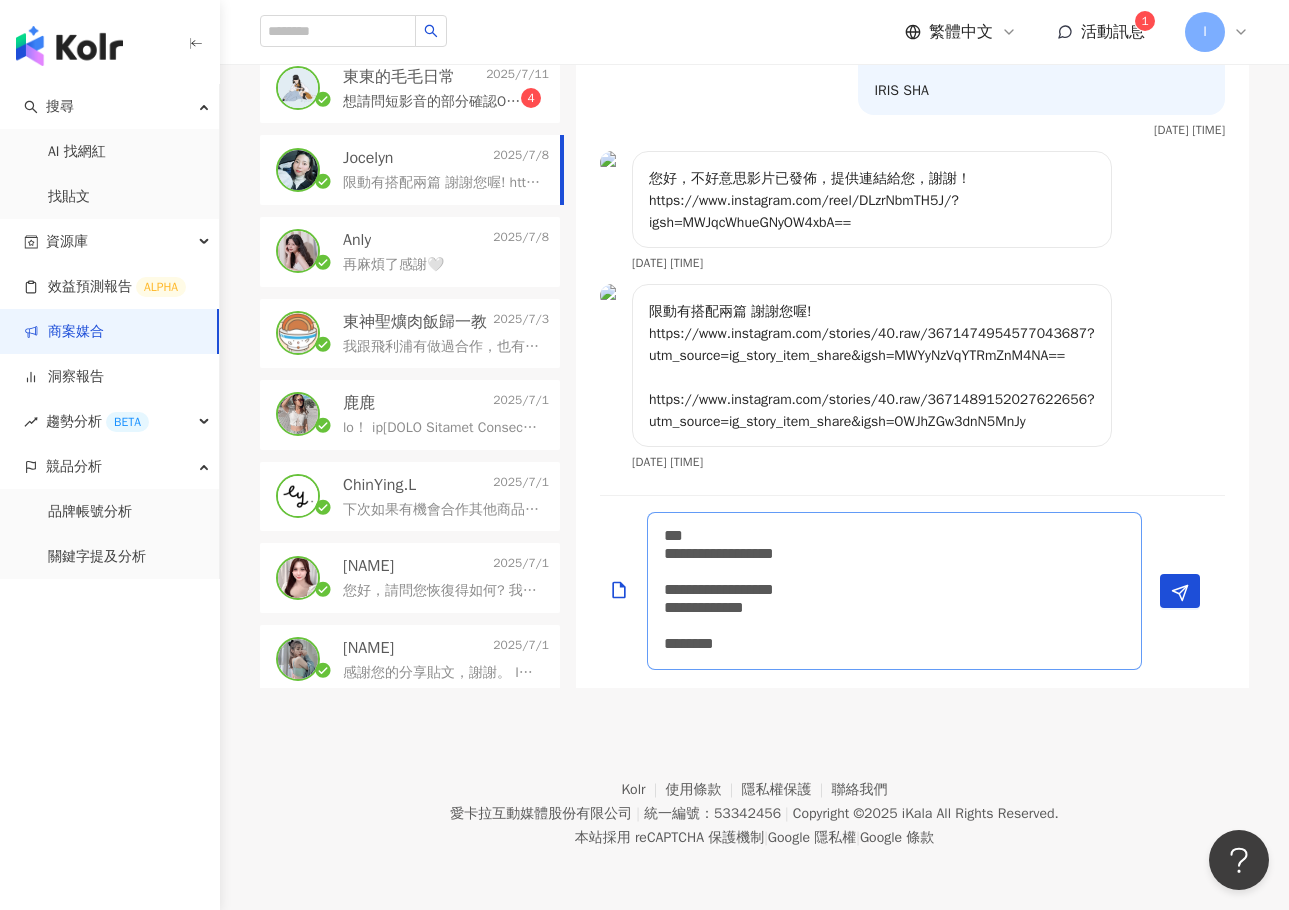 scroll, scrollTop: 2488, scrollLeft: 0, axis: vertical 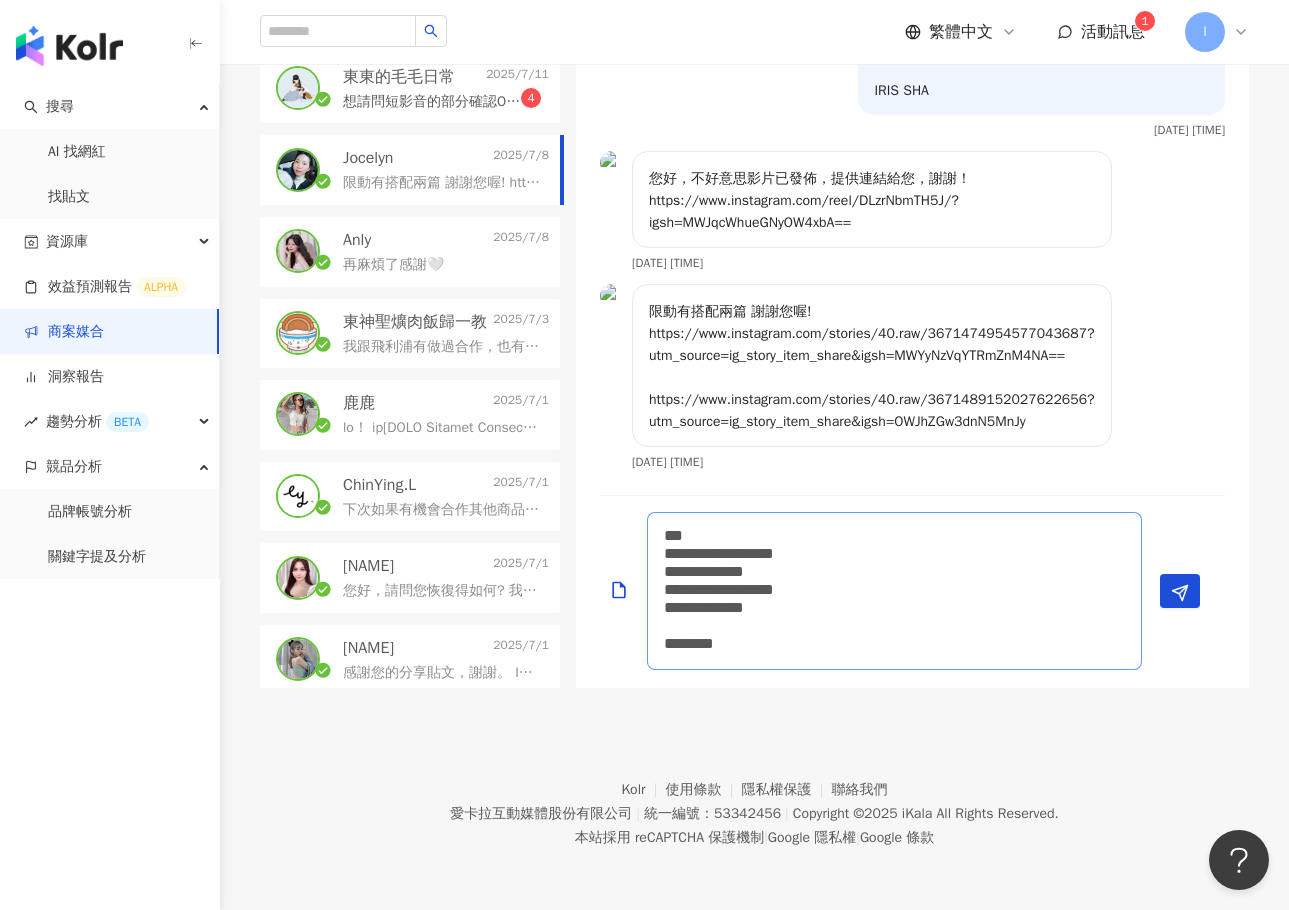 drag, startPoint x: 660, startPoint y: 619, endPoint x: 720, endPoint y: 616, distance: 60.074955 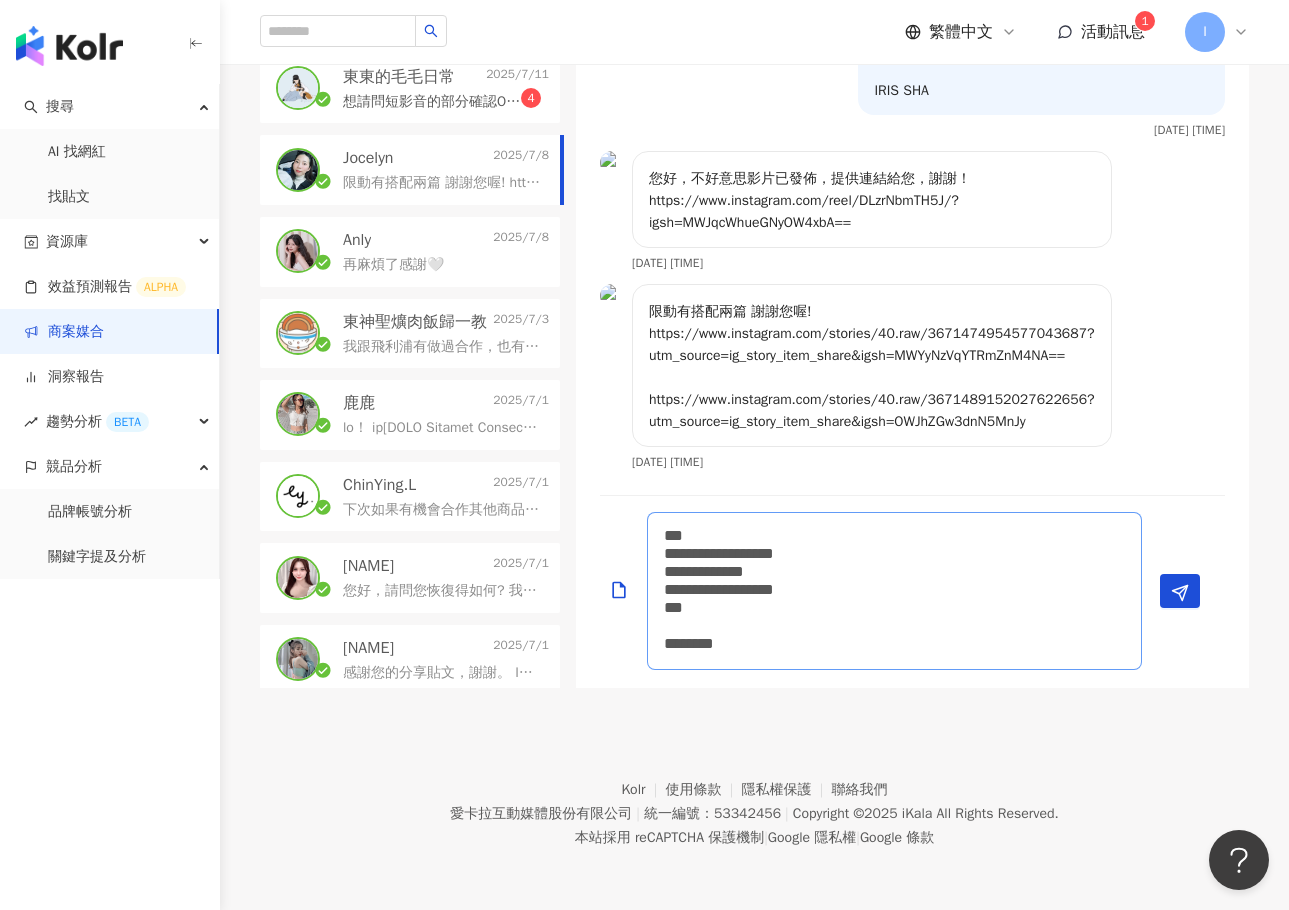 click on "**********" at bounding box center [894, 591] 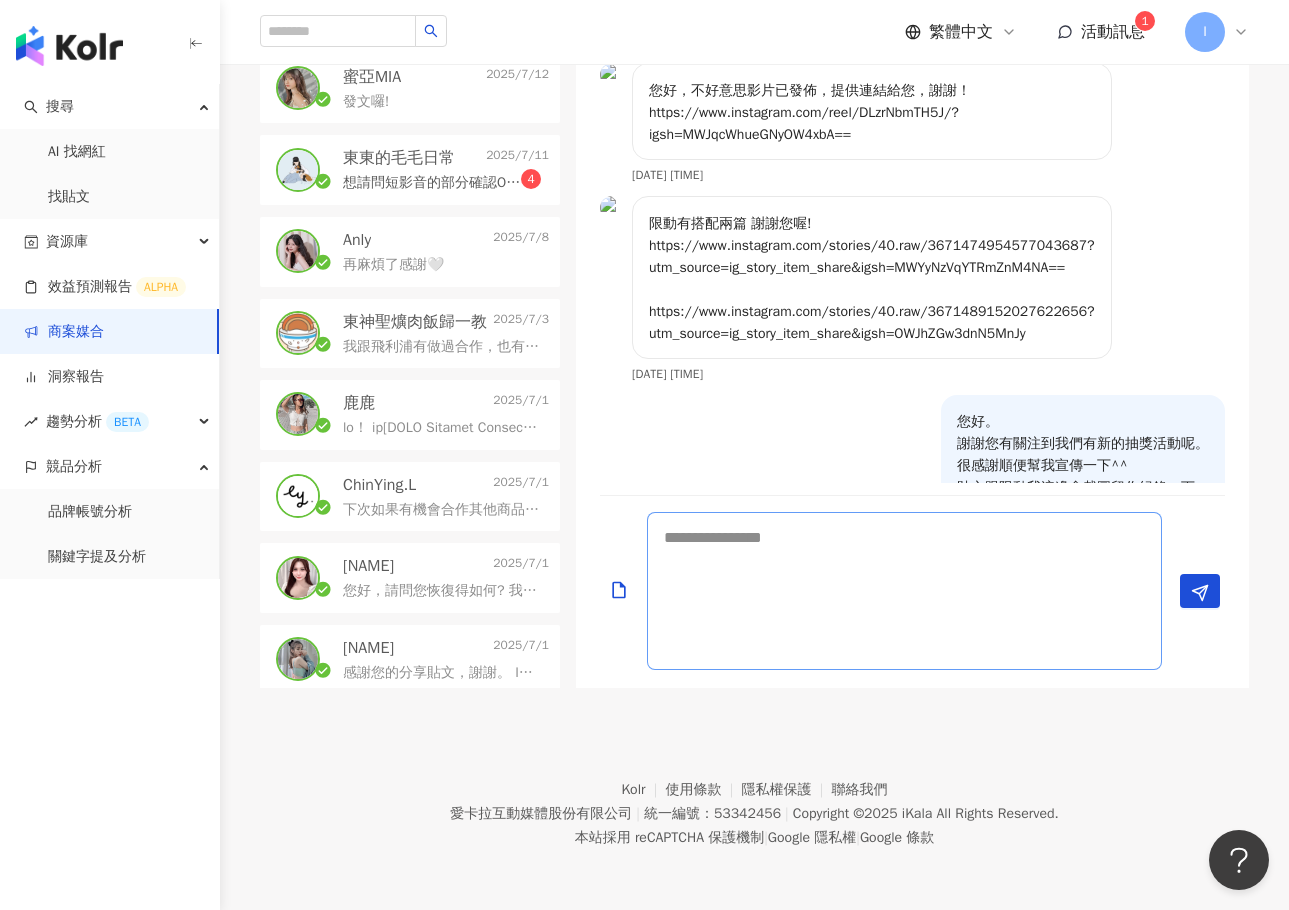 scroll, scrollTop: 310, scrollLeft: 0, axis: vertical 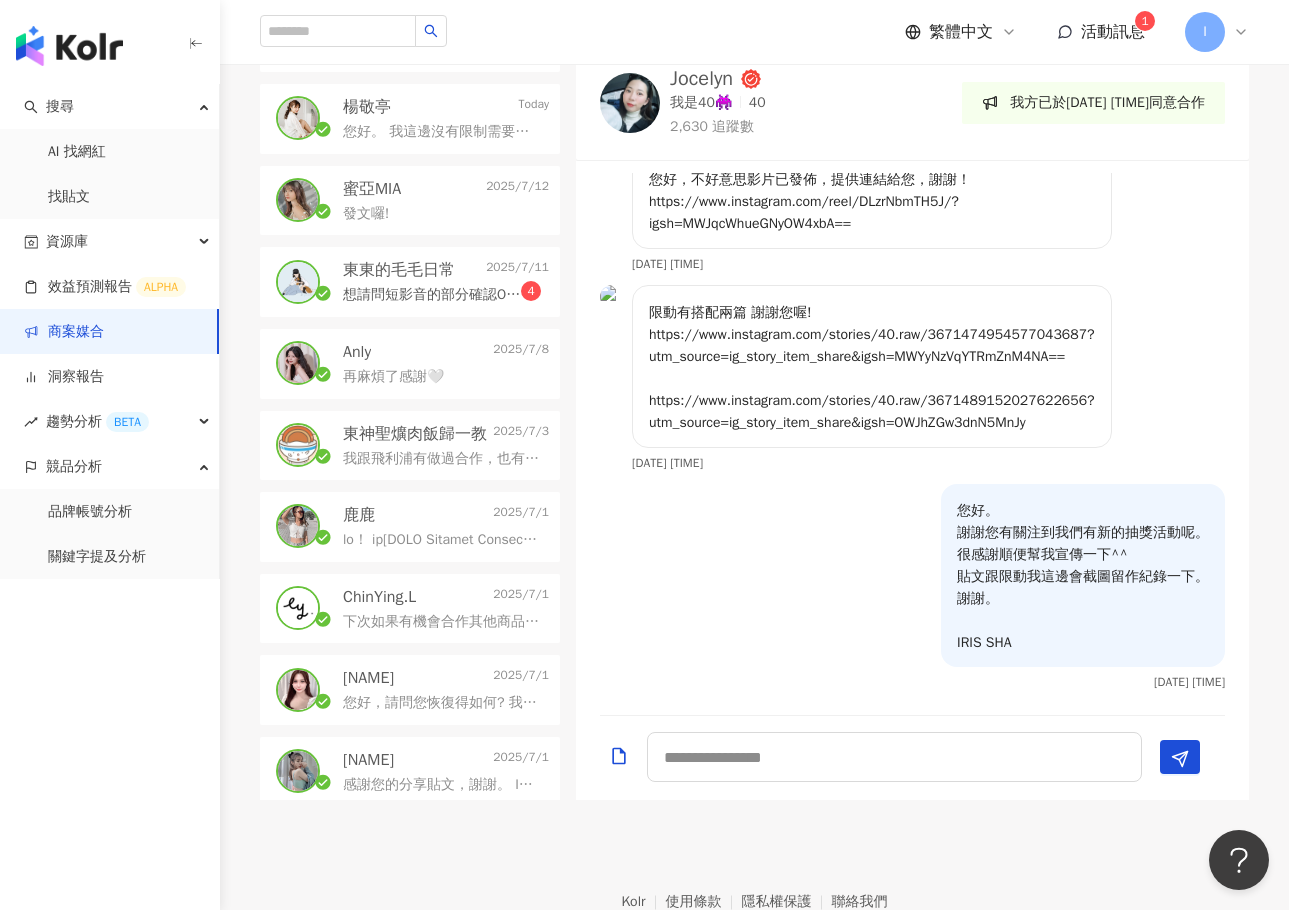 click on "東東的毛毛日常" at bounding box center [399, 270] 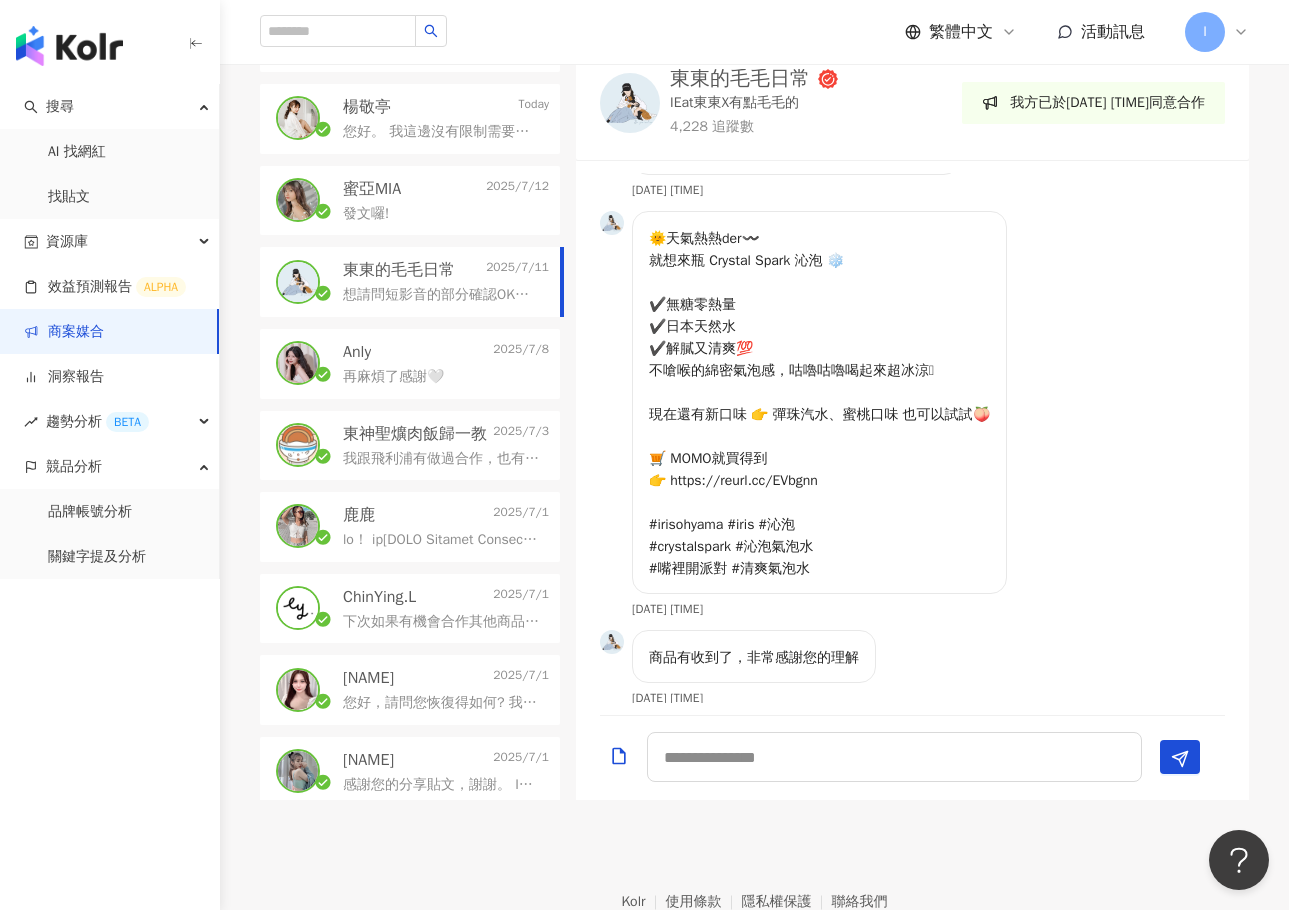 scroll, scrollTop: 2990, scrollLeft: 0, axis: vertical 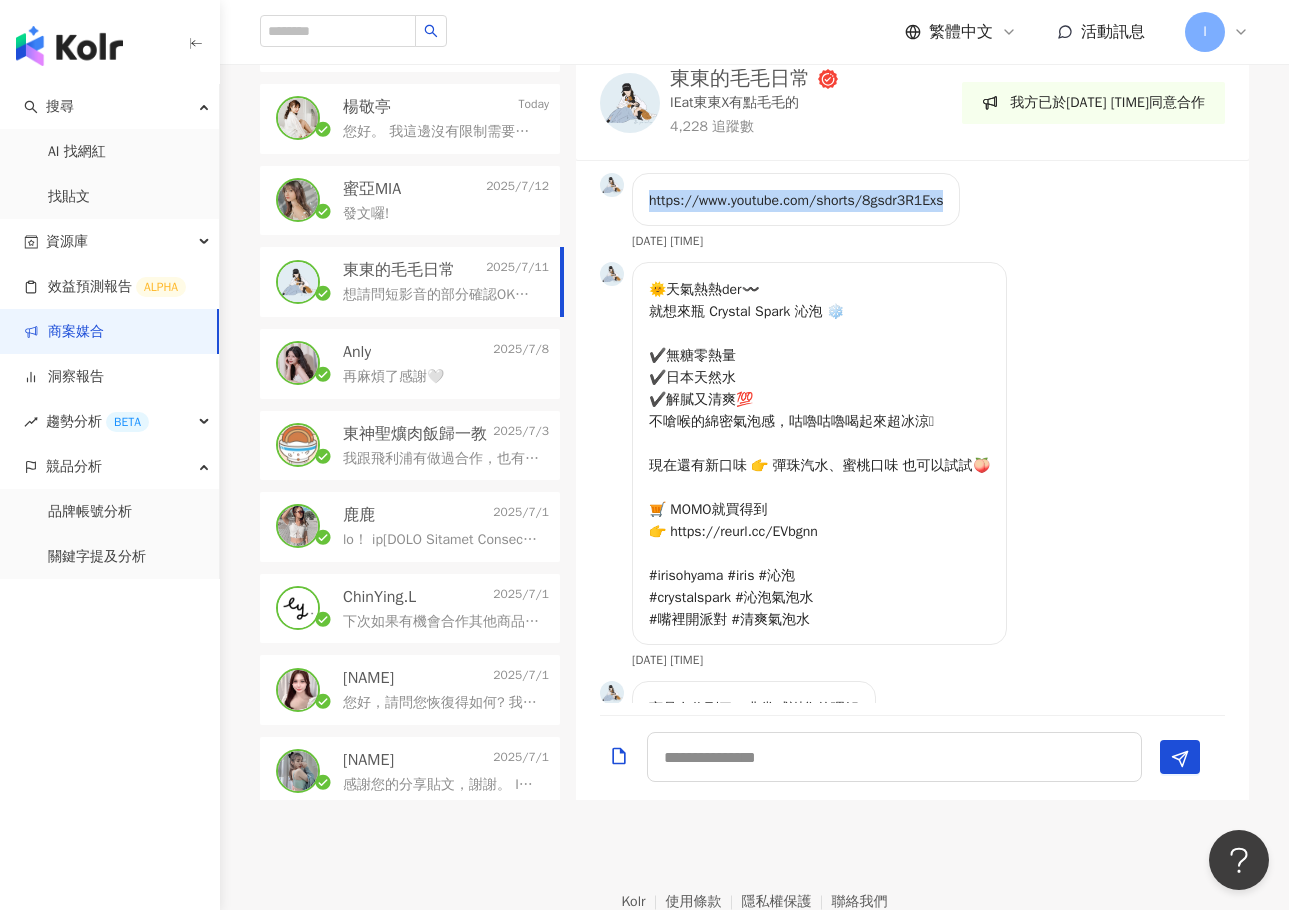 drag, startPoint x: 649, startPoint y: 262, endPoint x: 975, endPoint y: 263, distance: 326.00153 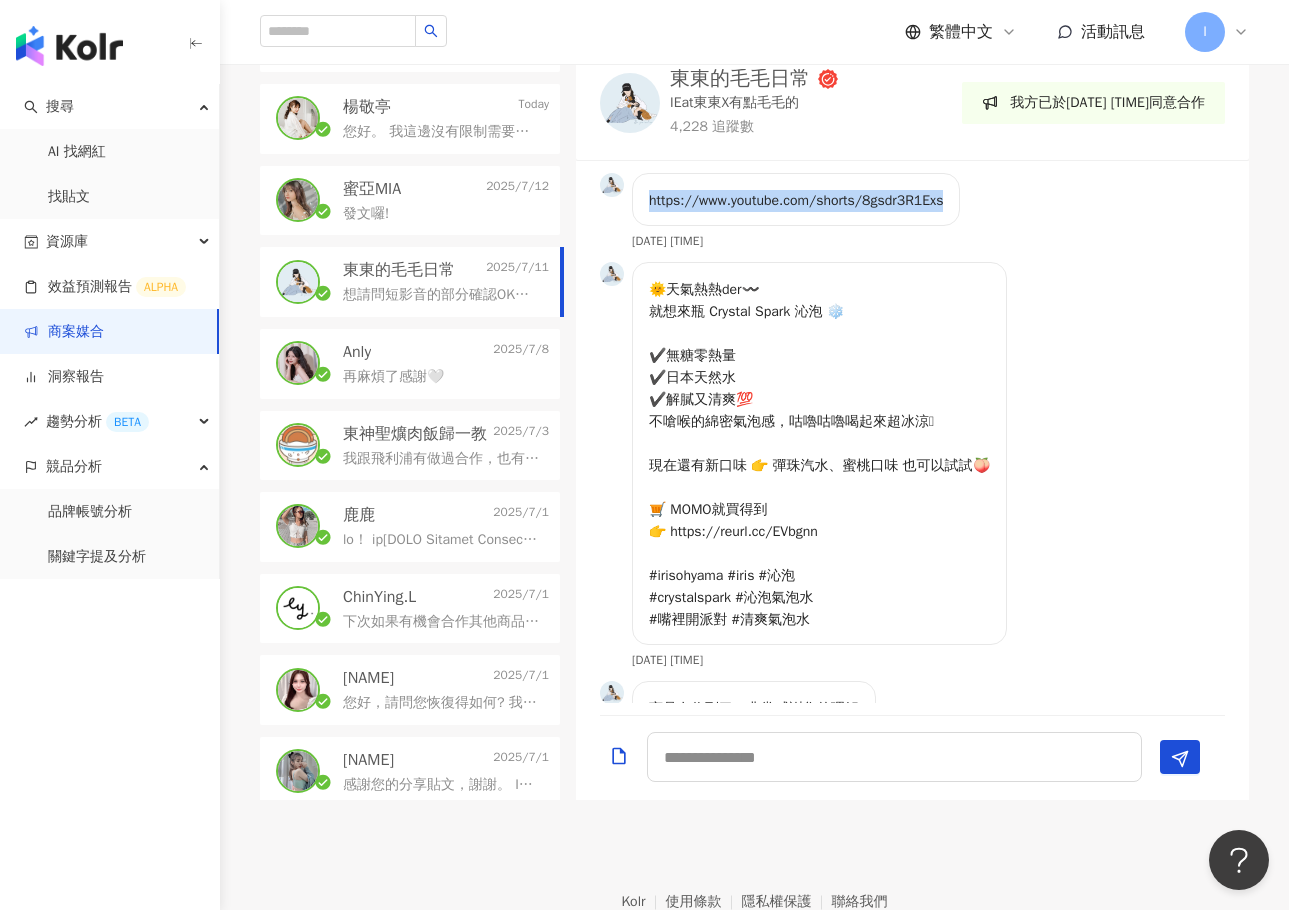 copy on "https://www.youtube.com/shorts/[VIDEO_ID]" 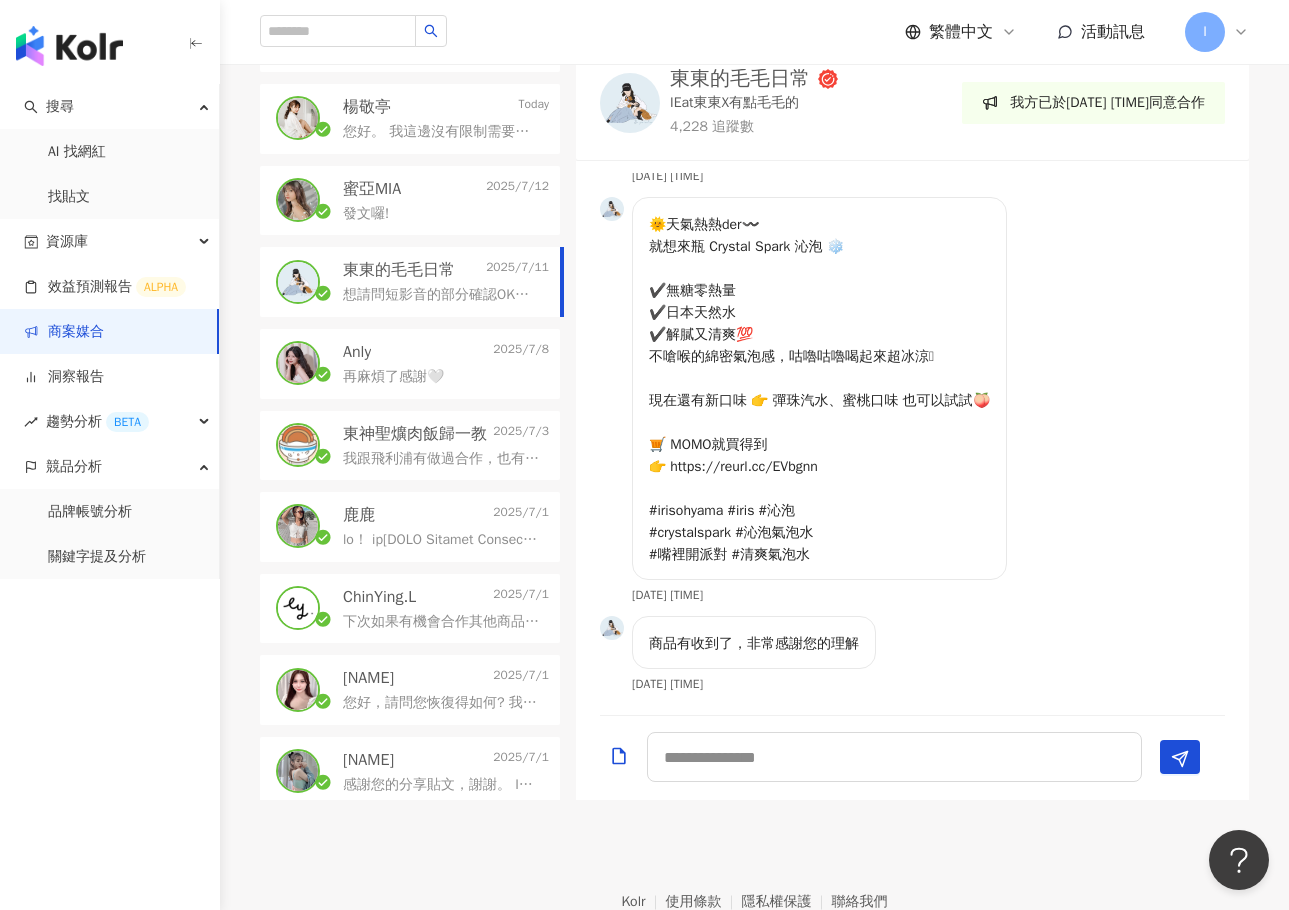 scroll, scrollTop: 3190, scrollLeft: 0, axis: vertical 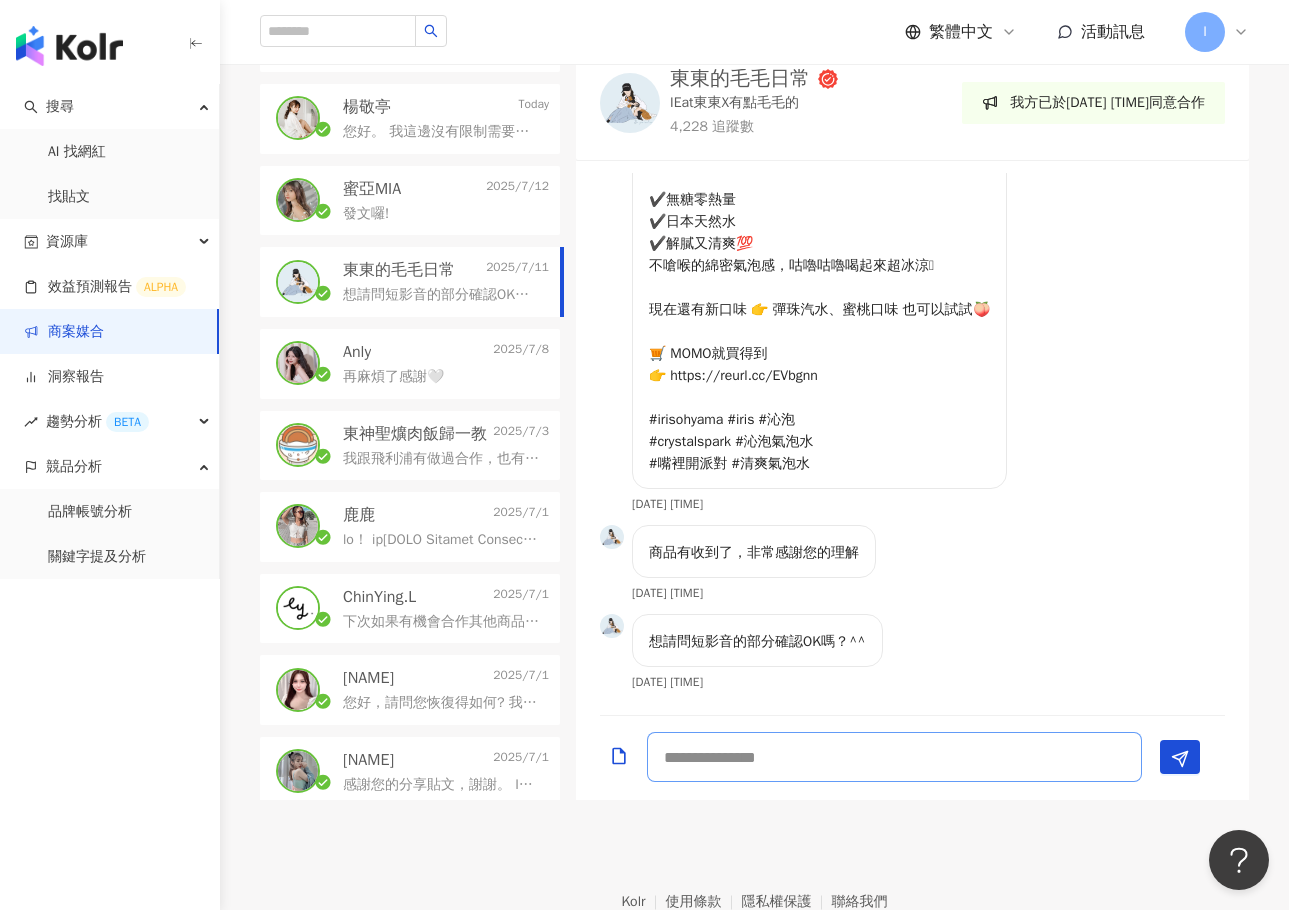 click at bounding box center [894, 757] 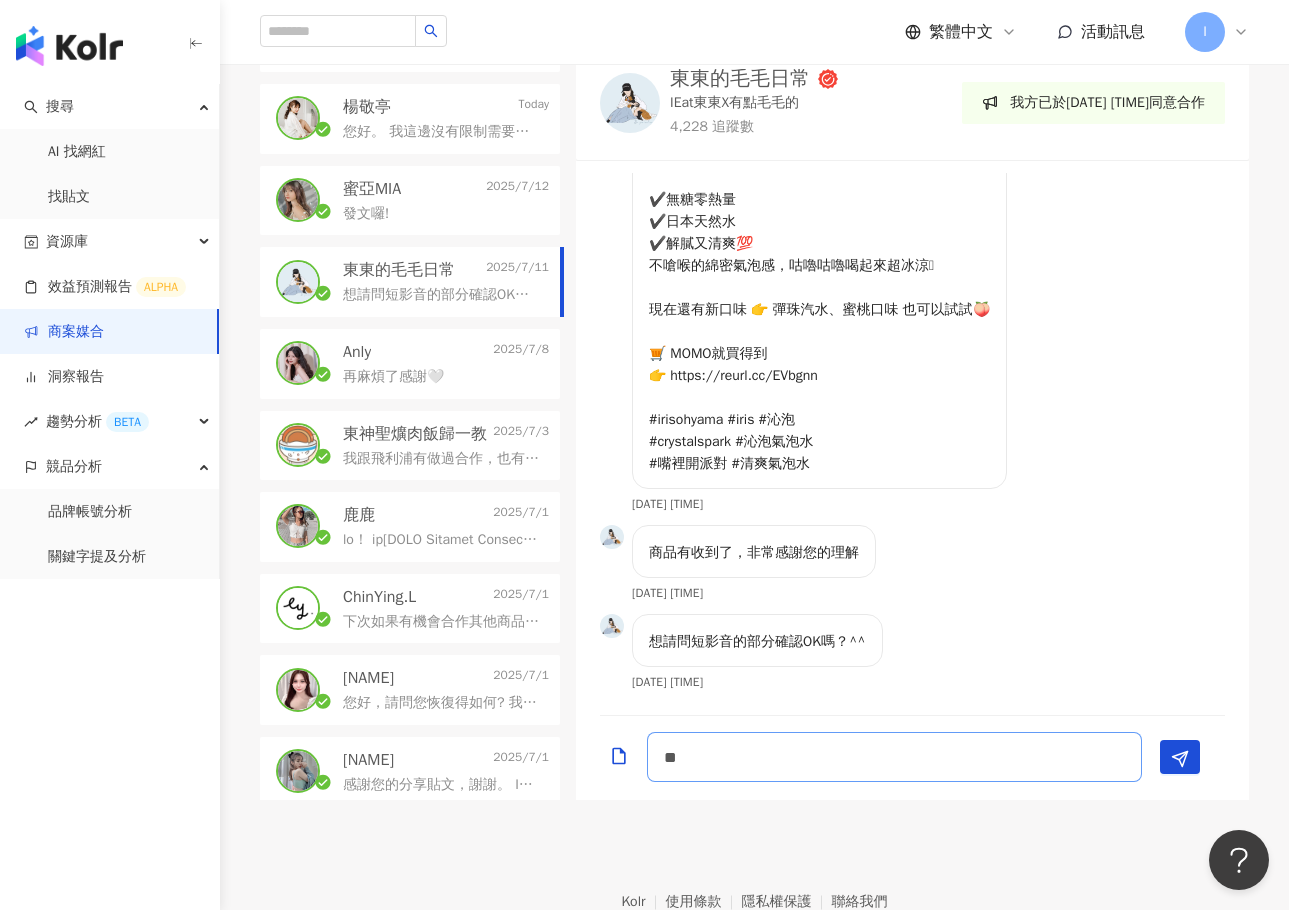 type on "*" 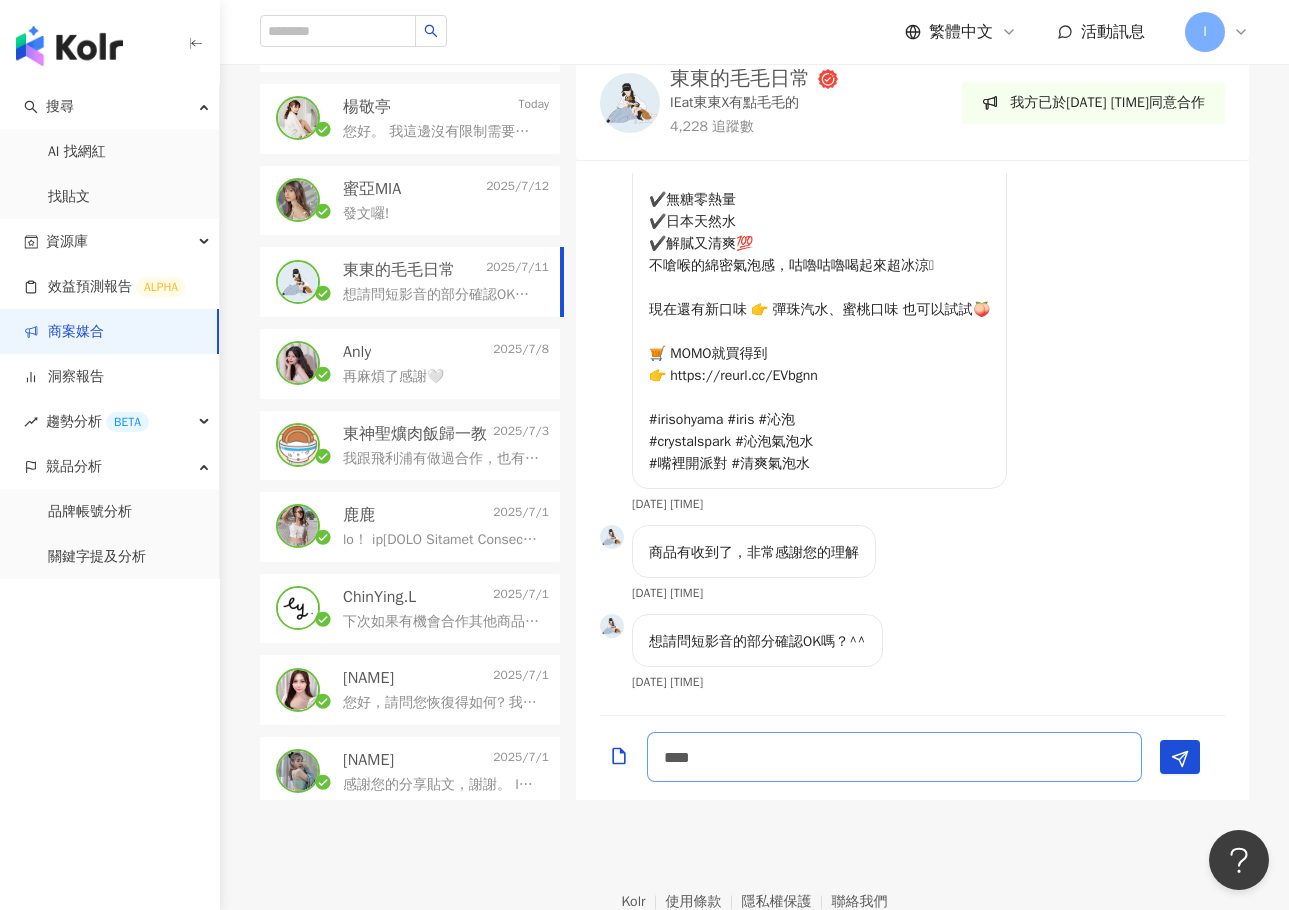 scroll, scrollTop: 2, scrollLeft: 0, axis: vertical 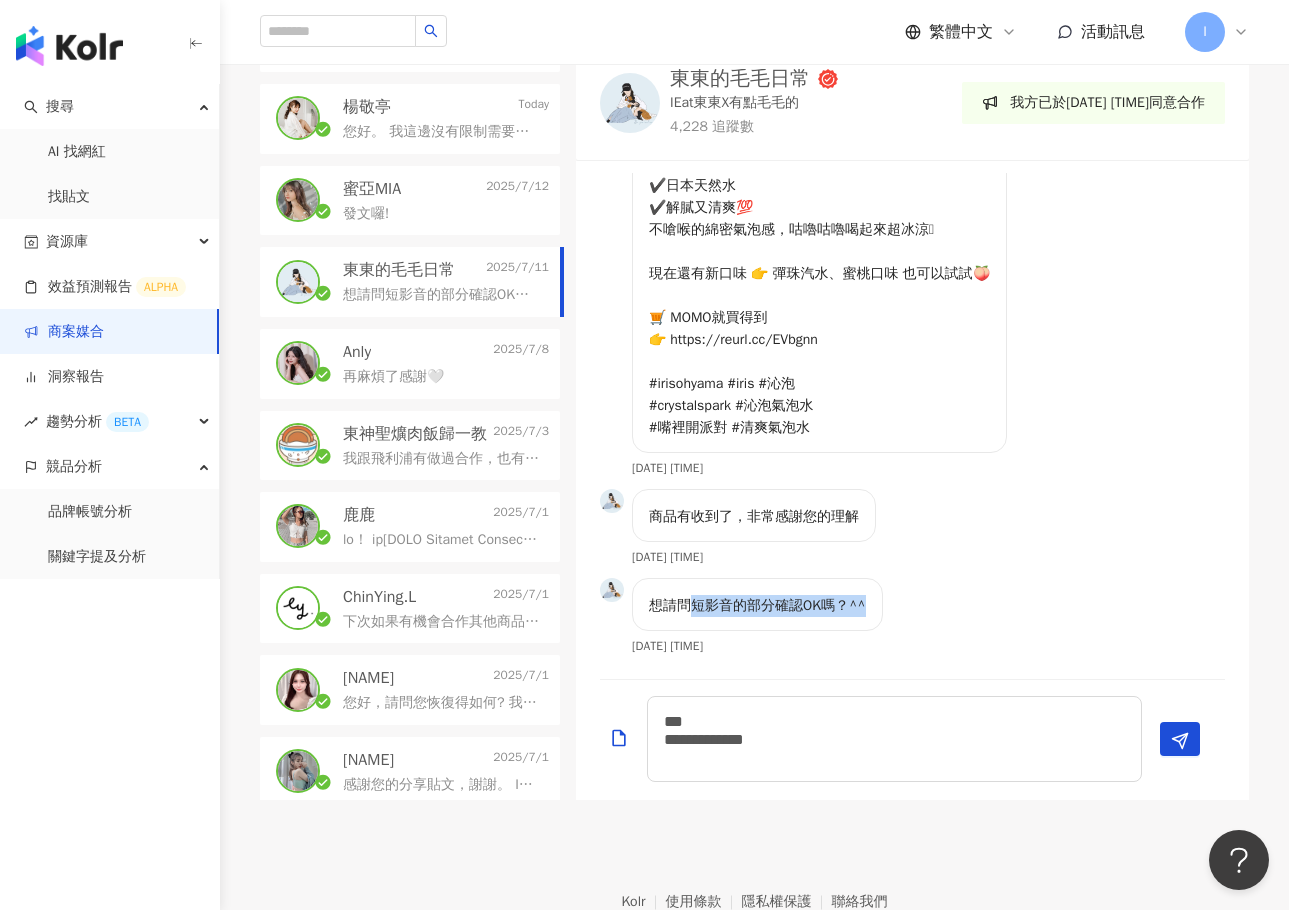 drag, startPoint x: 705, startPoint y: 644, endPoint x: 996, endPoint y: 645, distance: 291.0017 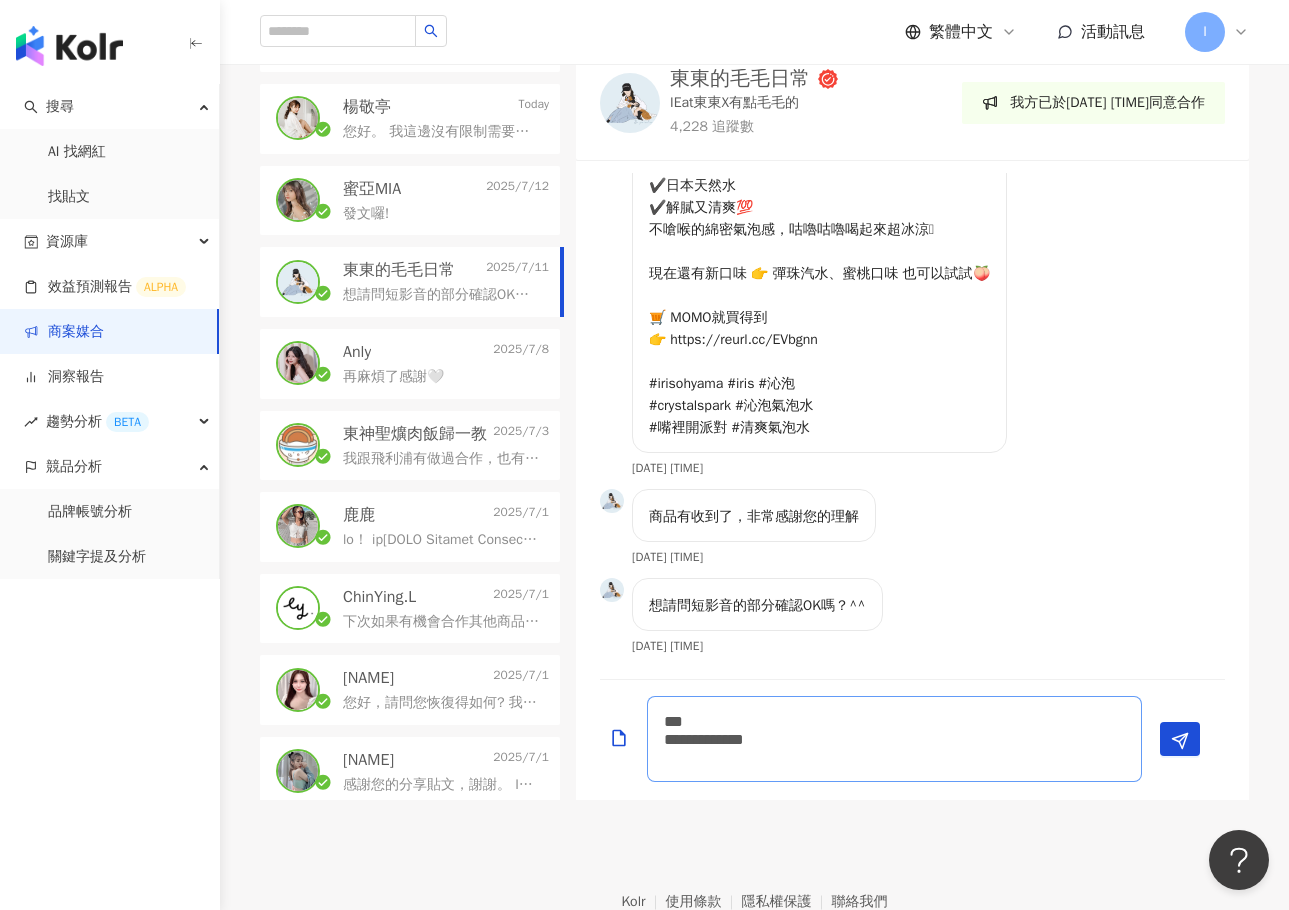 click on "**********" at bounding box center (894, 739) 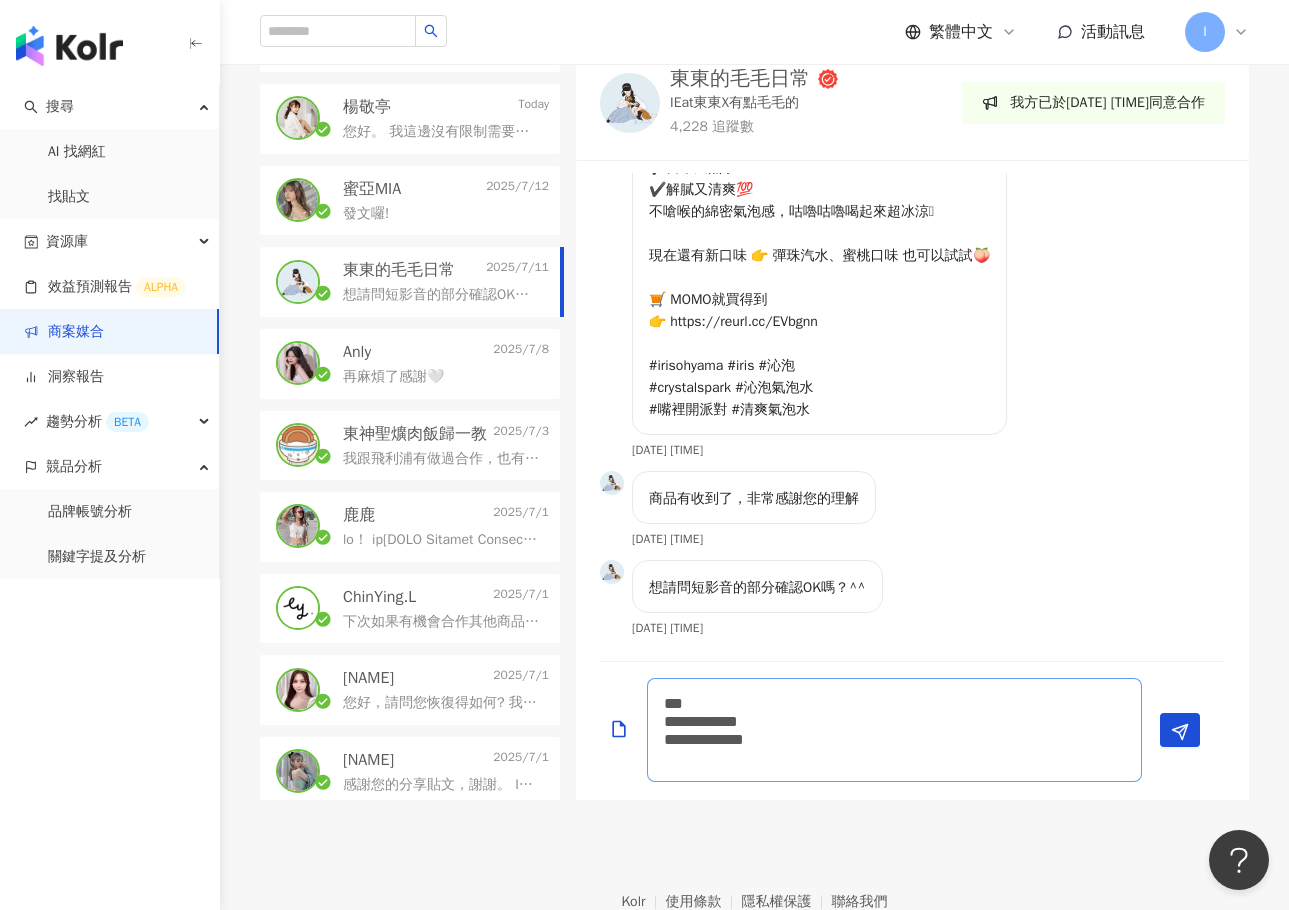 scroll, scrollTop: 2, scrollLeft: 0, axis: vertical 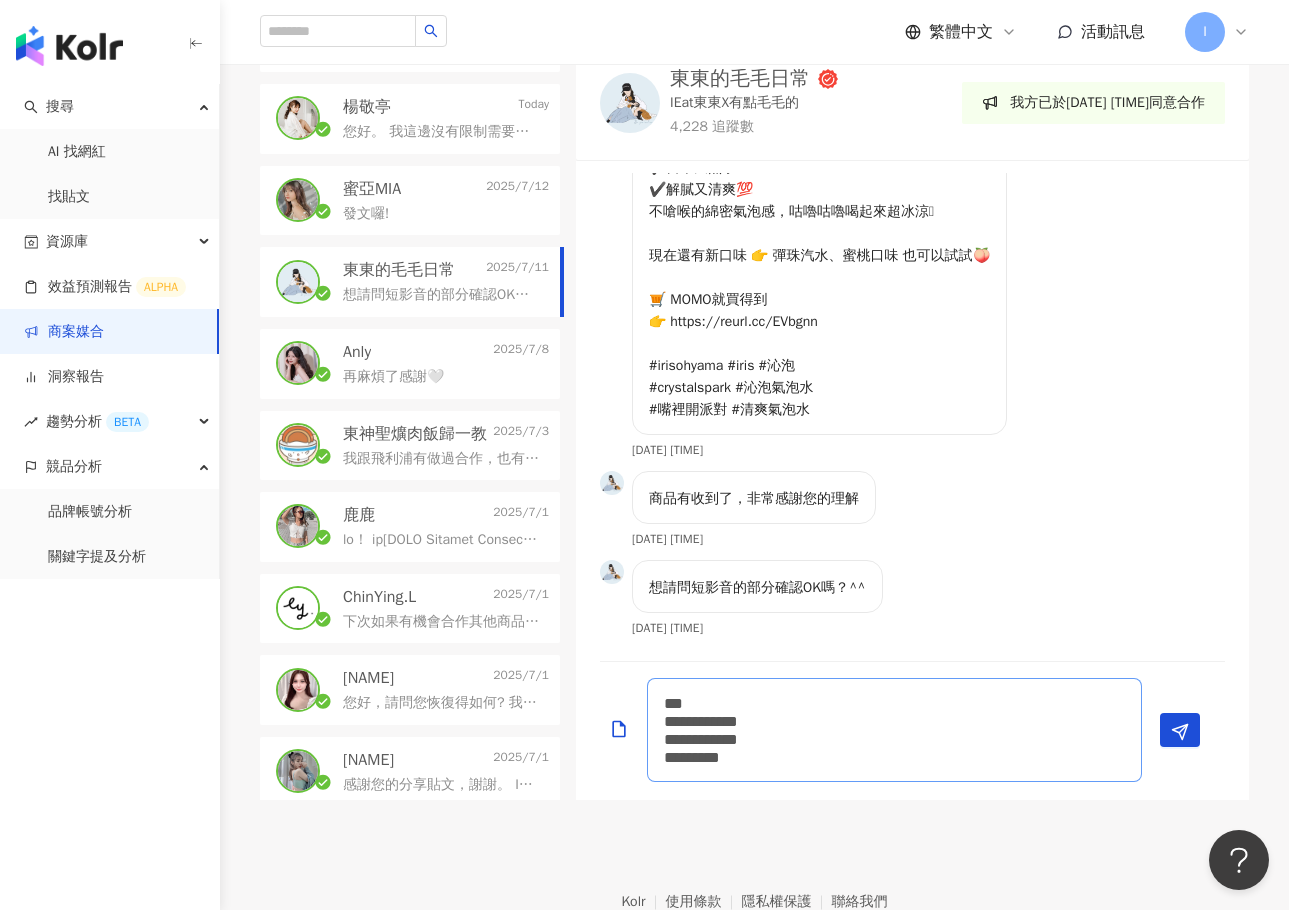 drag, startPoint x: 661, startPoint y: 768, endPoint x: 971, endPoint y: 792, distance: 310.92764 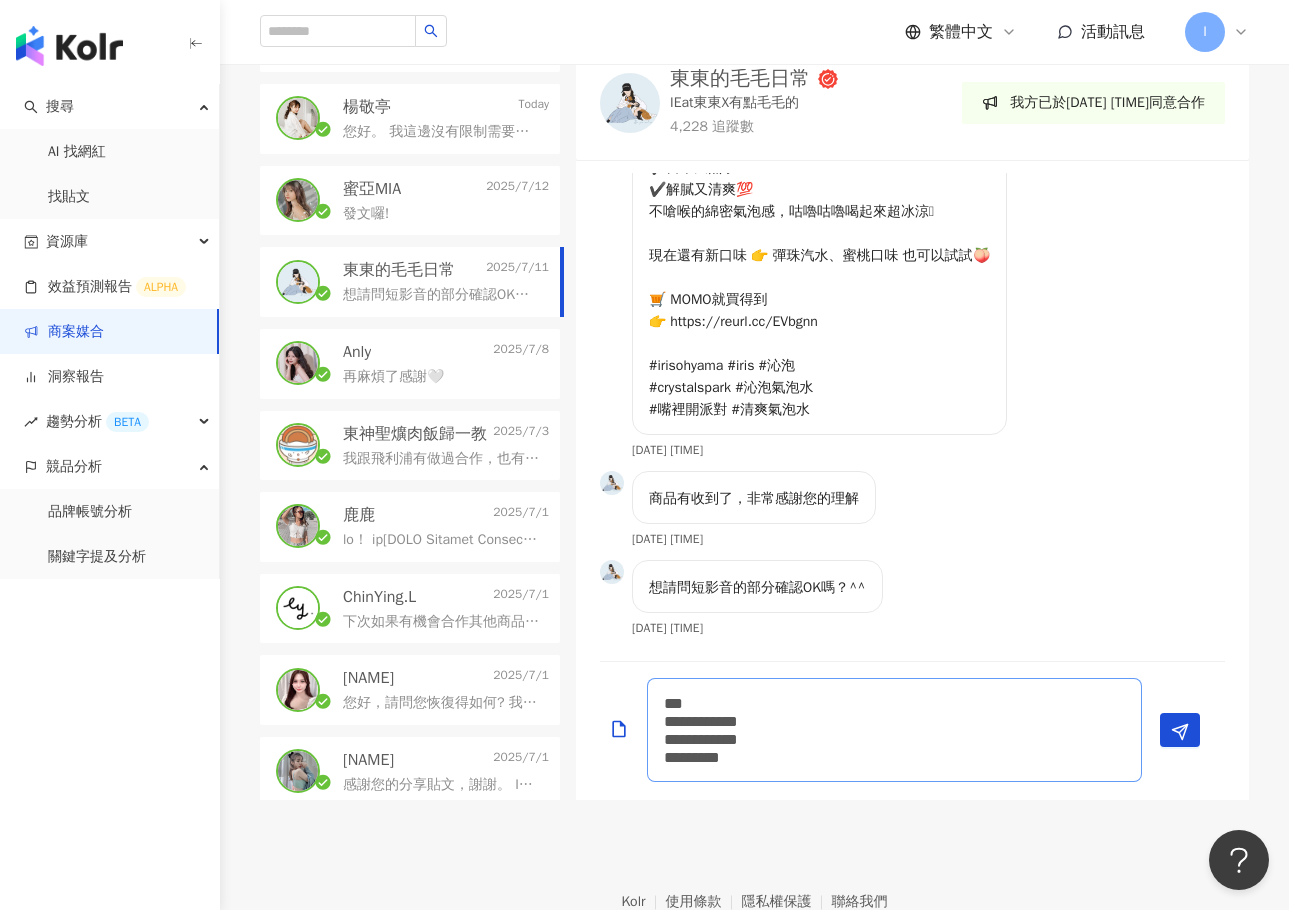 click on "**********" at bounding box center (894, 730) 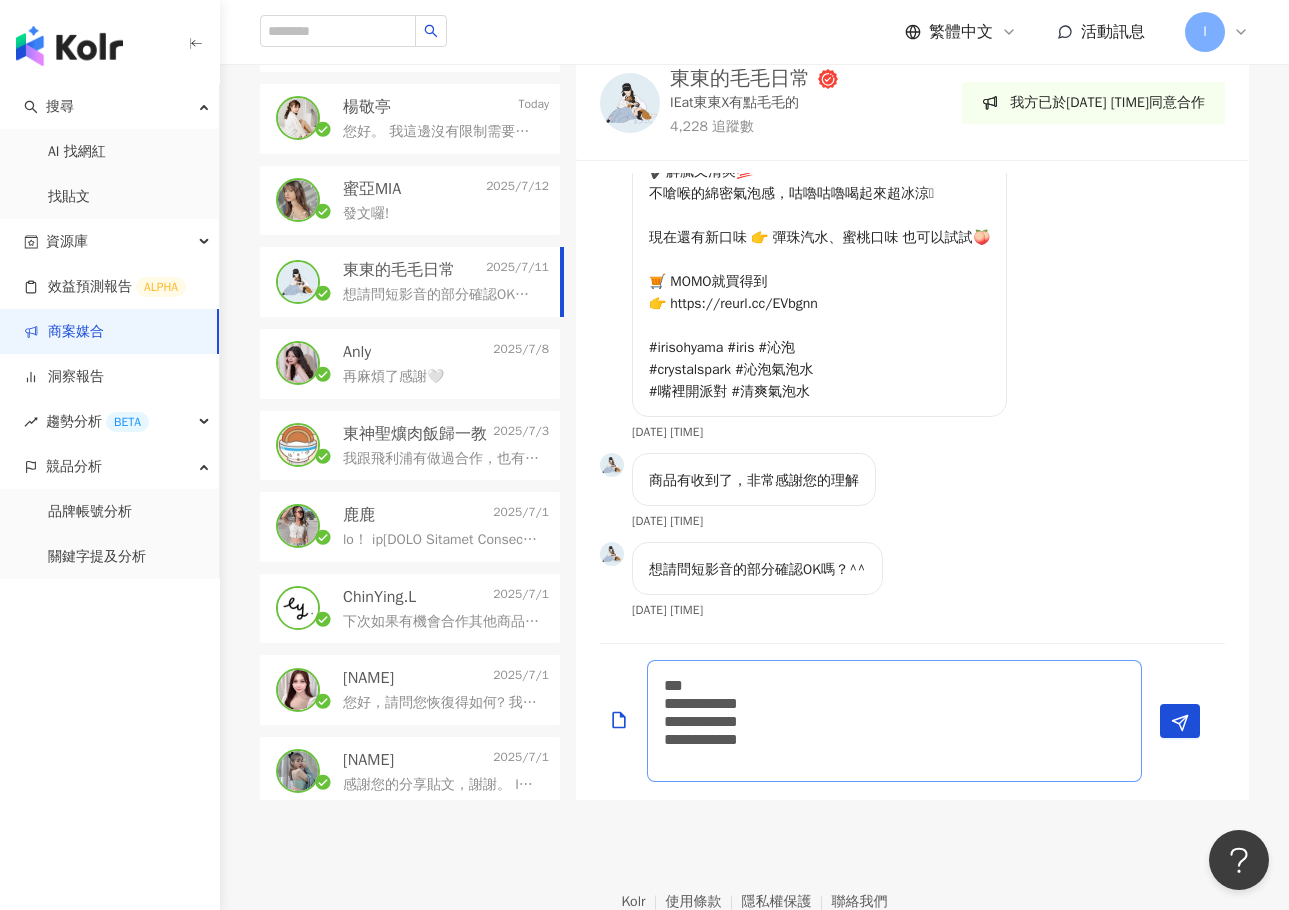 scroll, scrollTop: 2, scrollLeft: 0, axis: vertical 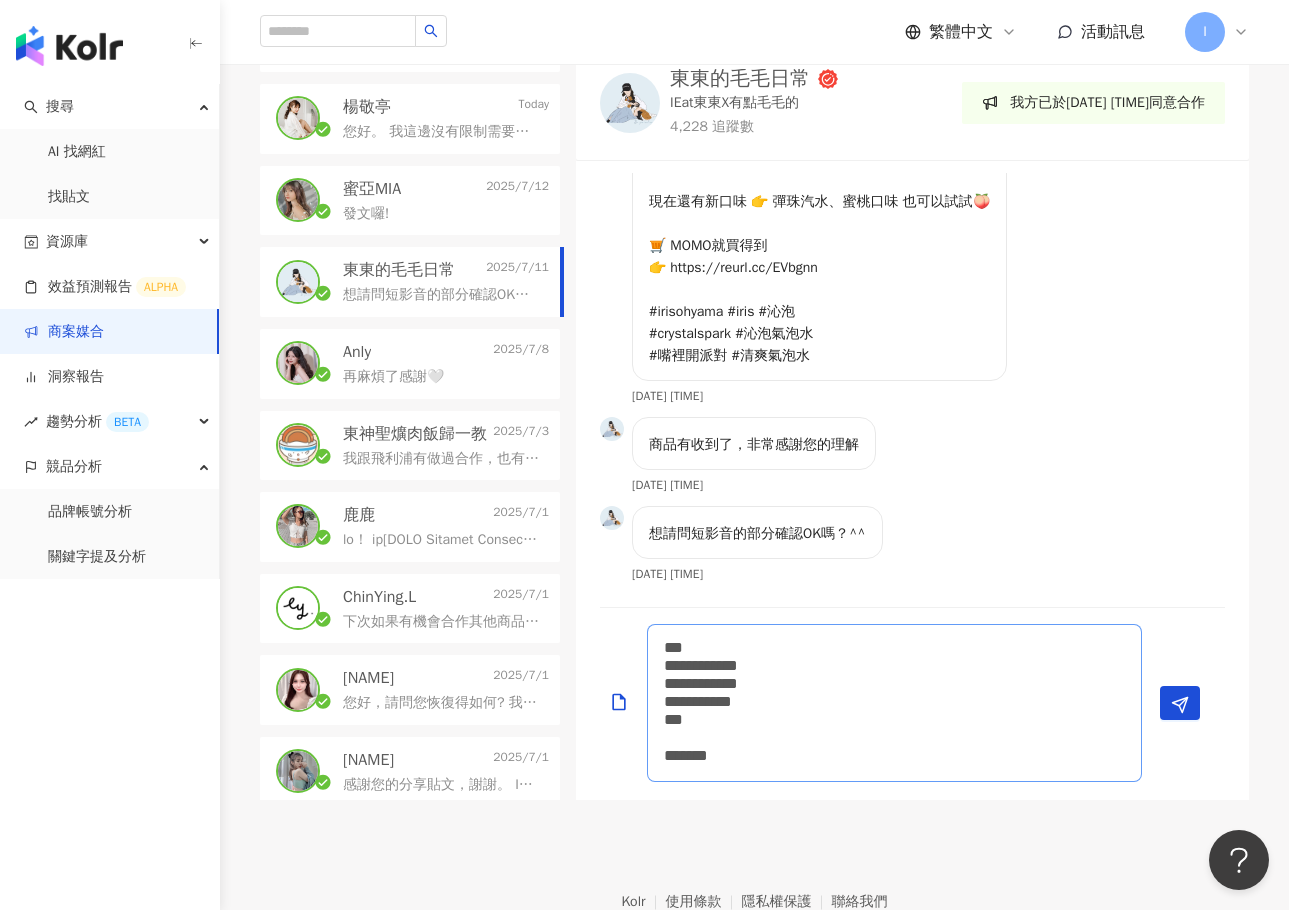 type on "**********" 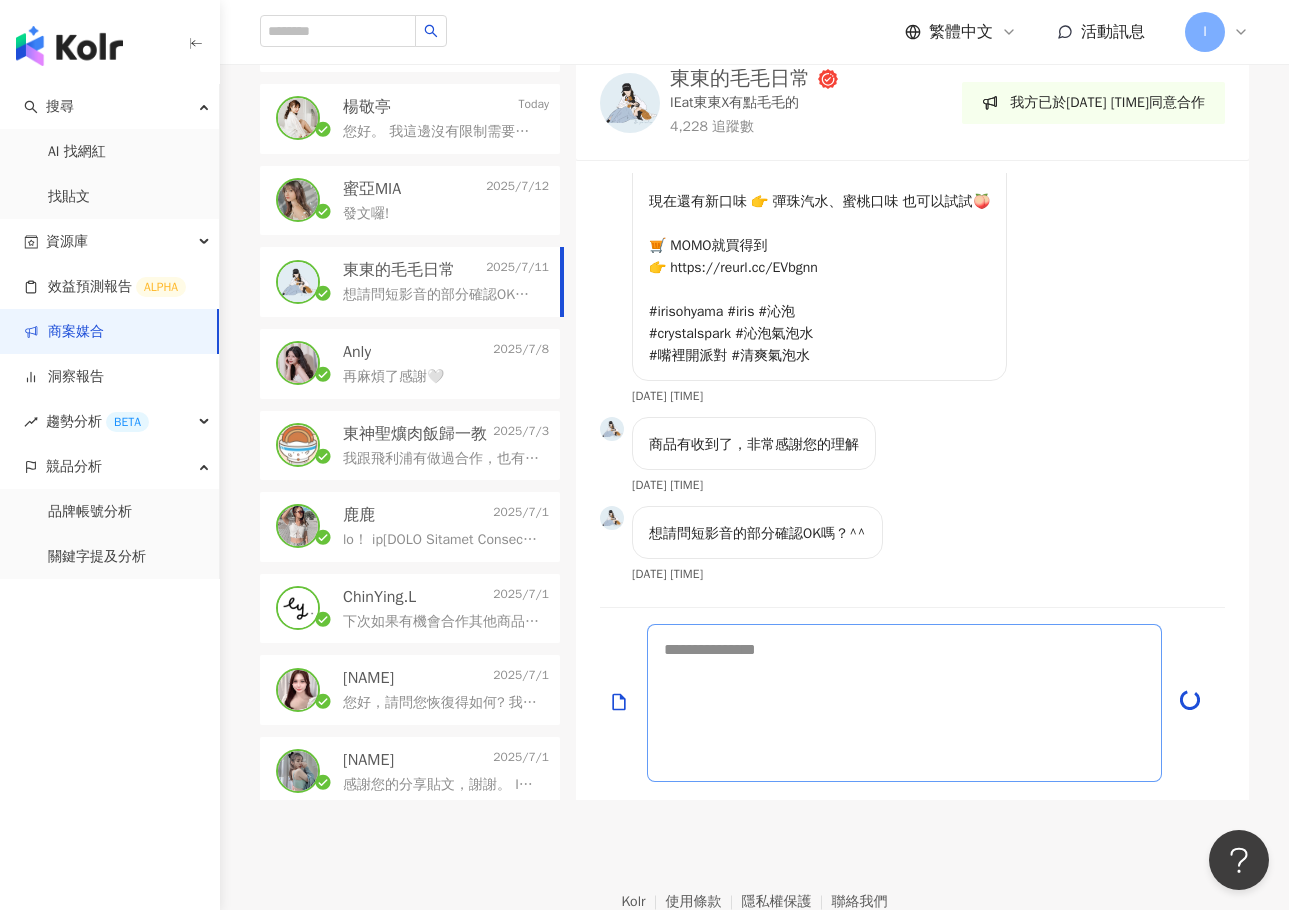 scroll, scrollTop: 3409, scrollLeft: 0, axis: vertical 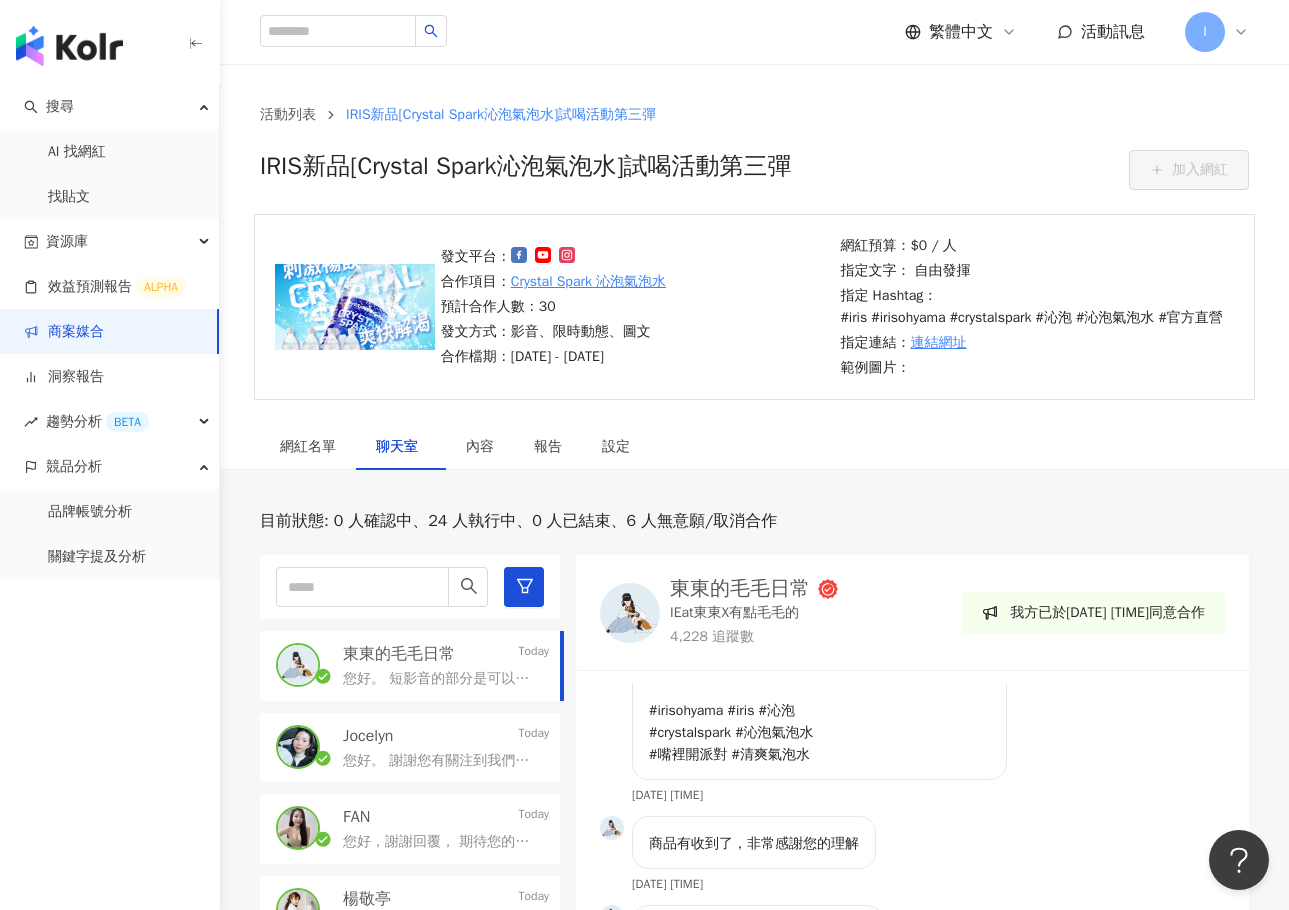 click on "網紅名單 聊天室 內容 報告 設定" at bounding box center [754, 447] 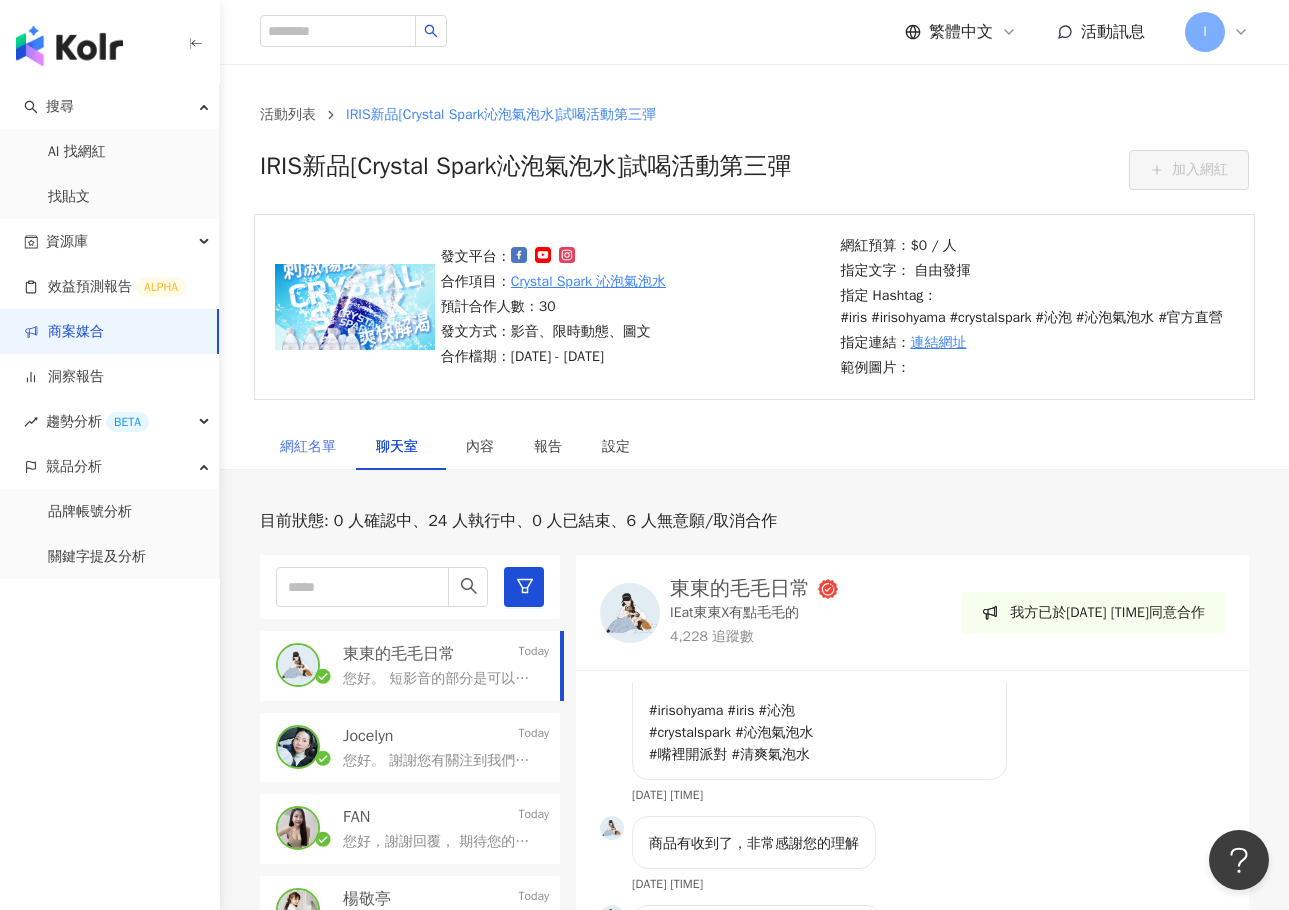 click on "網紅名單" at bounding box center [308, 447] 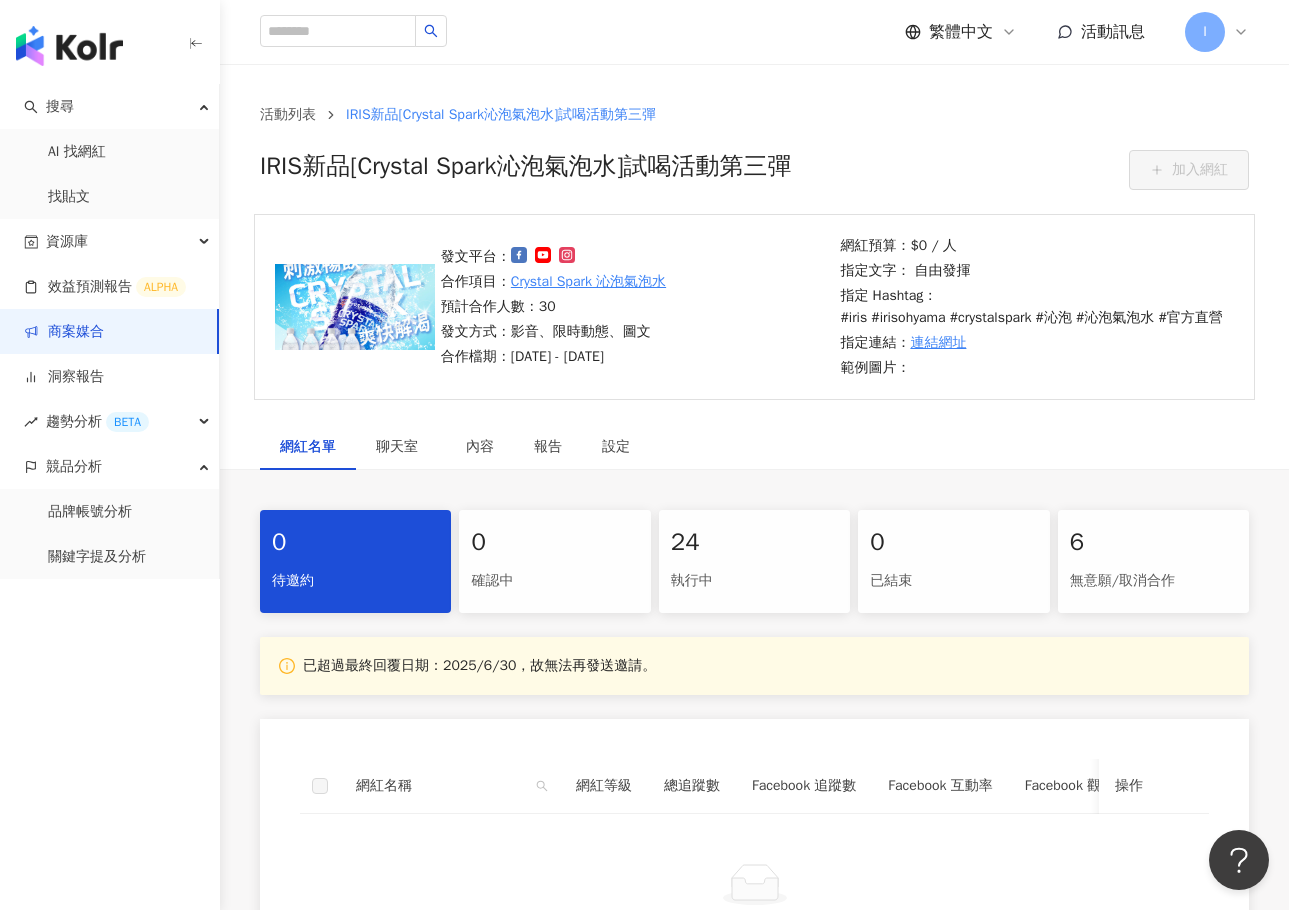 click on "24" at bounding box center (754, 543) 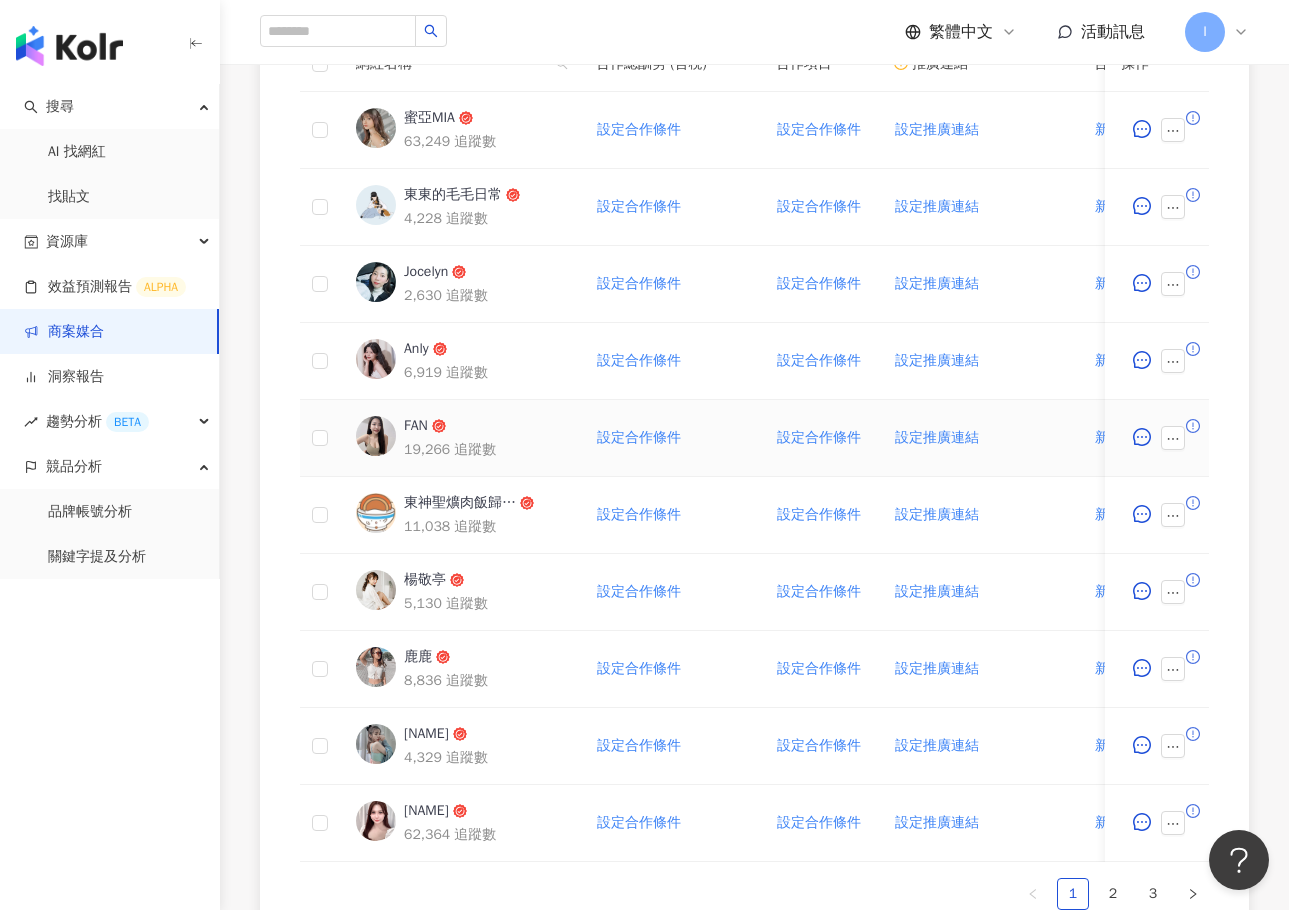 scroll, scrollTop: 794, scrollLeft: 0, axis: vertical 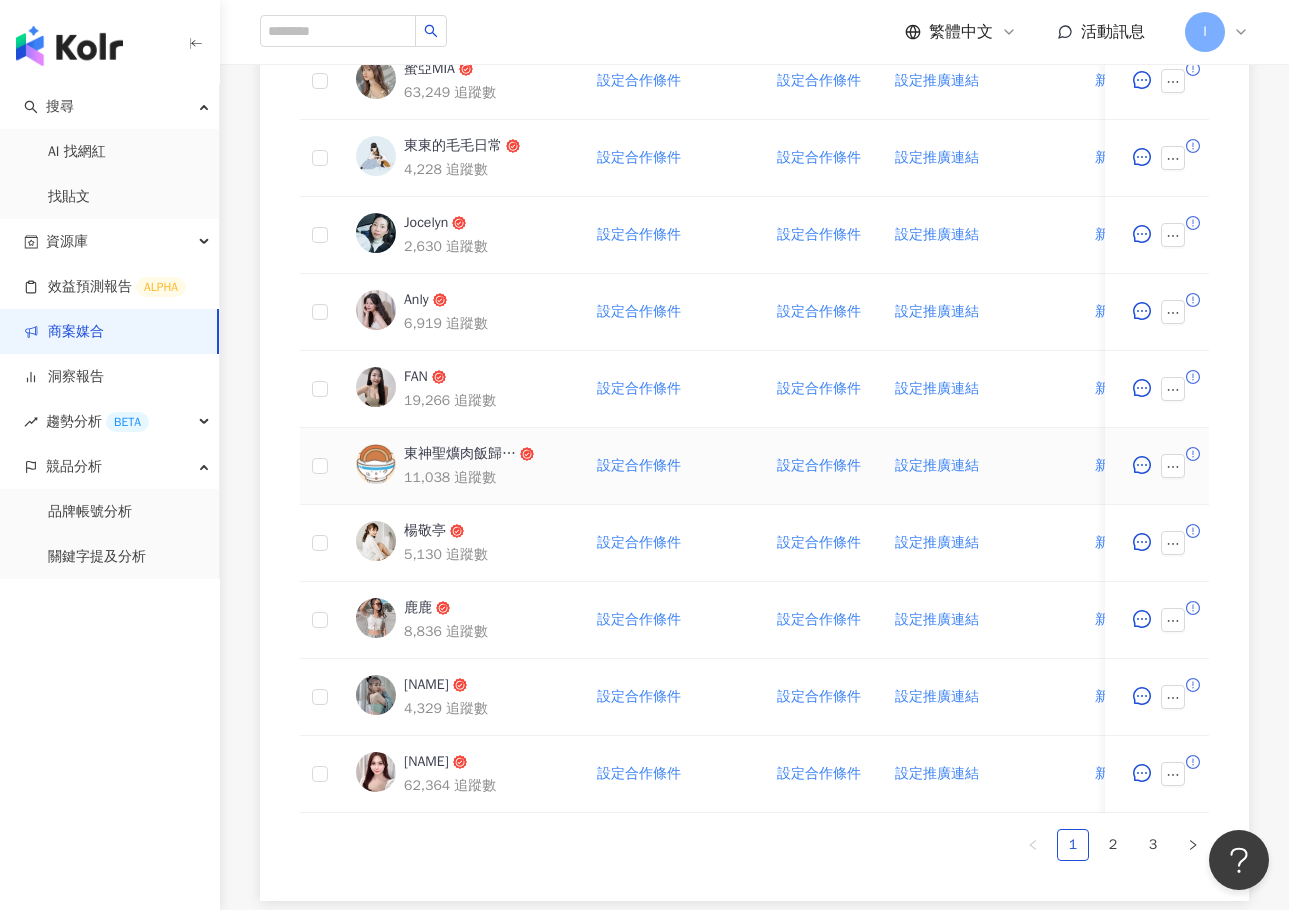 click on "東神聖爌肉飯歸一教" at bounding box center (460, 454) 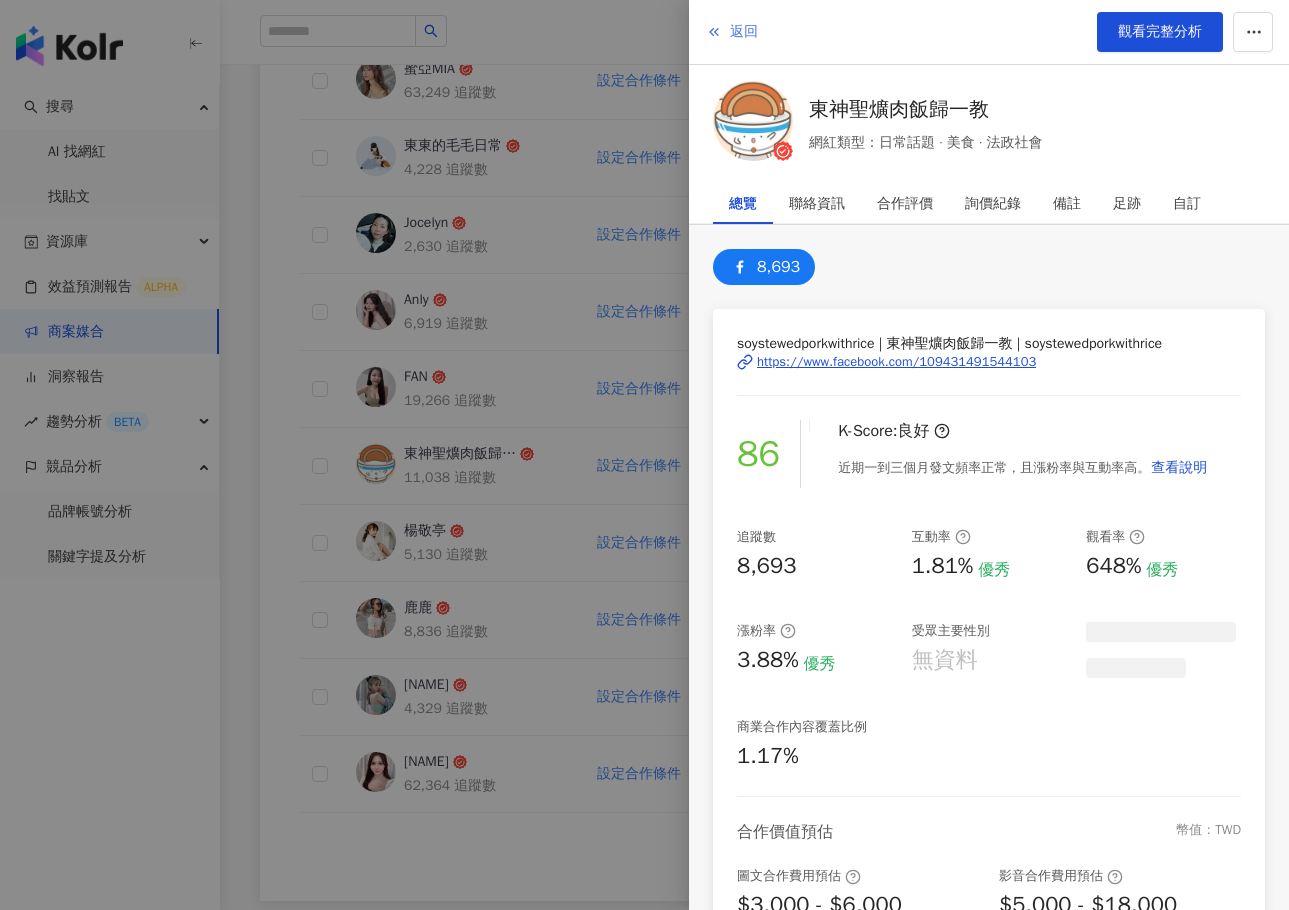 click on "返回" at bounding box center (744, 32) 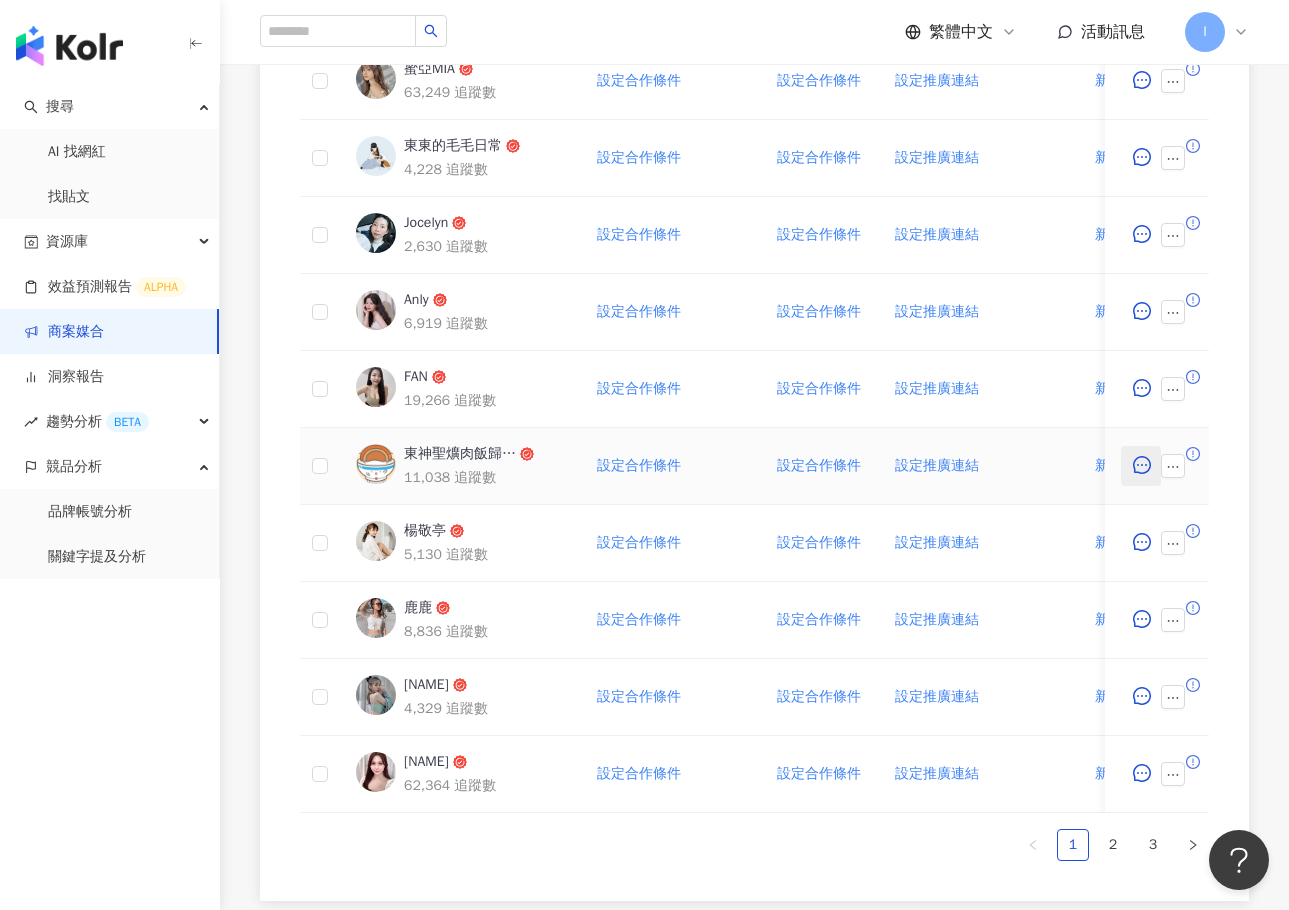 click 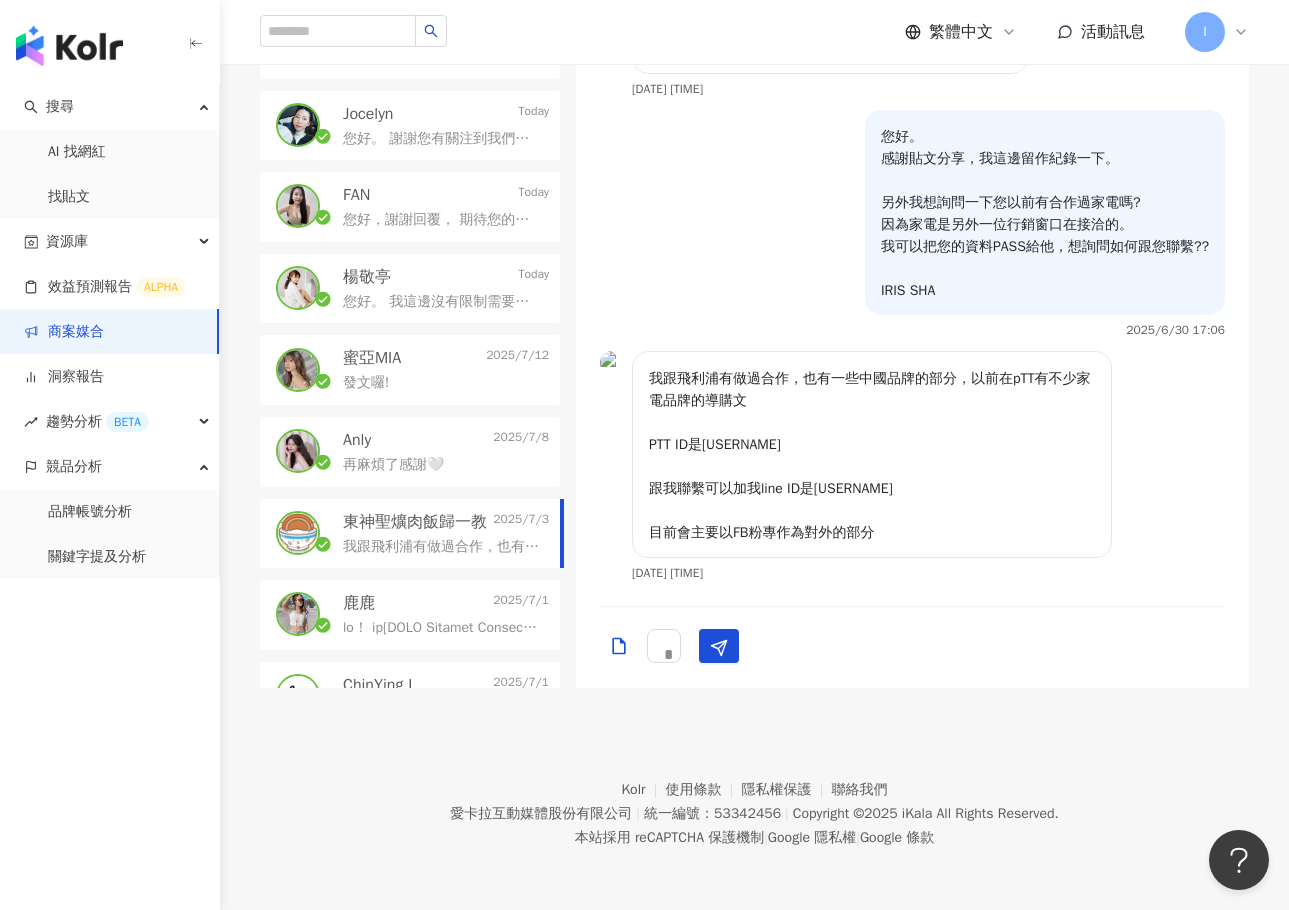 scroll, scrollTop: 371, scrollLeft: 0, axis: vertical 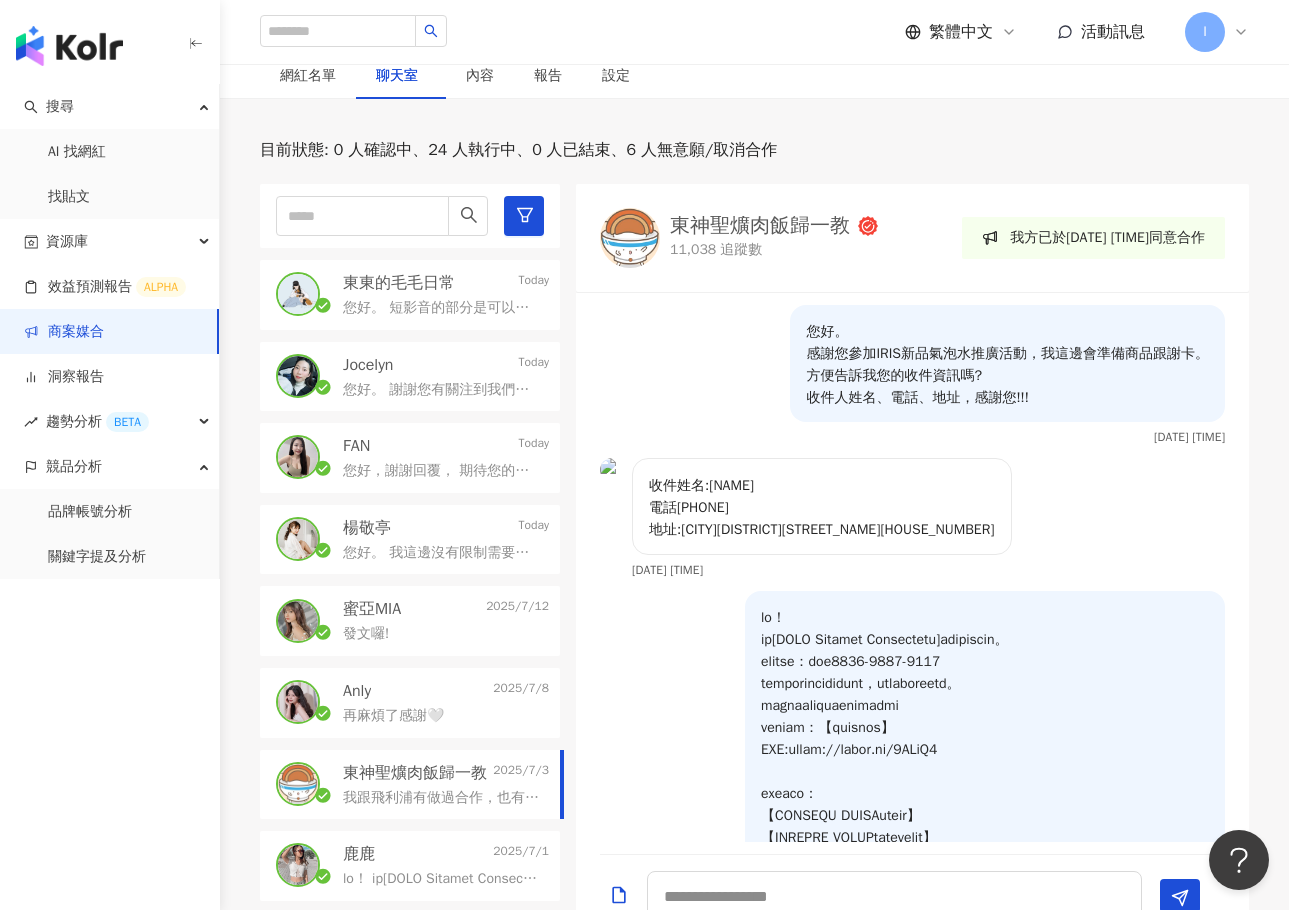 click on "東神聖爌肉飯歸一教" at bounding box center (760, 226) 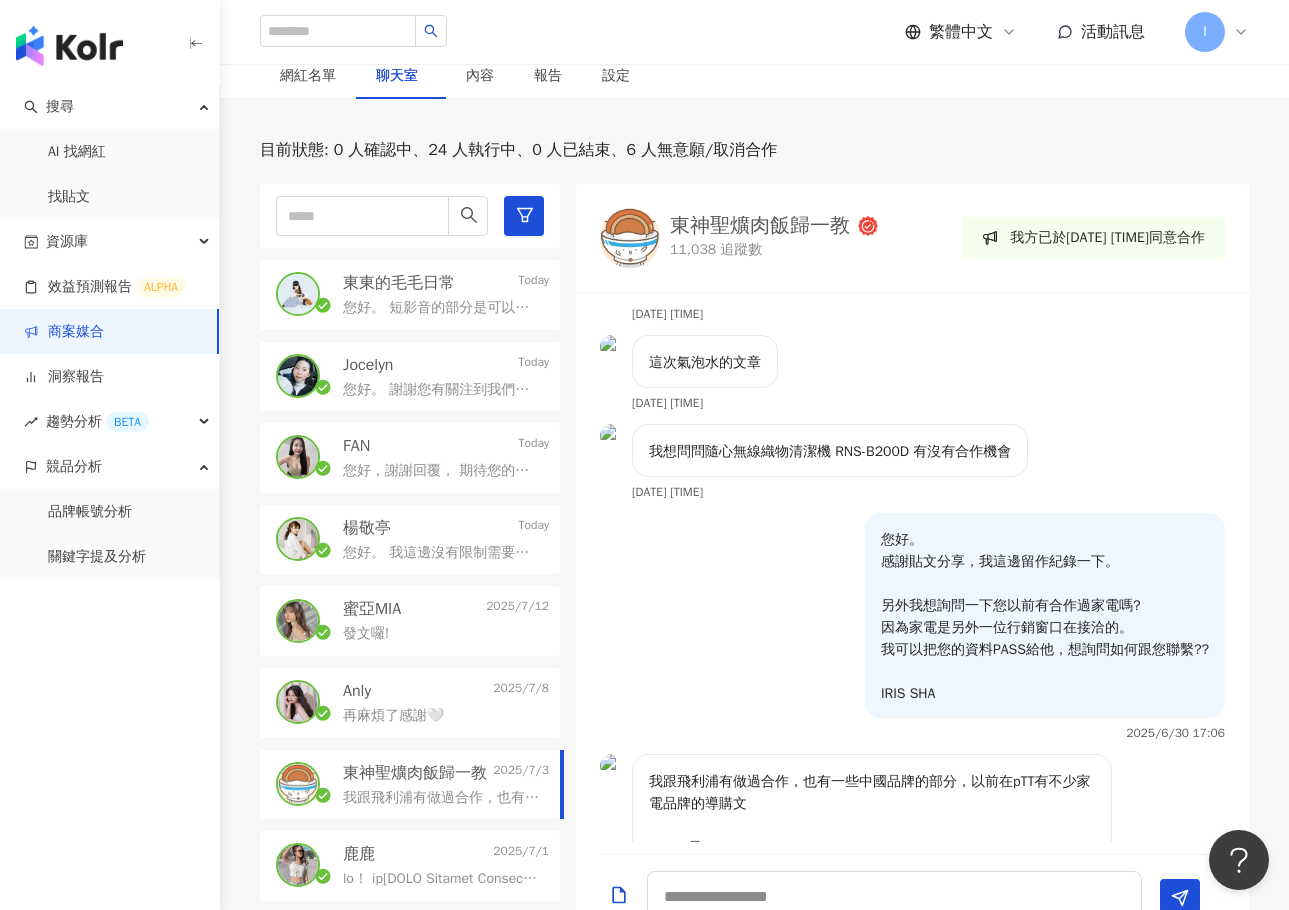 scroll, scrollTop: 1379, scrollLeft: 0, axis: vertical 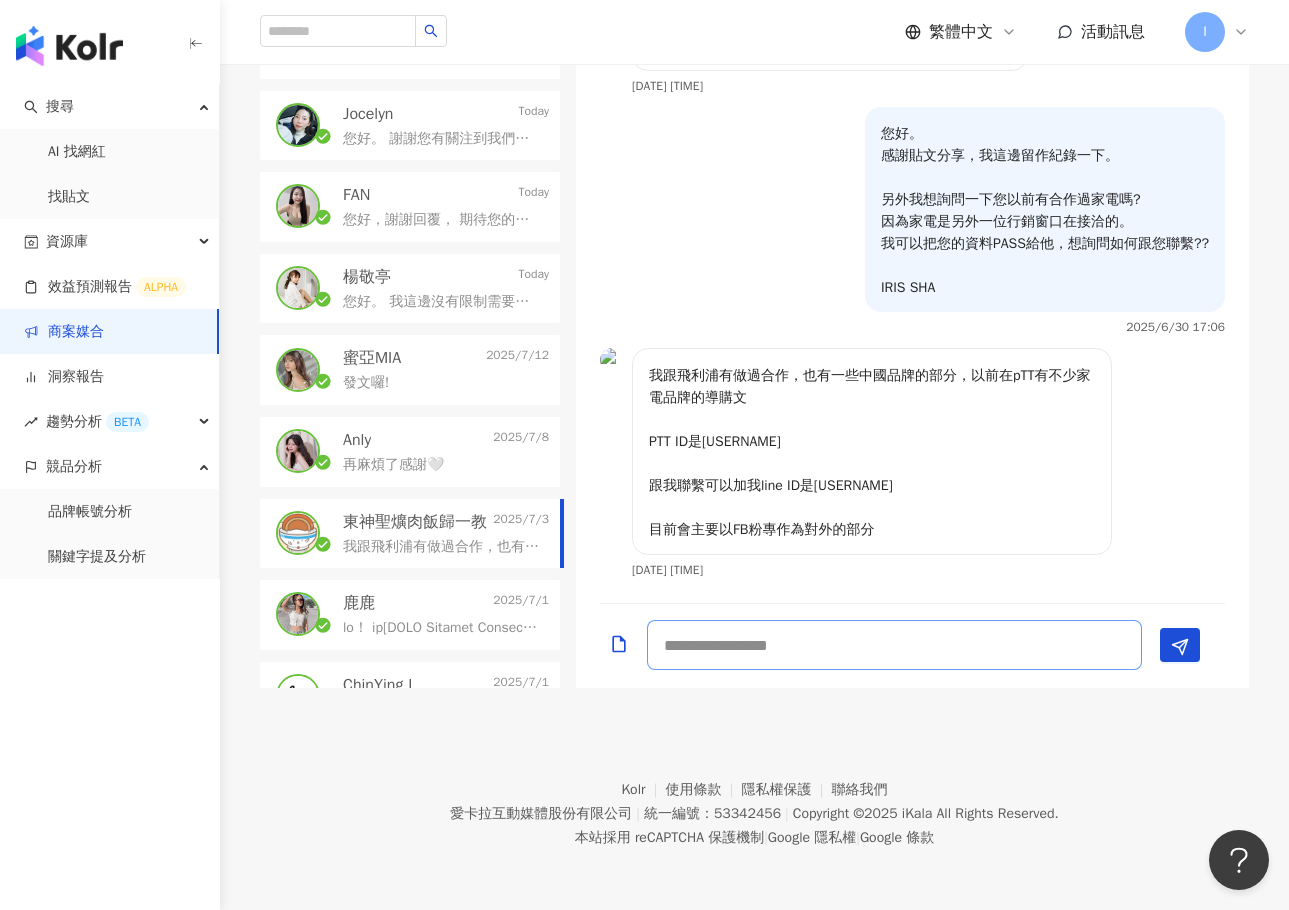 click at bounding box center (894, 645) 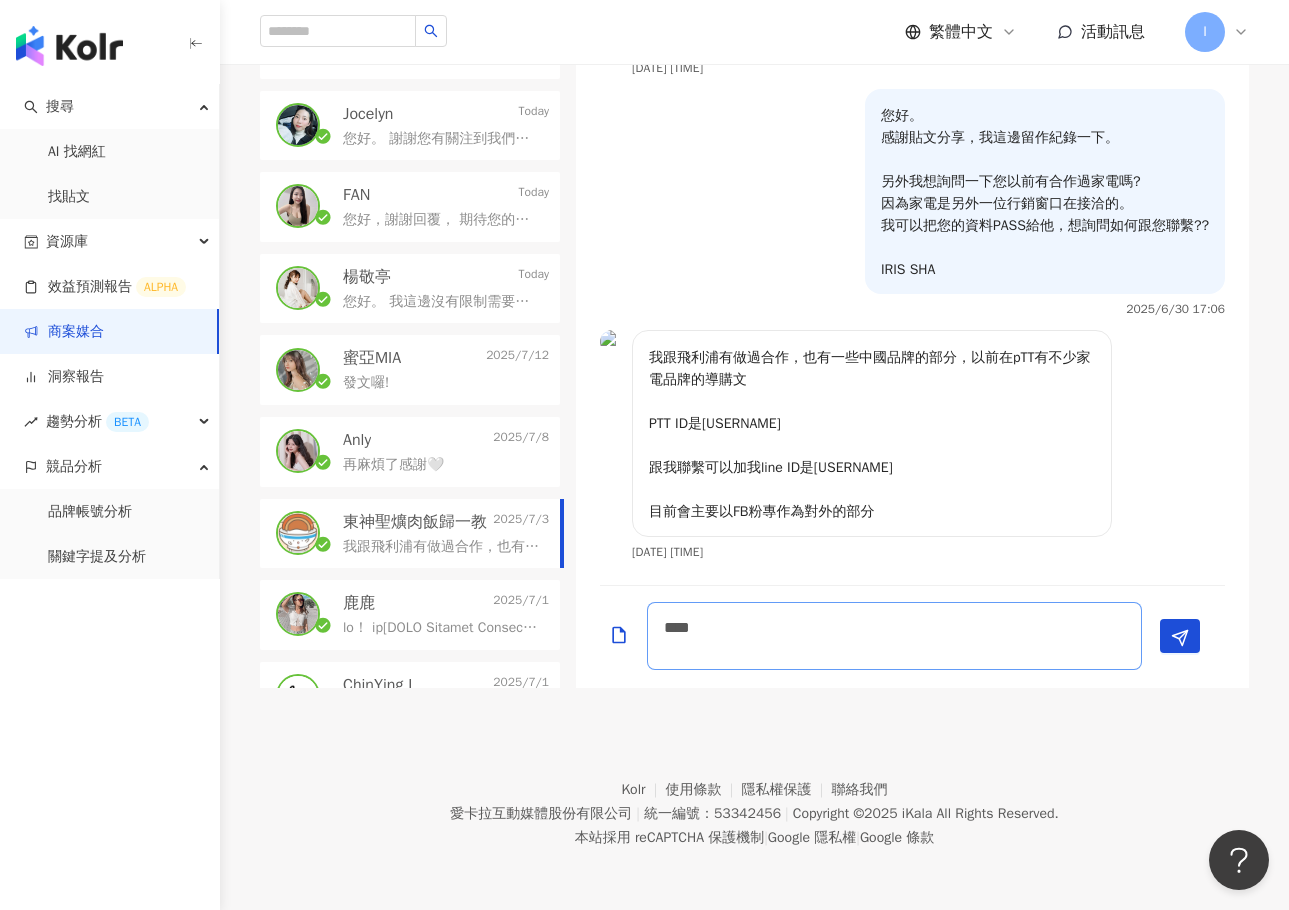 scroll, scrollTop: 2, scrollLeft: 0, axis: vertical 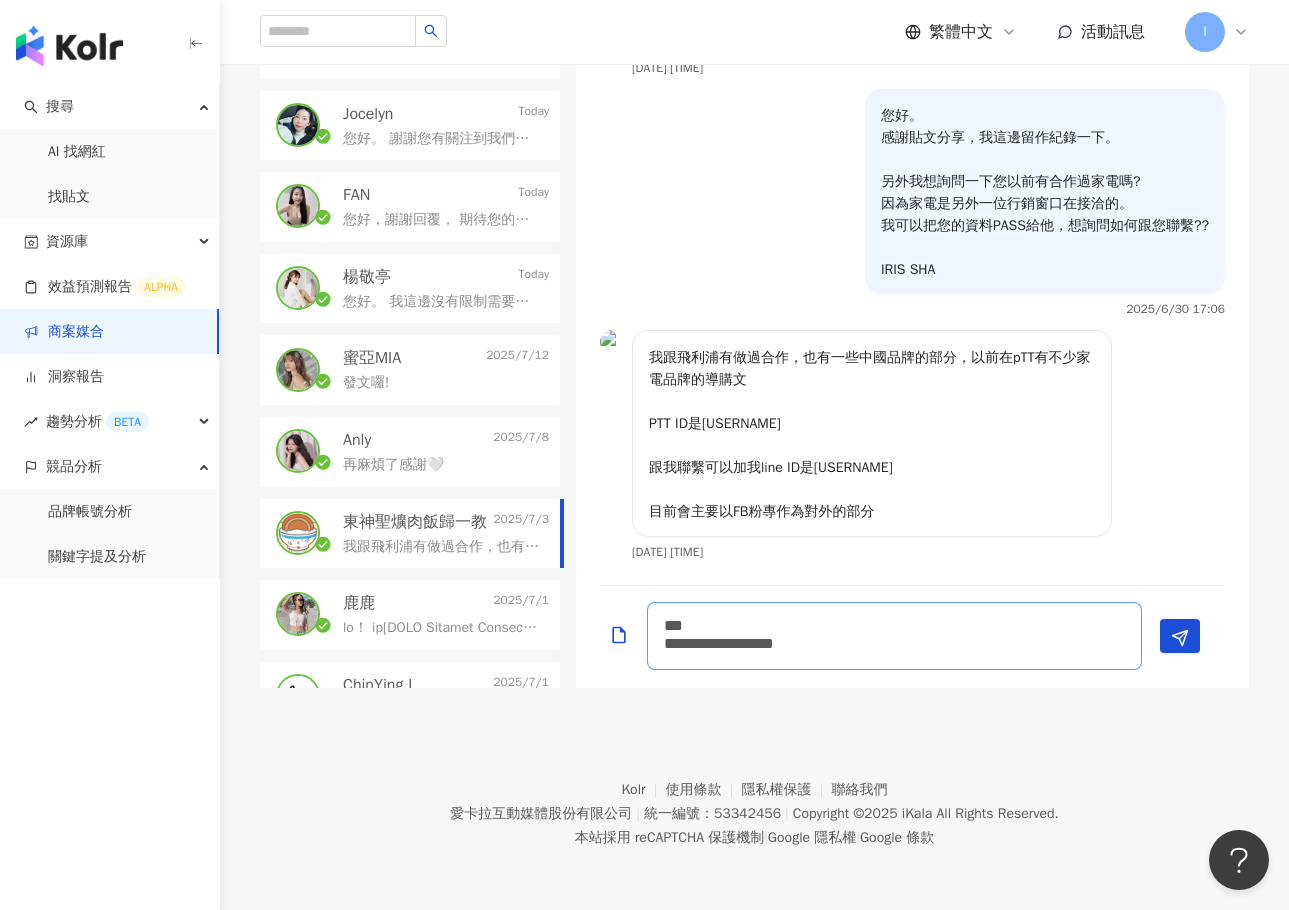 type on "**********" 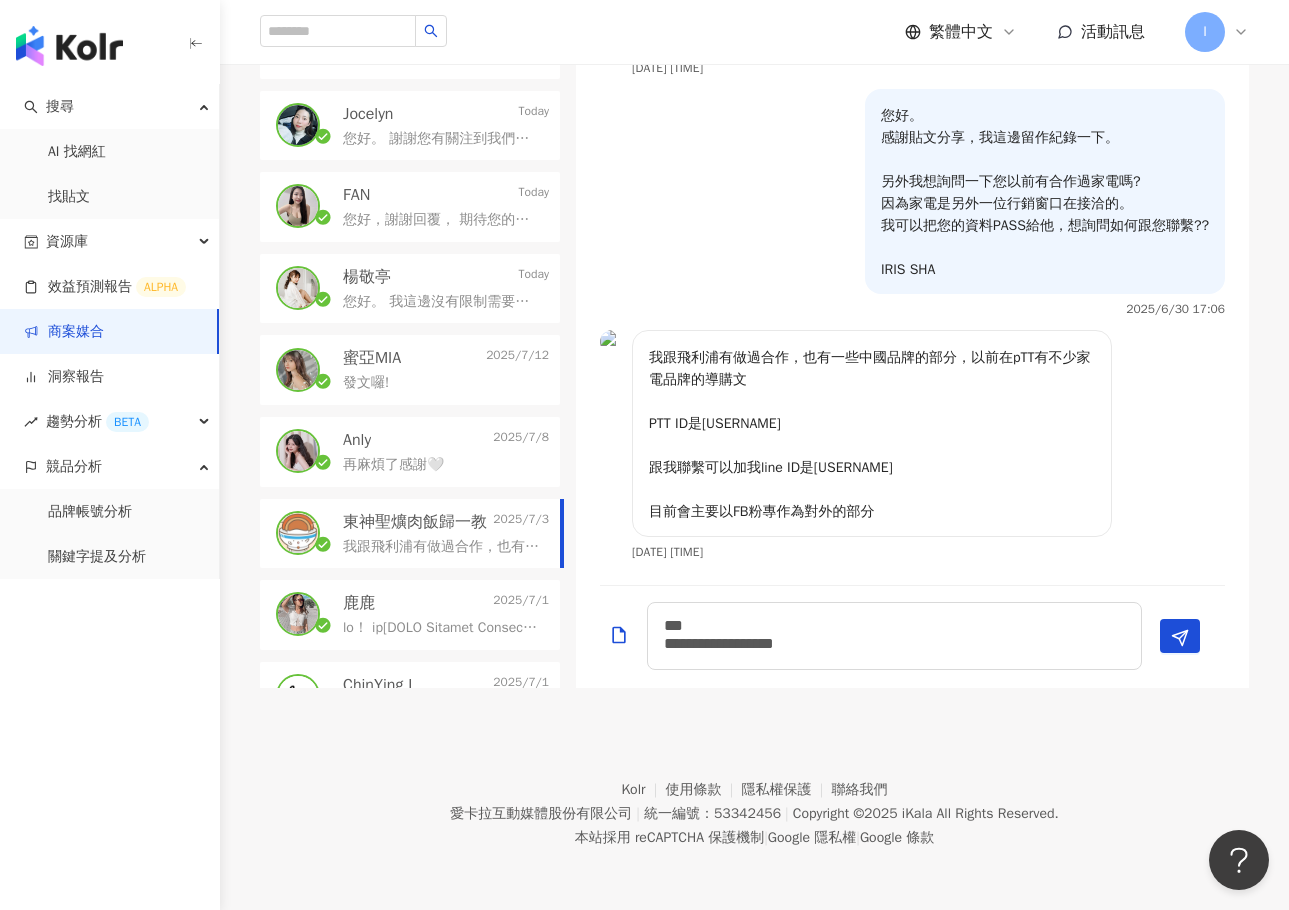 click on "再麻煩了感謝🤍" at bounding box center (446, 463) 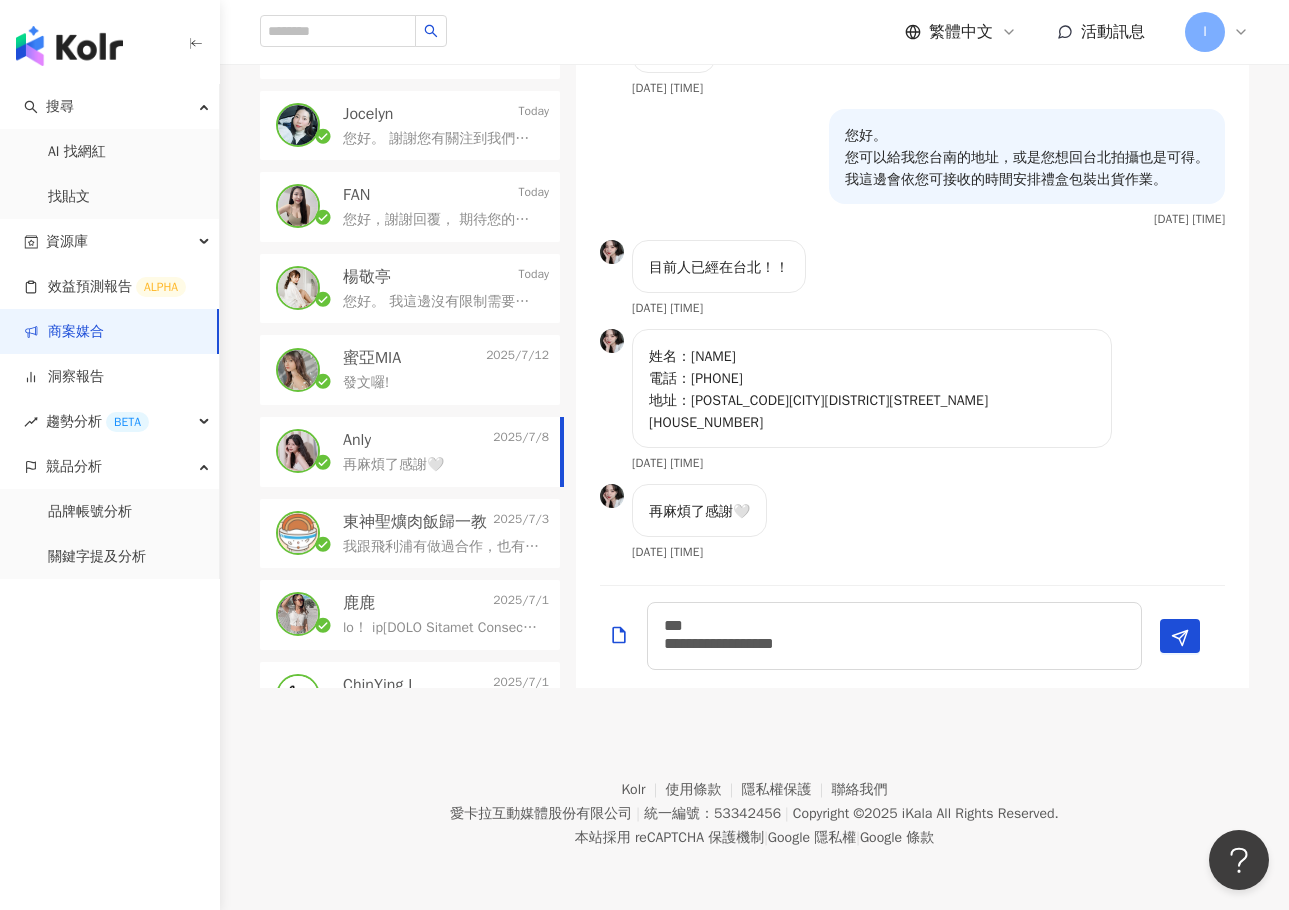 scroll, scrollTop: 283, scrollLeft: 0, axis: vertical 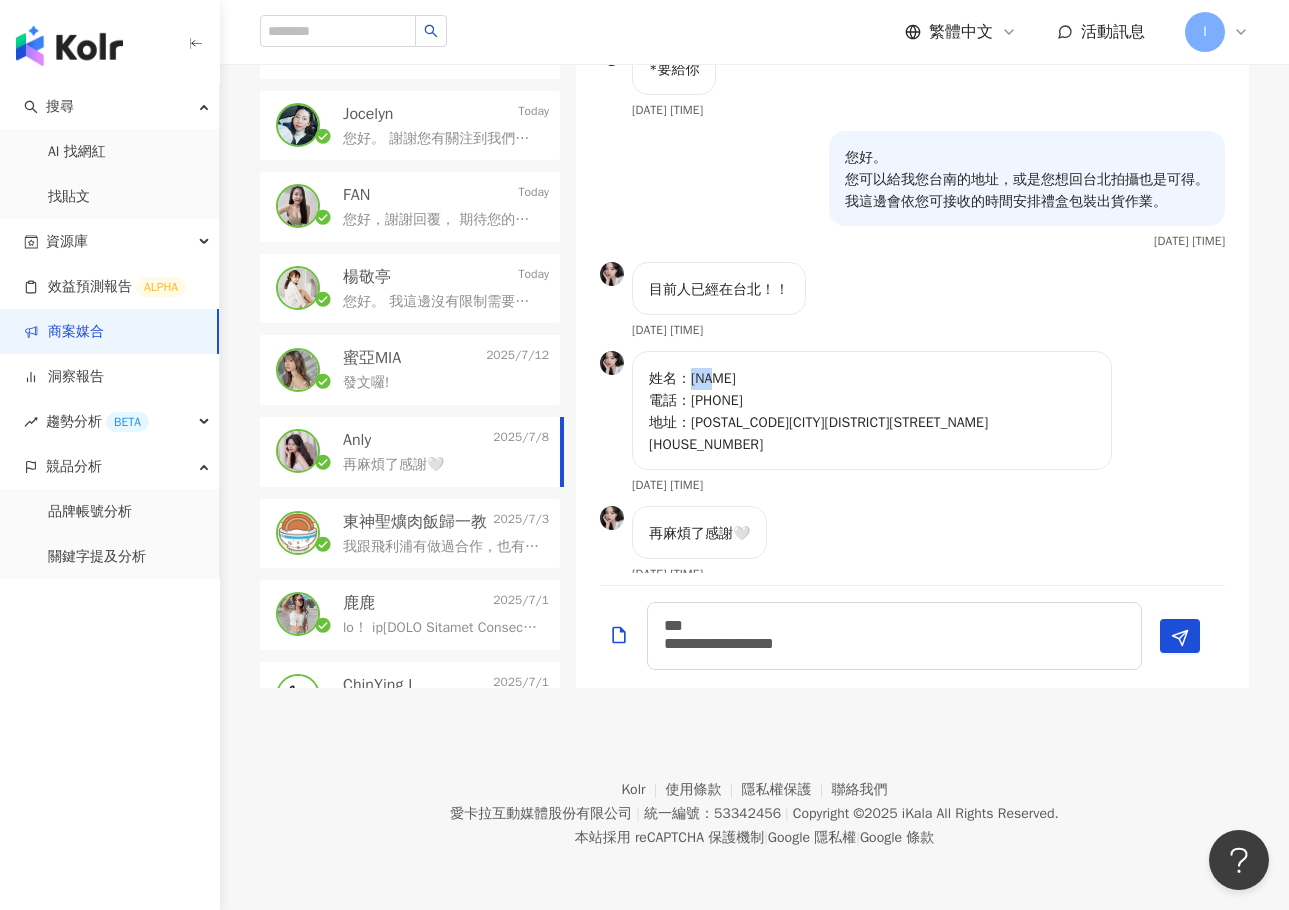 drag, startPoint x: 695, startPoint y: 373, endPoint x: 749, endPoint y: 373, distance: 54 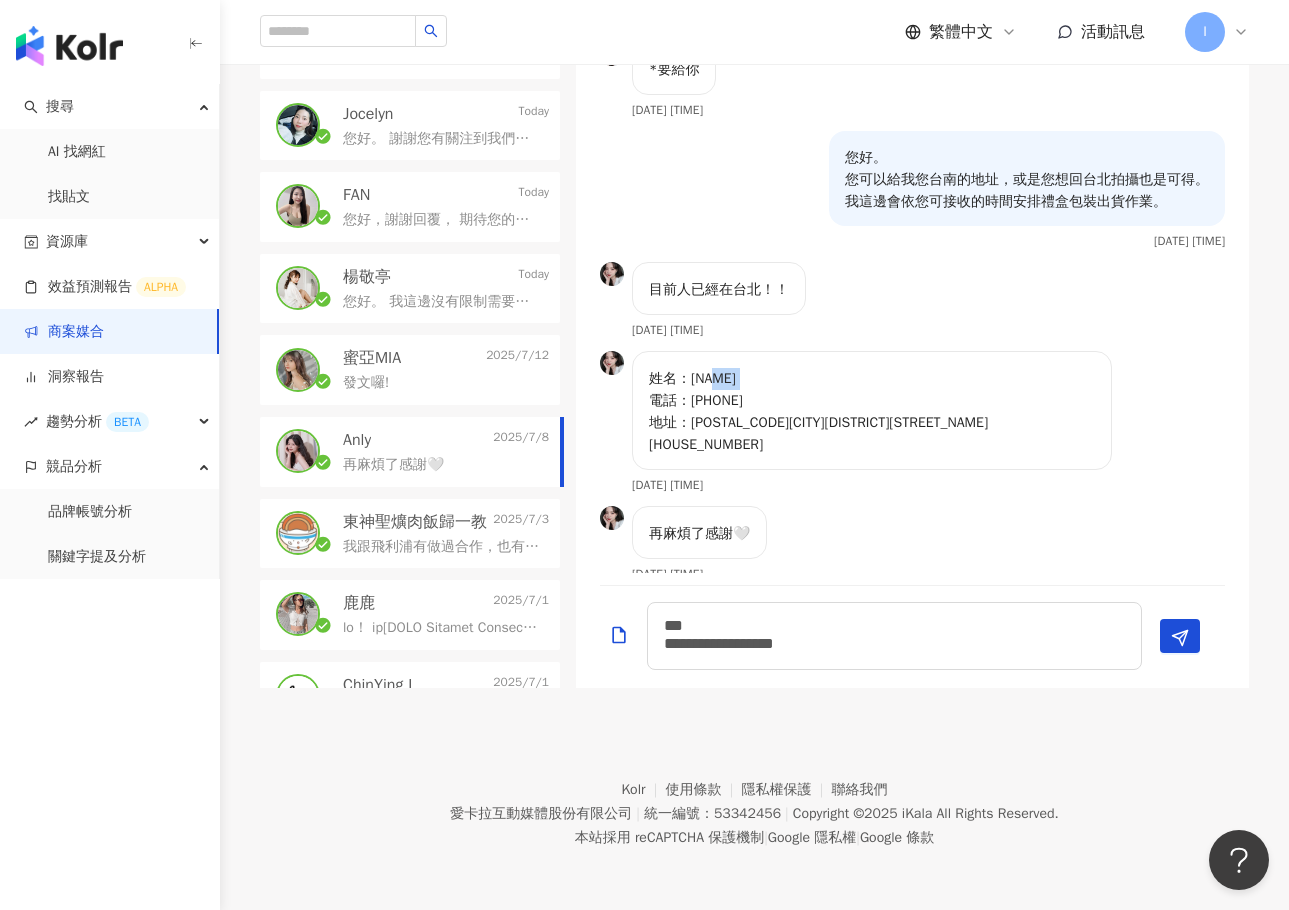 drag, startPoint x: 692, startPoint y: 395, endPoint x: 797, endPoint y: 385, distance: 105.47511 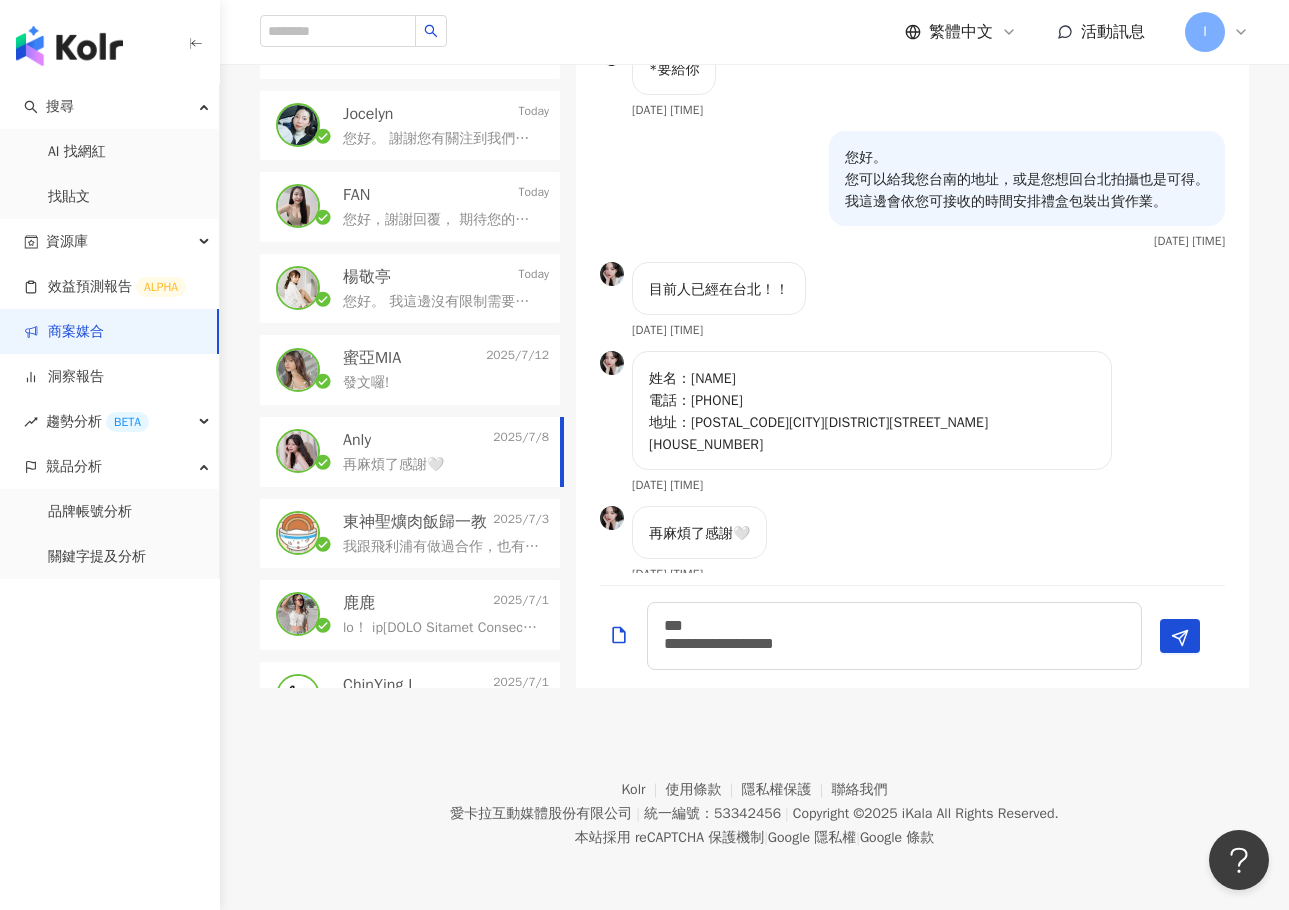 click on "姓名：陳佳瑄
電話：0978243682
地址：104041台北市中山區北安路595巷20弄5號5樓503室" at bounding box center [872, 412] 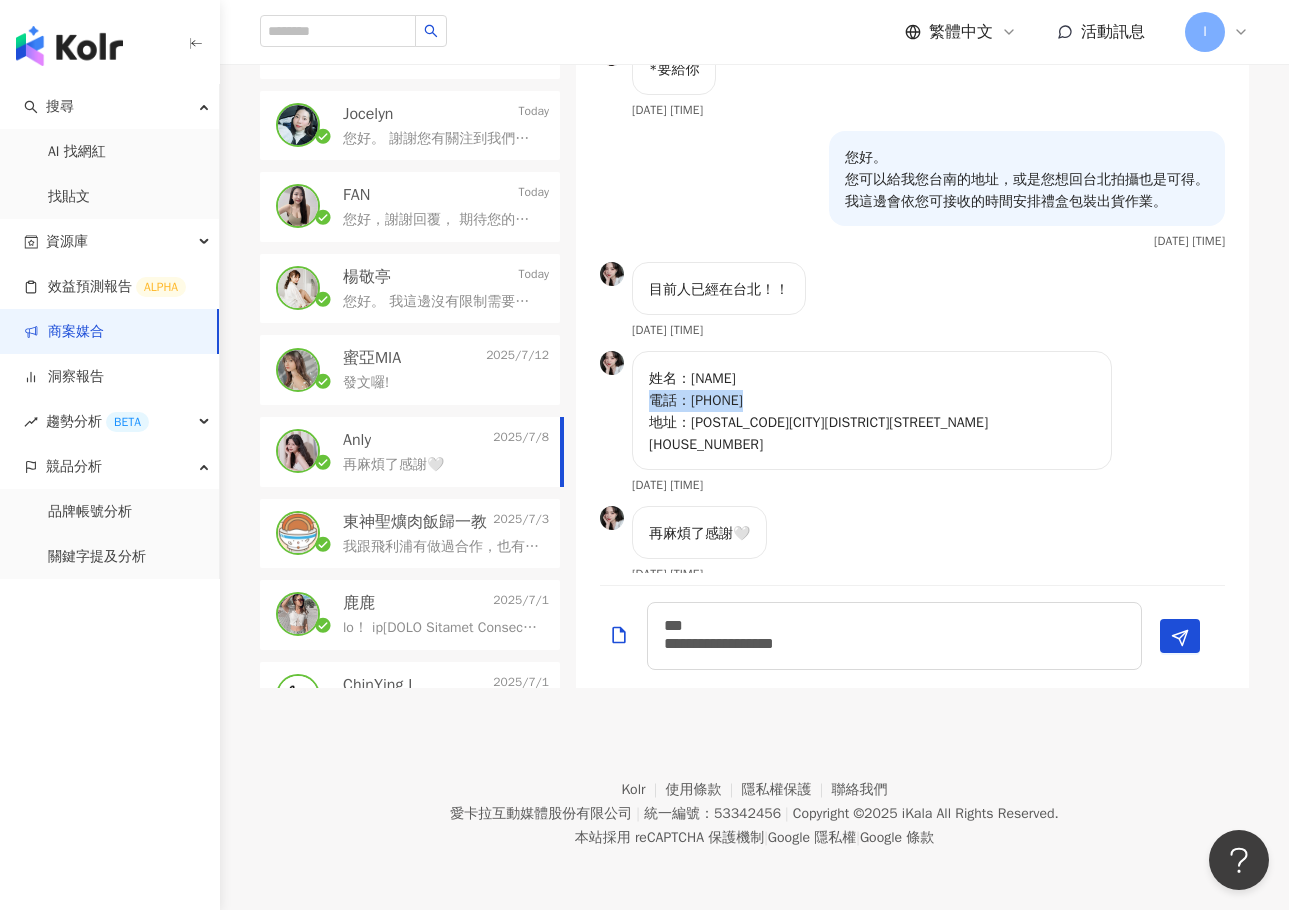 drag, startPoint x: 689, startPoint y: 399, endPoint x: 861, endPoint y: 401, distance: 172.01163 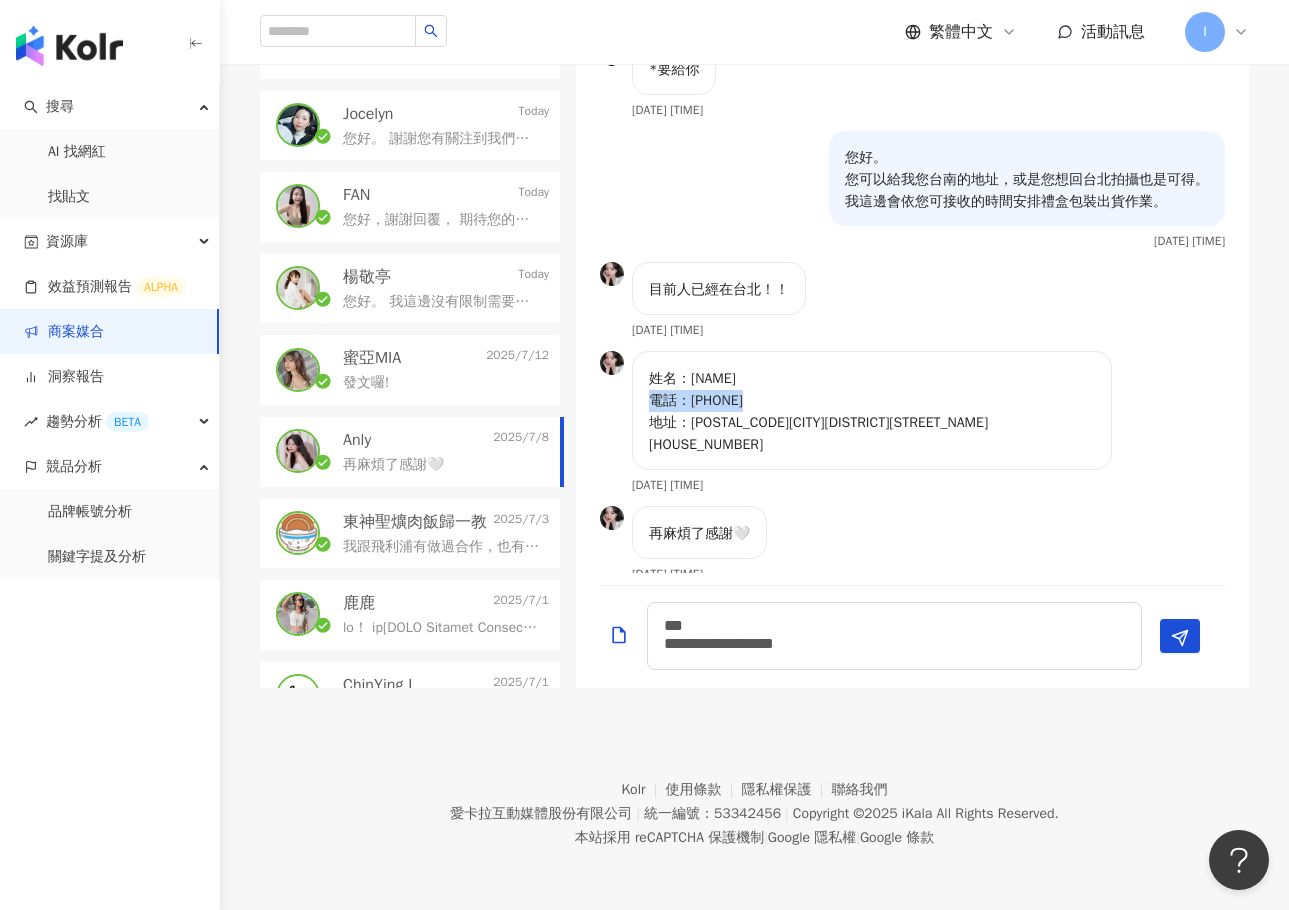 copy on "0978243682" 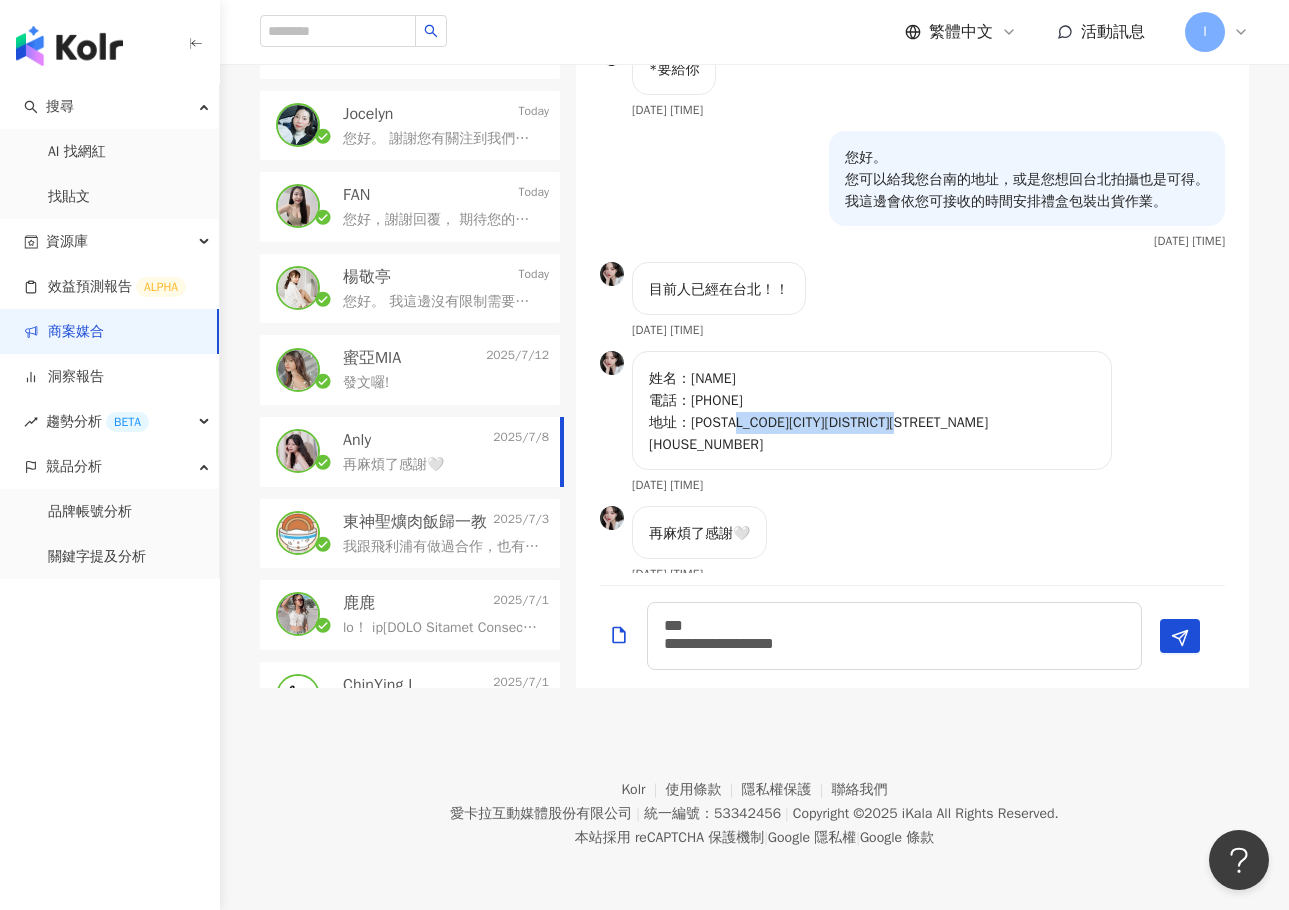 drag, startPoint x: 743, startPoint y: 421, endPoint x: 1024, endPoint y: 419, distance: 281.0071 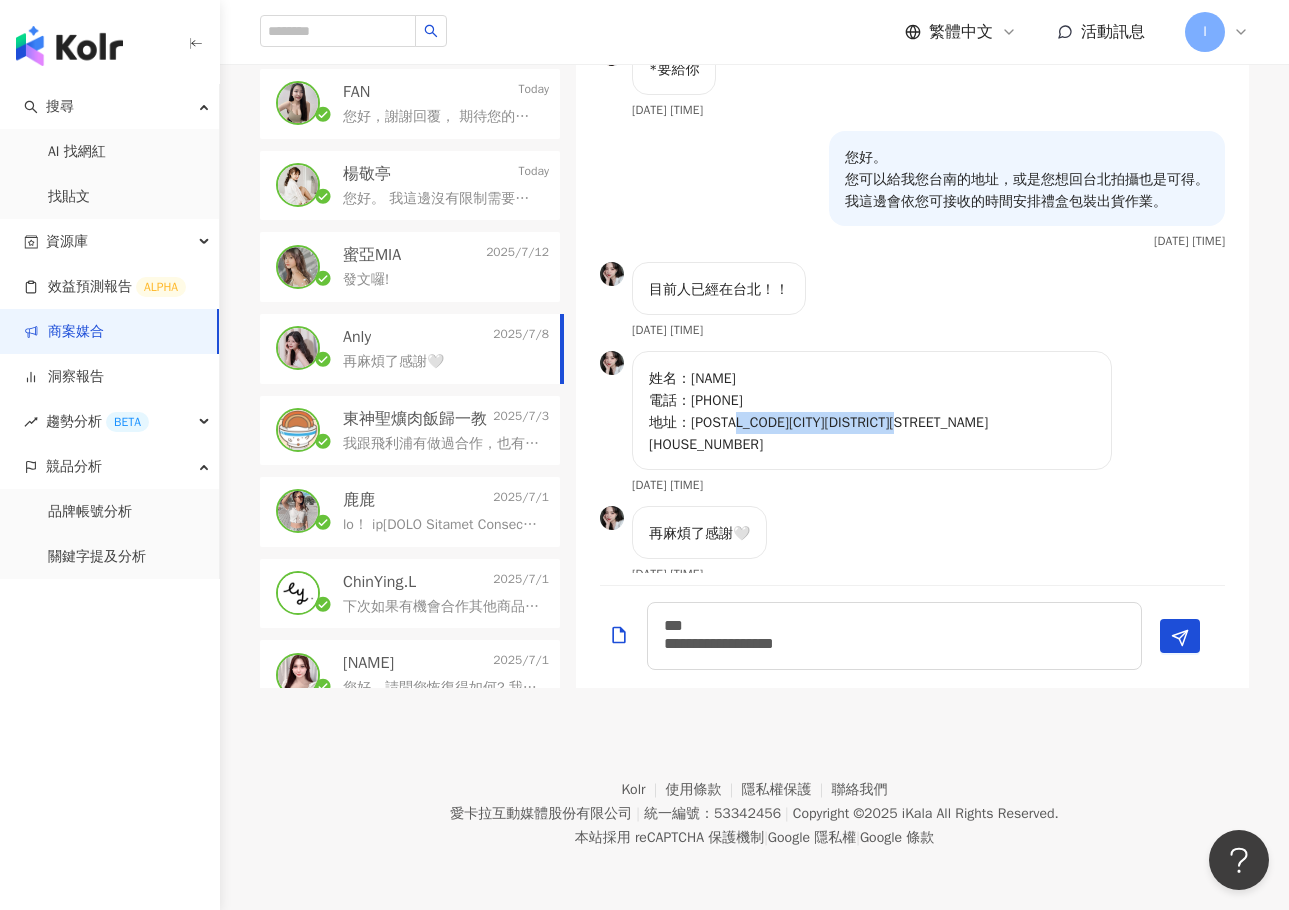 scroll, scrollTop: 200, scrollLeft: 0, axis: vertical 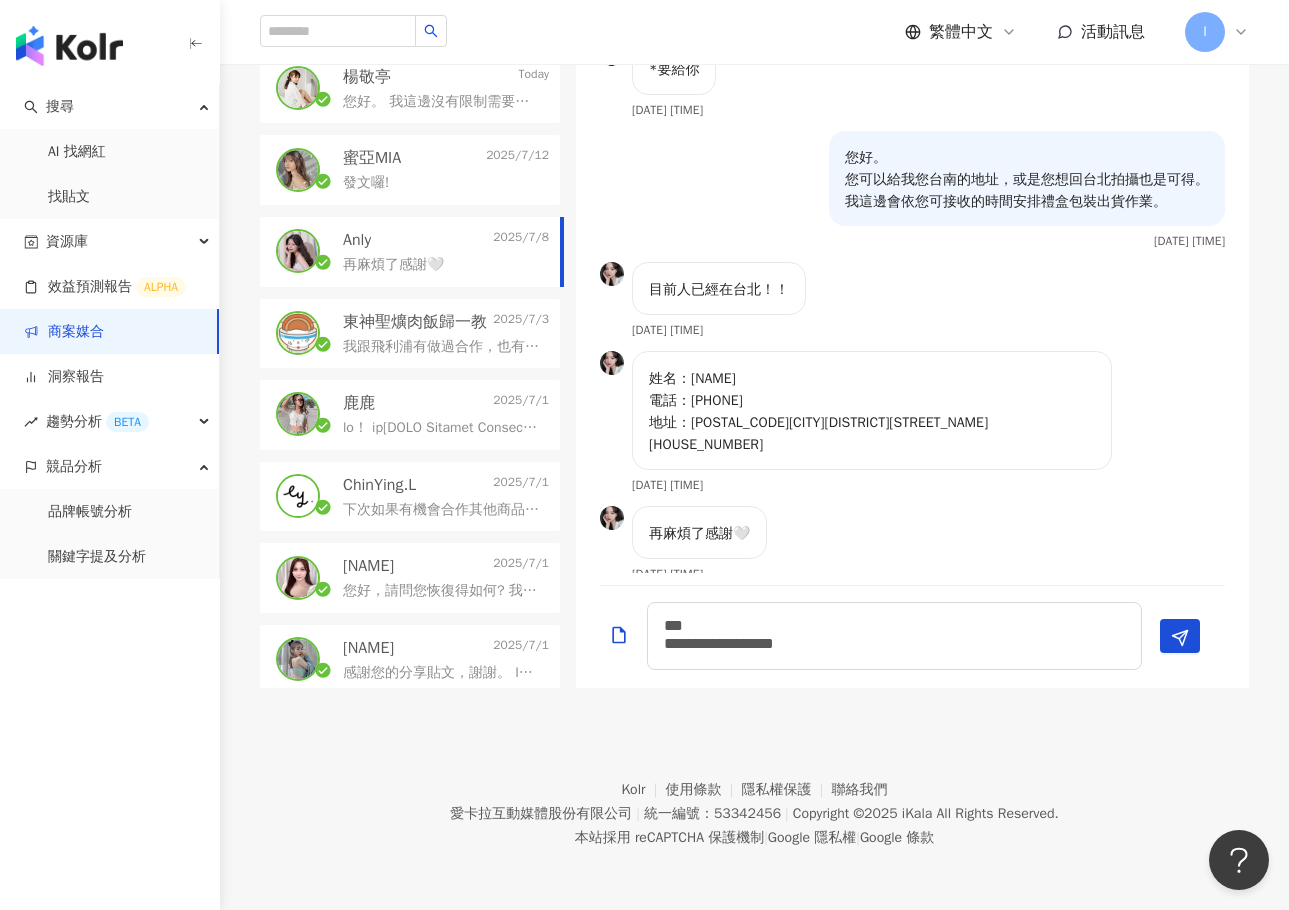 click at bounding box center [442, 428] 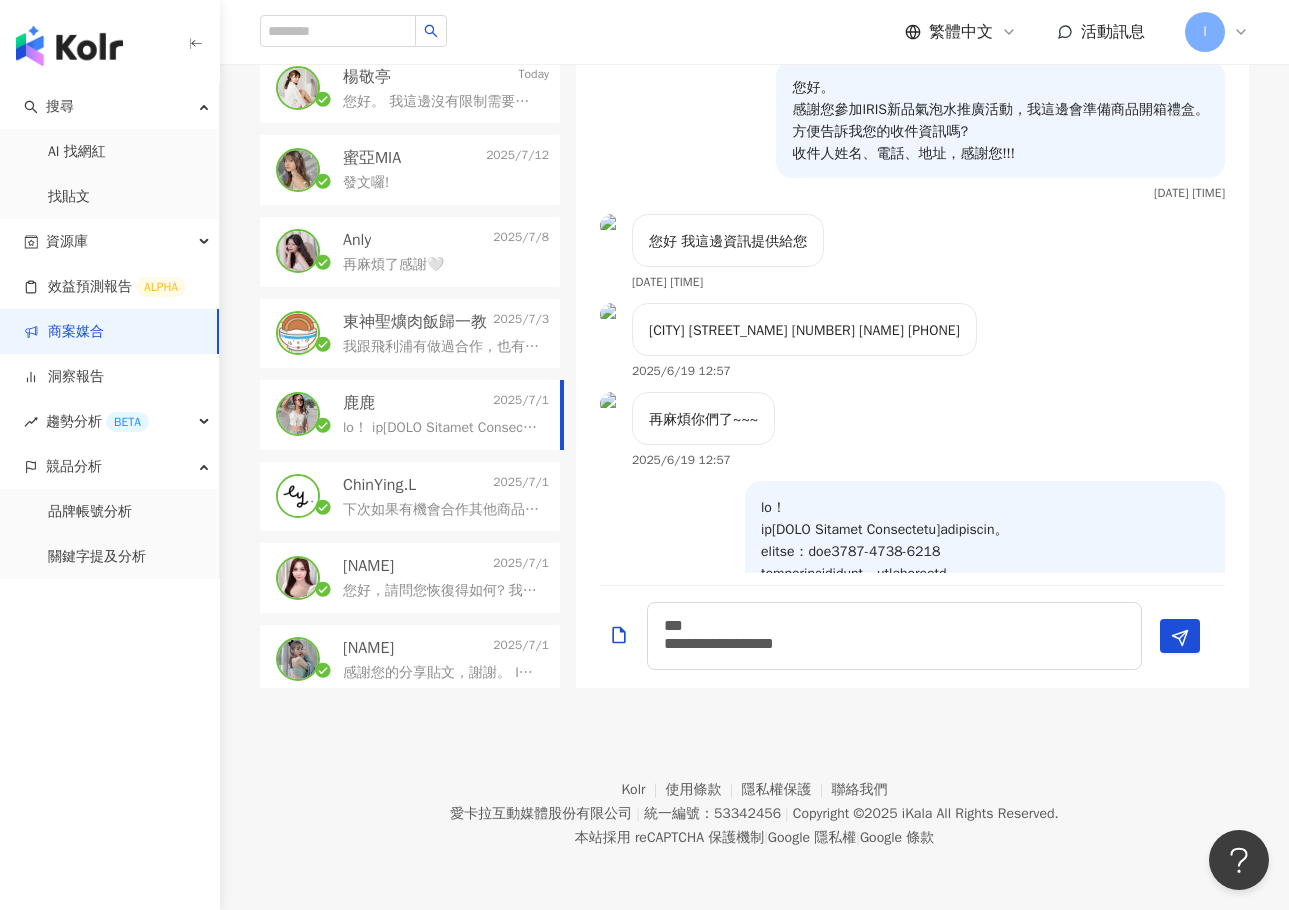 scroll, scrollTop: 831, scrollLeft: 0, axis: vertical 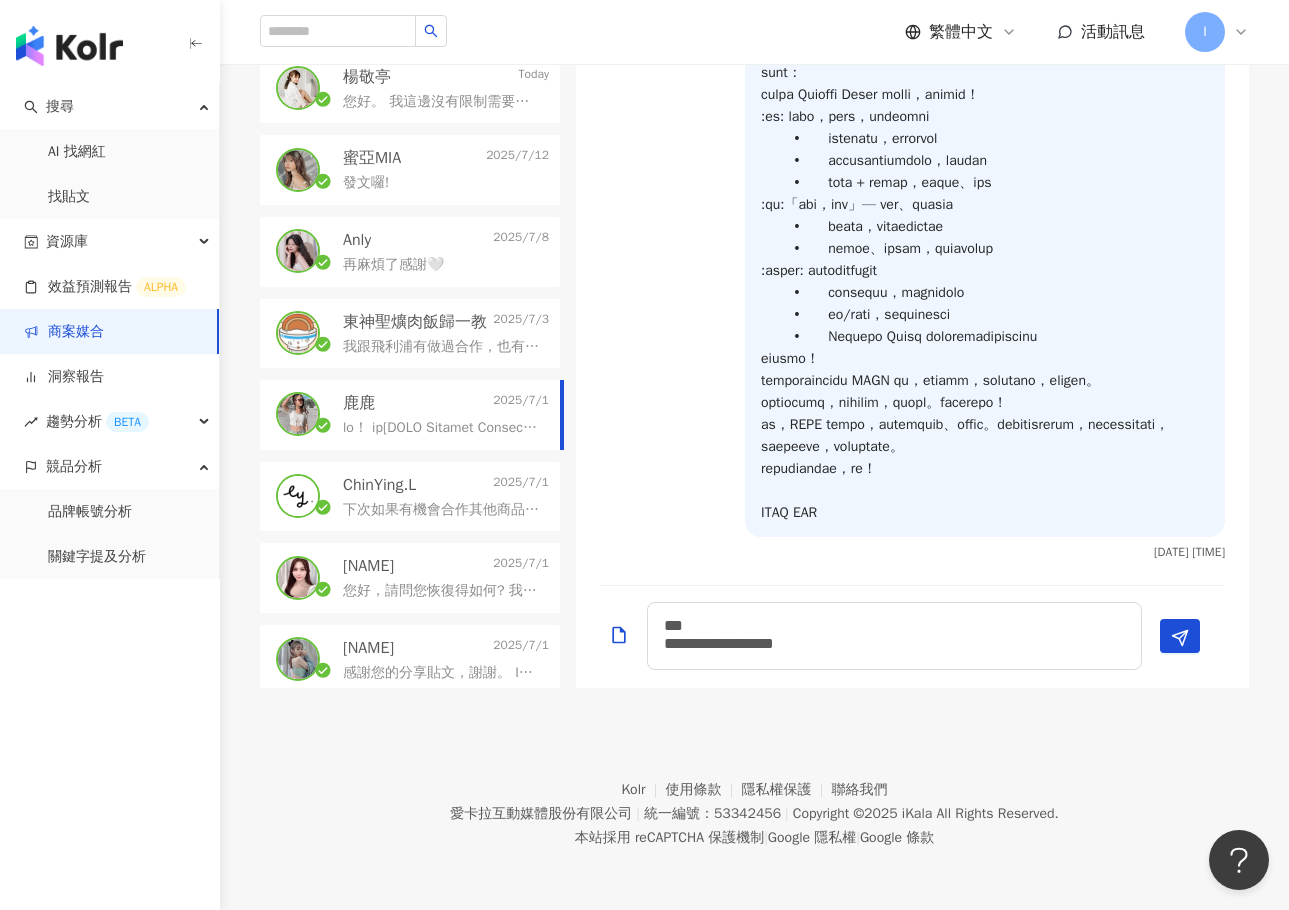 click on "再麻煩了感謝🤍" at bounding box center (393, 265) 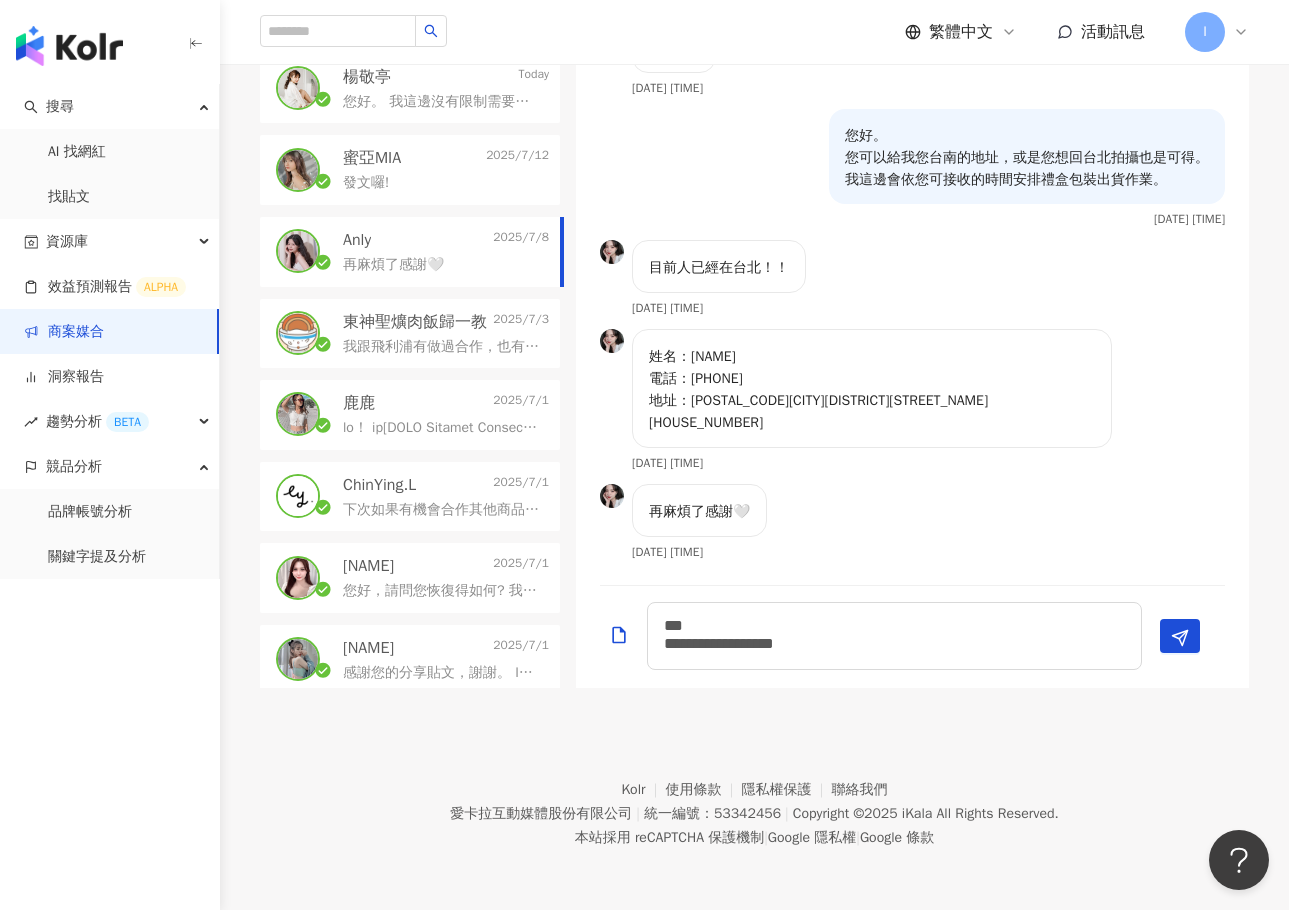 scroll, scrollTop: 283, scrollLeft: 0, axis: vertical 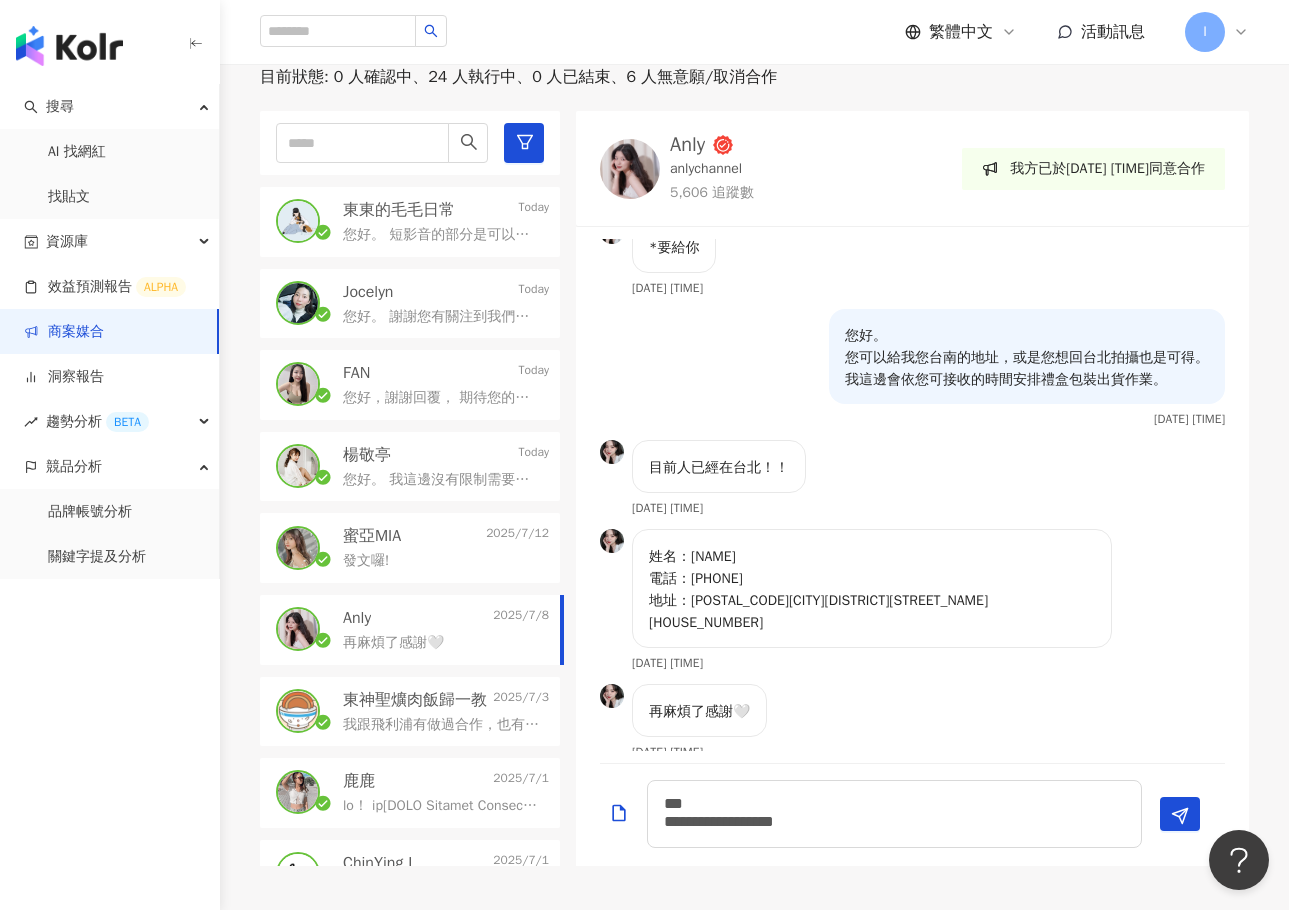 click on "您好。
短影音的部分是可以的唷，
我這邊會做截圖留個紀錄，
也很感謝您第二次配合。
謝謝。
[FIRST] [LAST]" at bounding box center (442, 235) 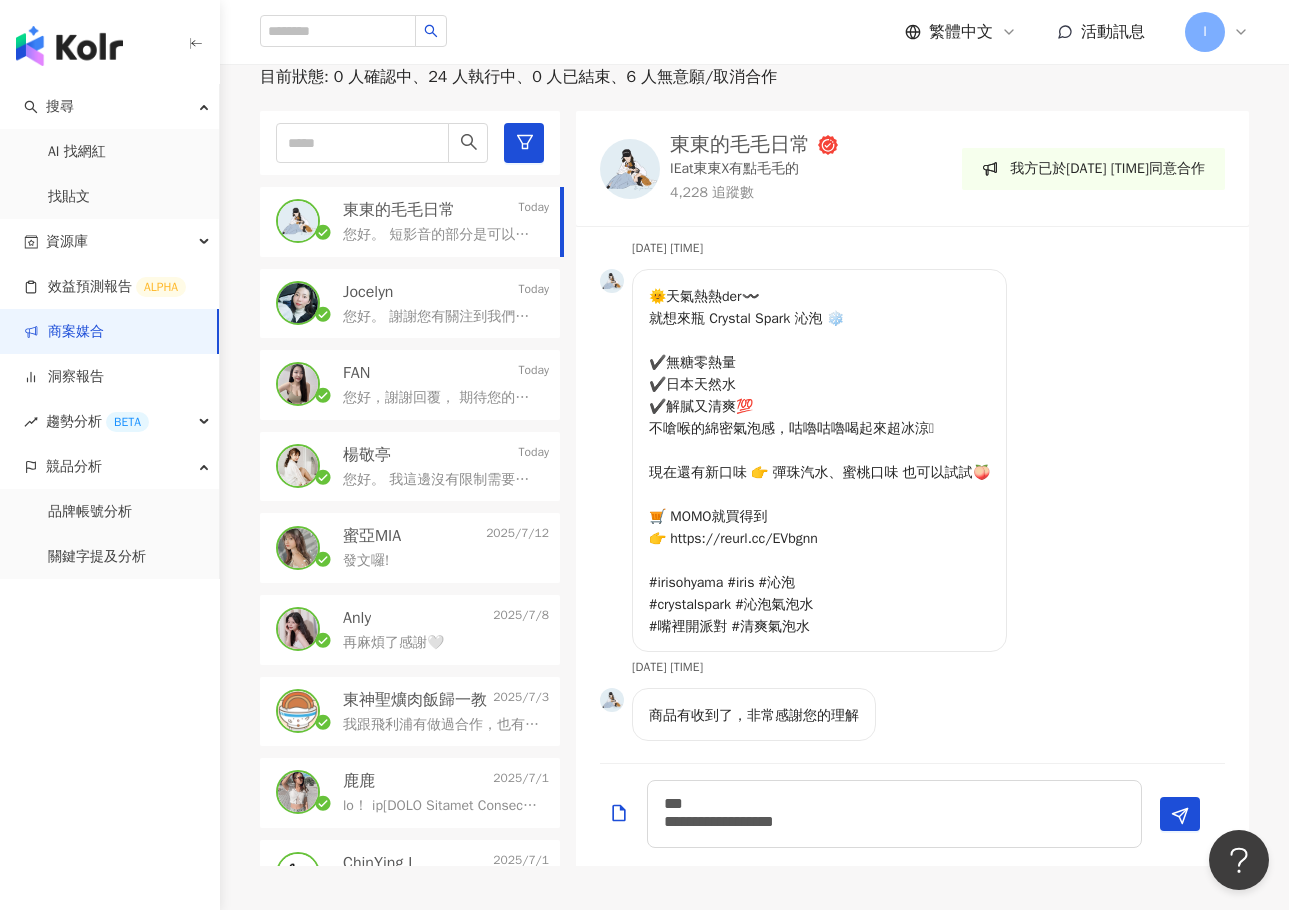 scroll, scrollTop: 3427, scrollLeft: 0, axis: vertical 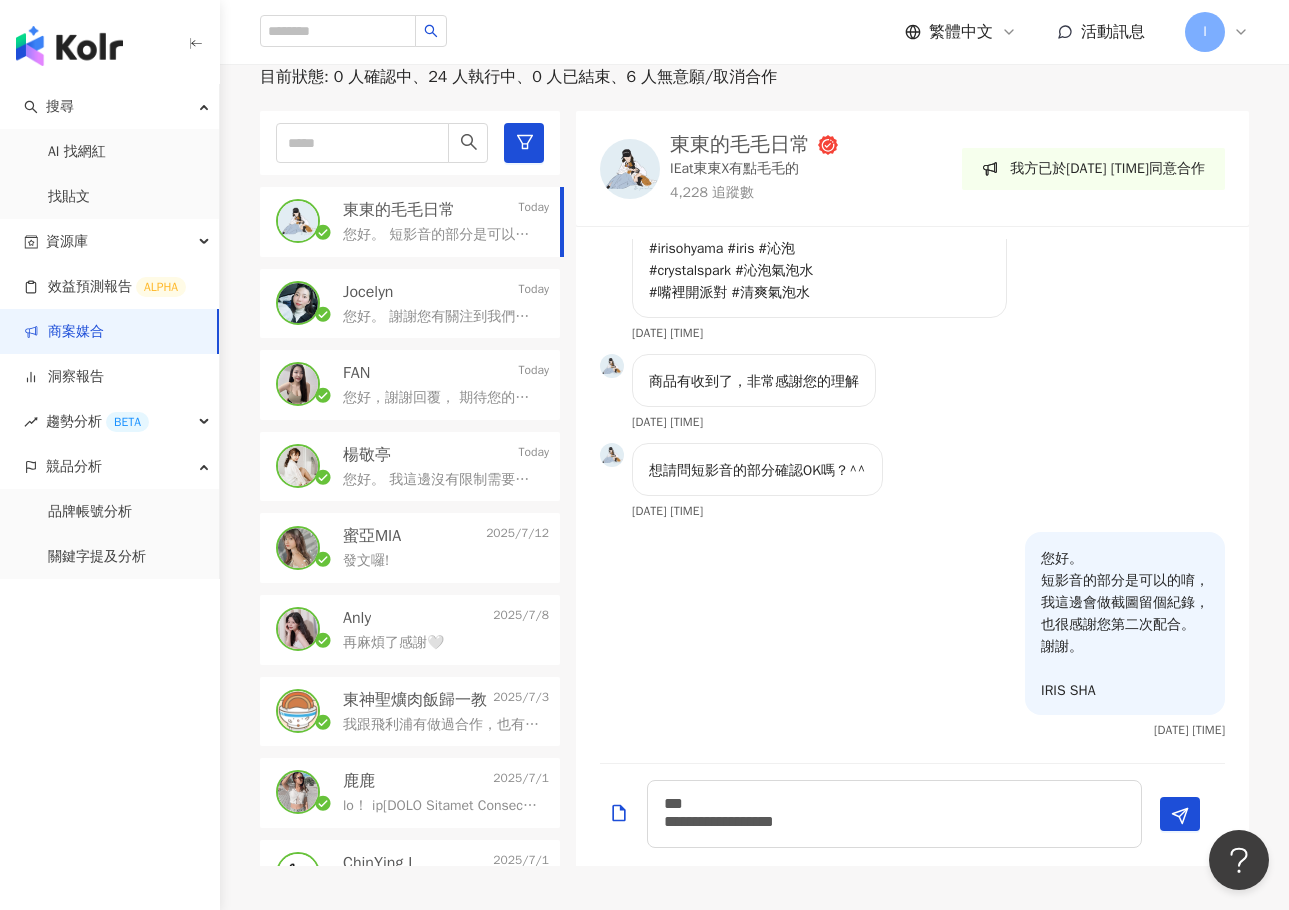 click on "Jocelyn  Today" at bounding box center (446, 292) 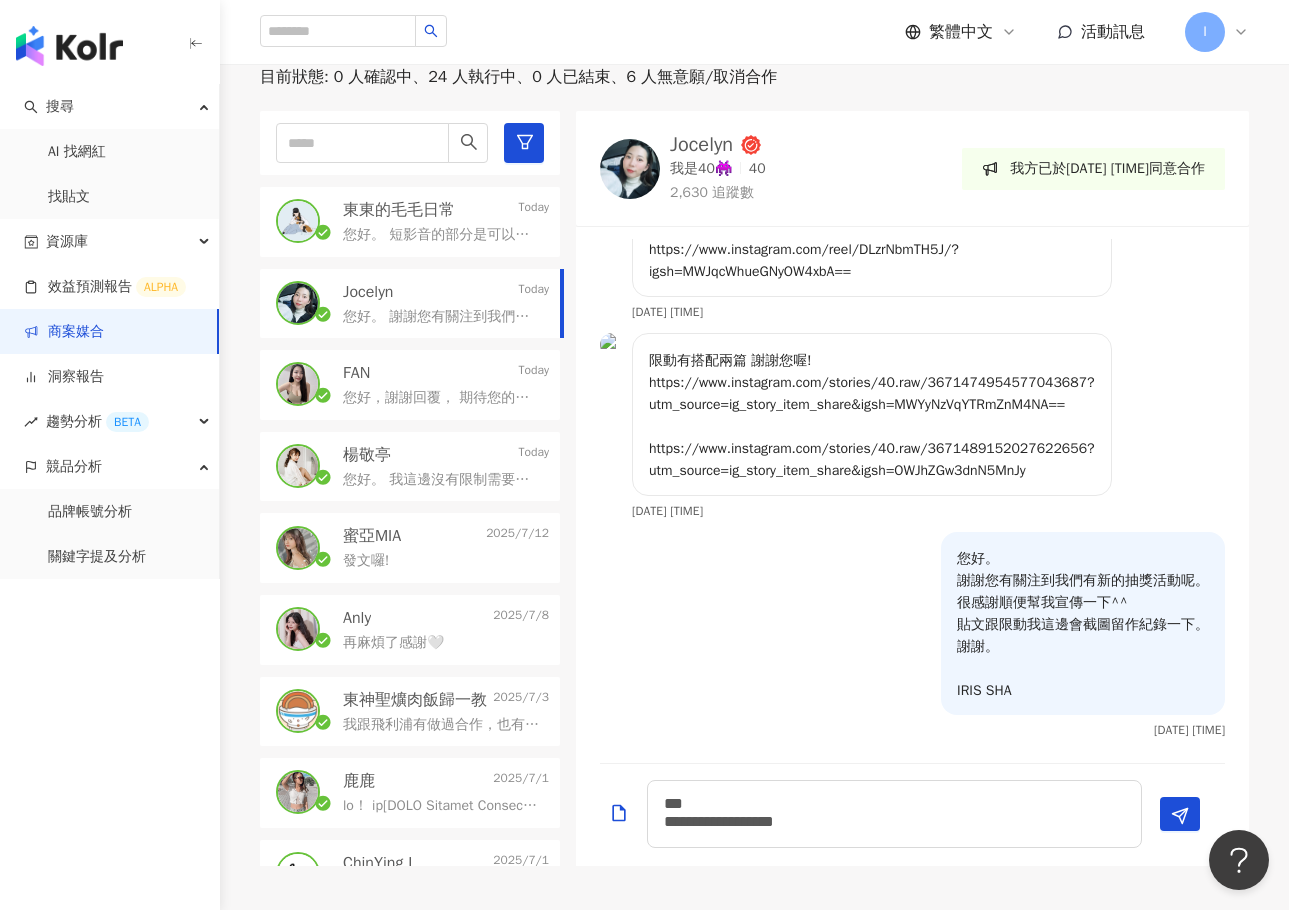 scroll, scrollTop: 2319, scrollLeft: 0, axis: vertical 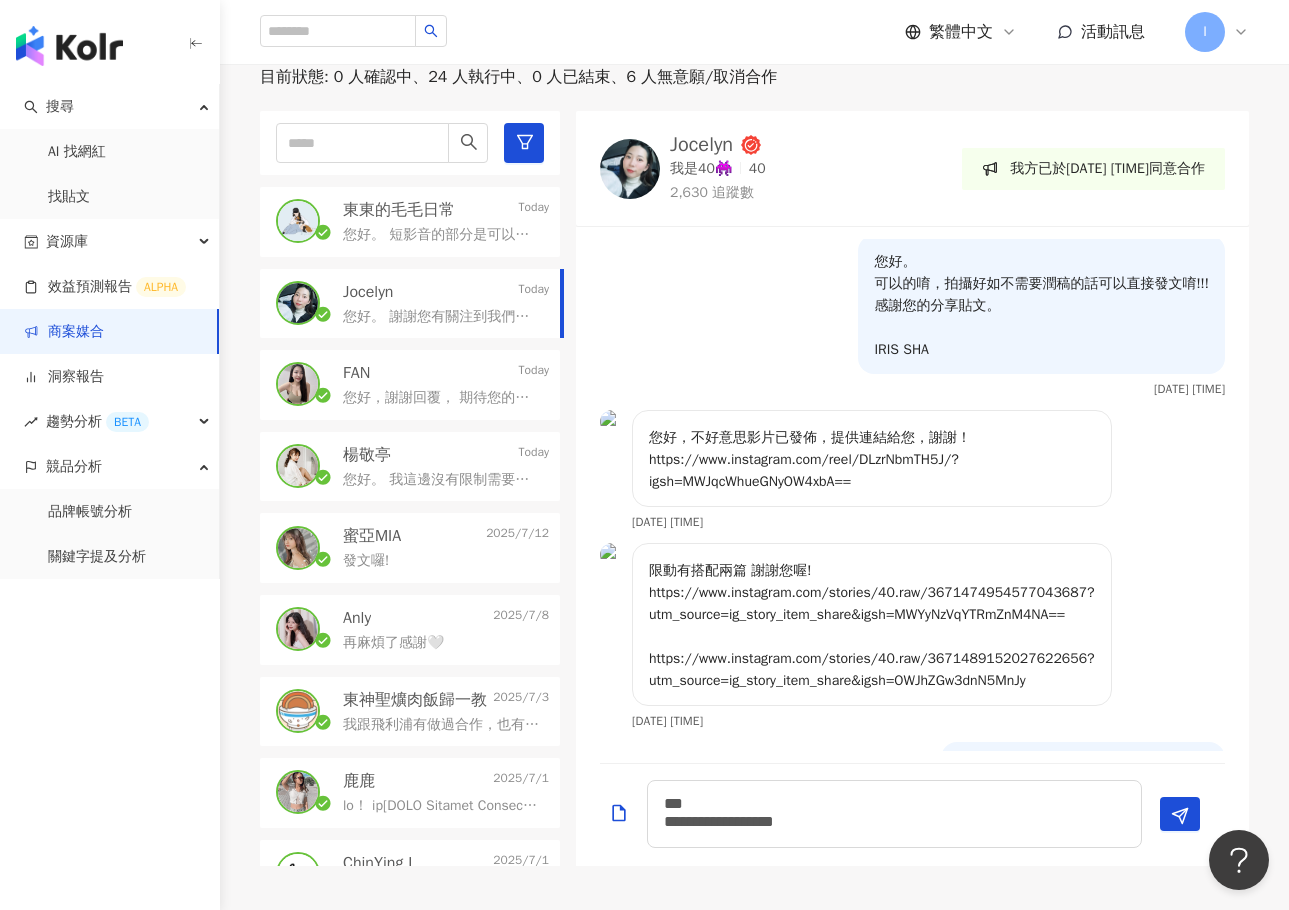 click on "FAN Today" at bounding box center [446, 373] 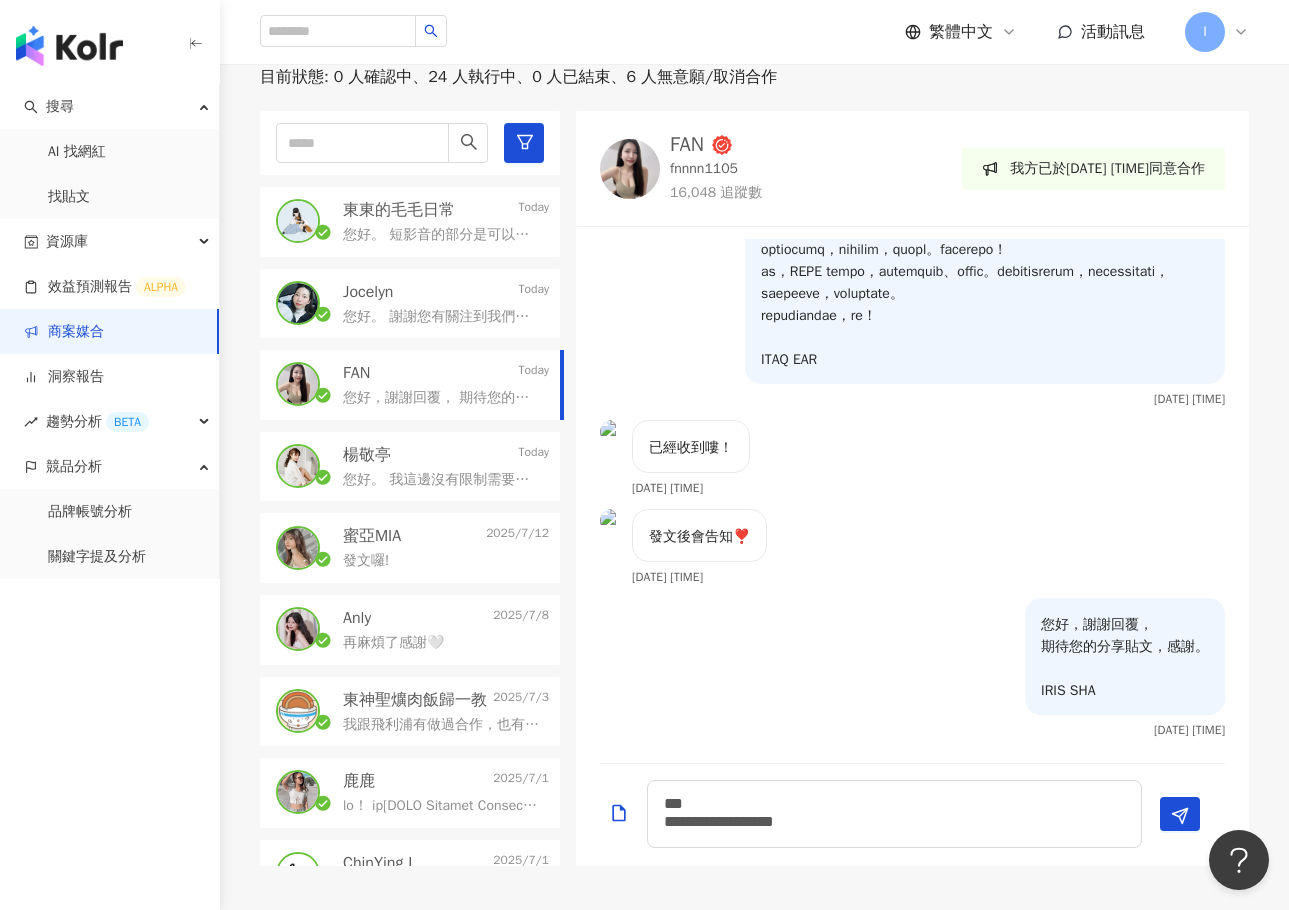 scroll, scrollTop: 1251, scrollLeft: 0, axis: vertical 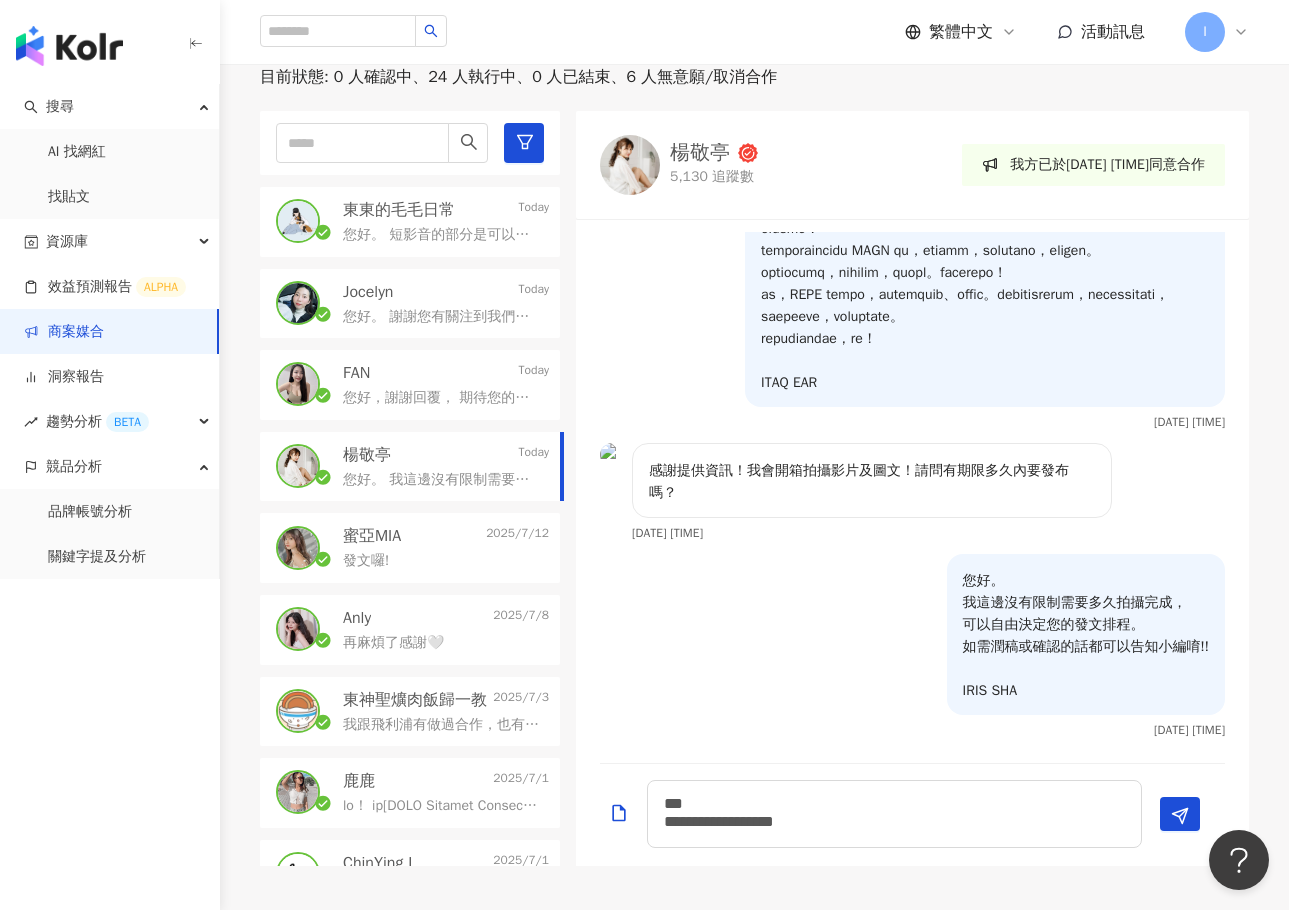 click on "蜜亞MIA 2025/7/12" at bounding box center (446, 536) 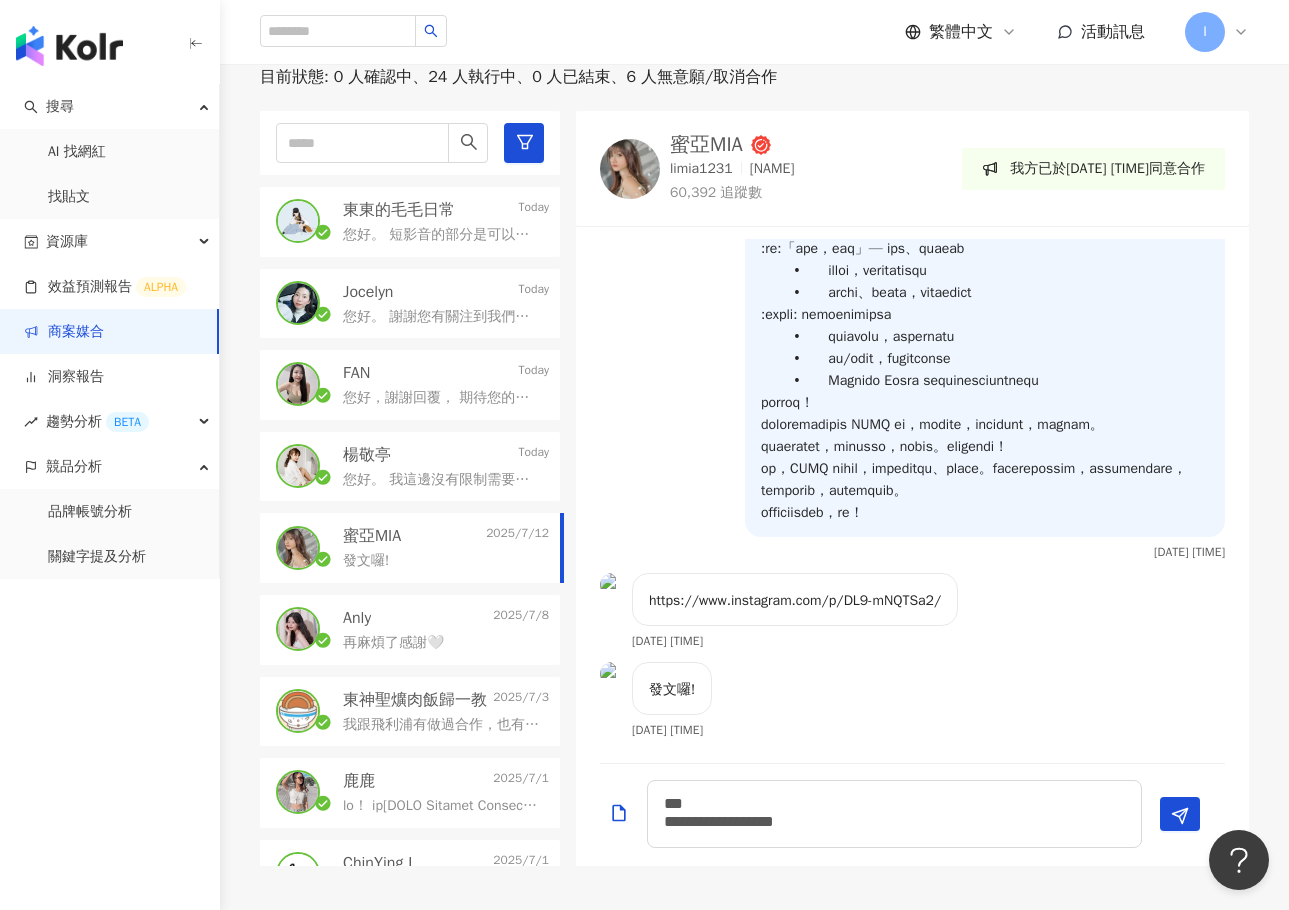 click on "再麻煩了感謝🤍" at bounding box center (393, 643) 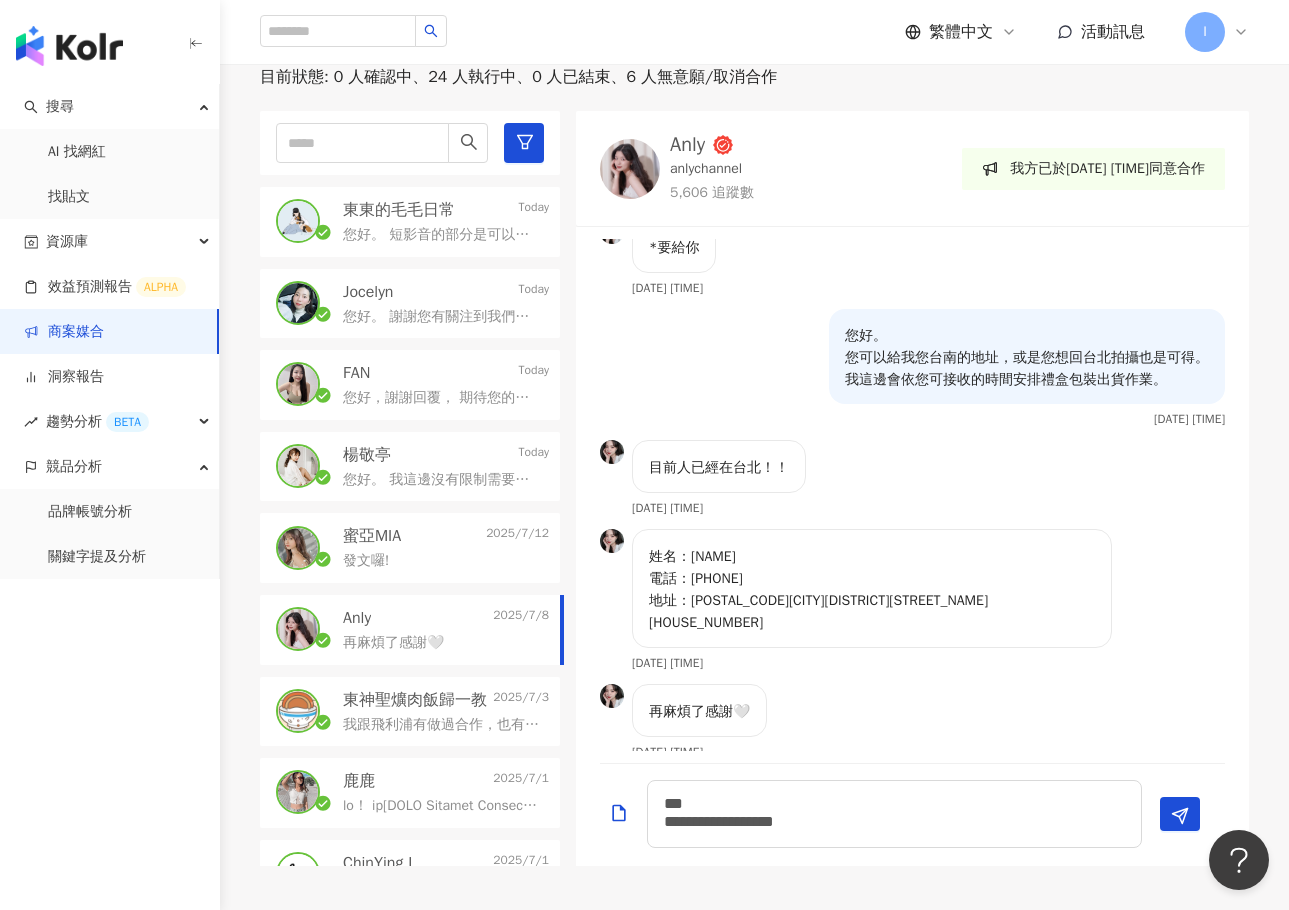 click on "我跟飛利浦有做過合作，也有一些中國品牌的部分，以前在pTT有不少家電品牌的導購文
PTT ID是[USER_ID]
跟我聯繫可以加我line ID是[USER_ID]
目前會主要以FB粉專作為對外的部分" at bounding box center (442, 725) 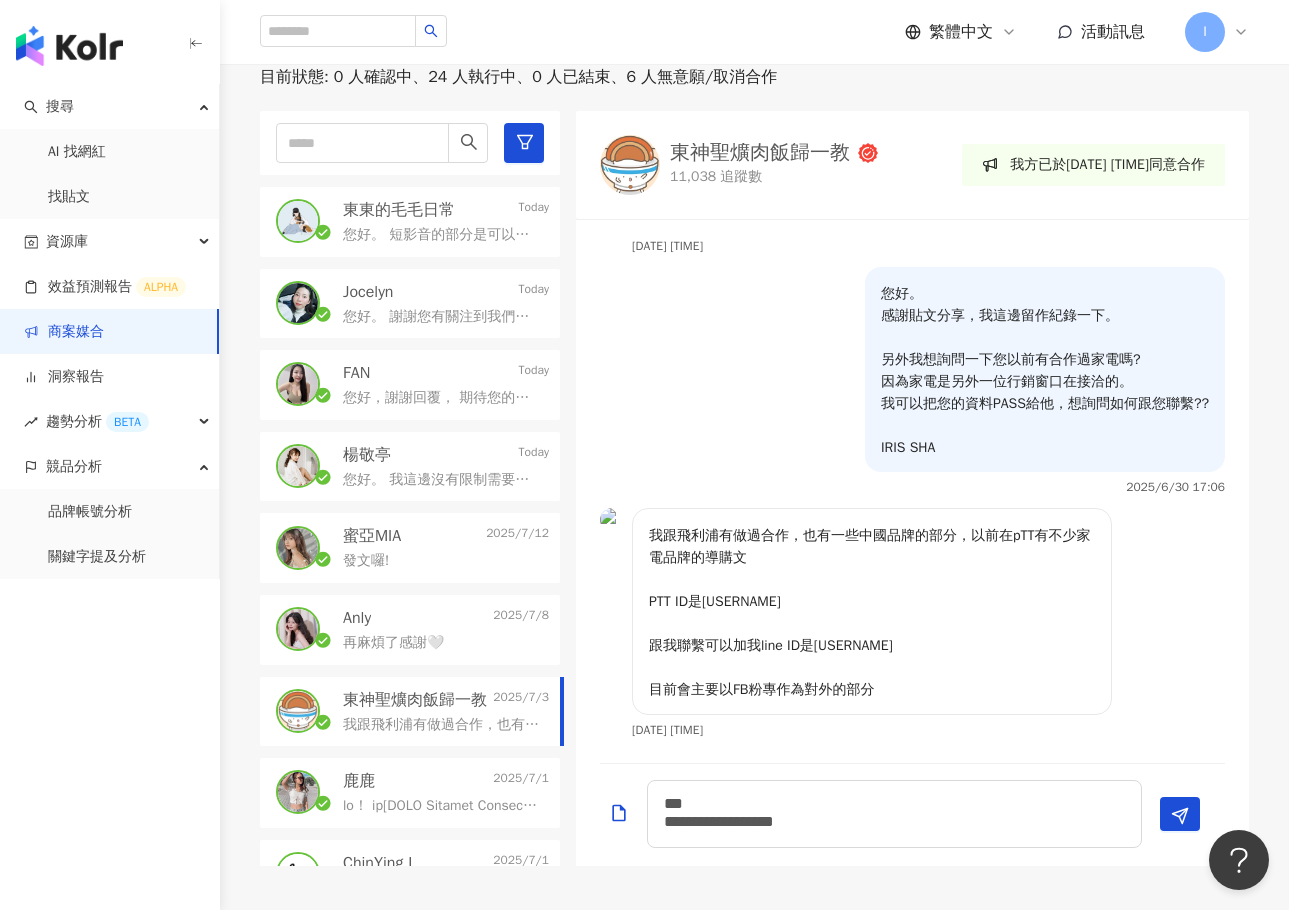 click on "鹿鹿 2025/7/1" at bounding box center (410, 793) 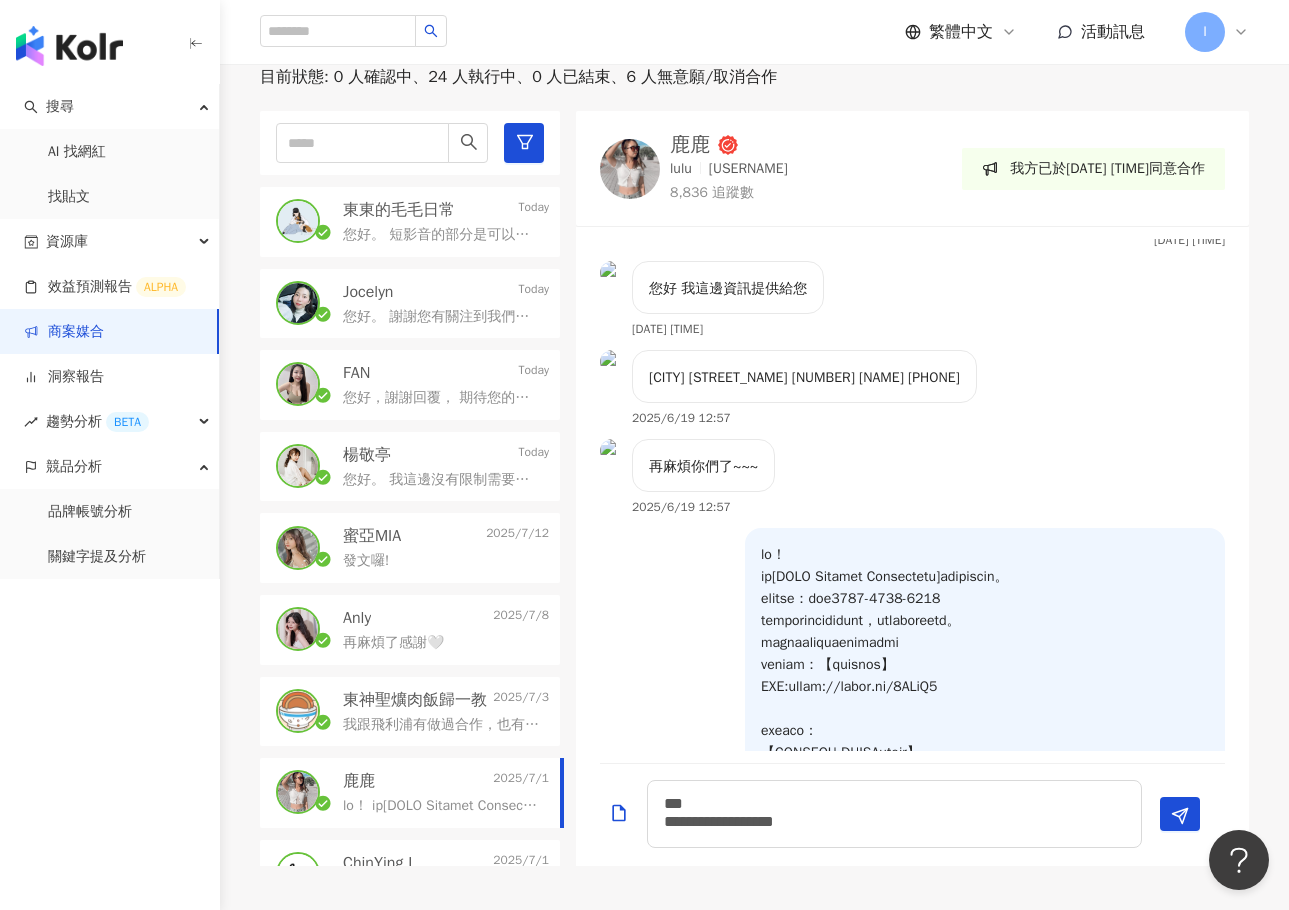 scroll, scrollTop: 831, scrollLeft: 0, axis: vertical 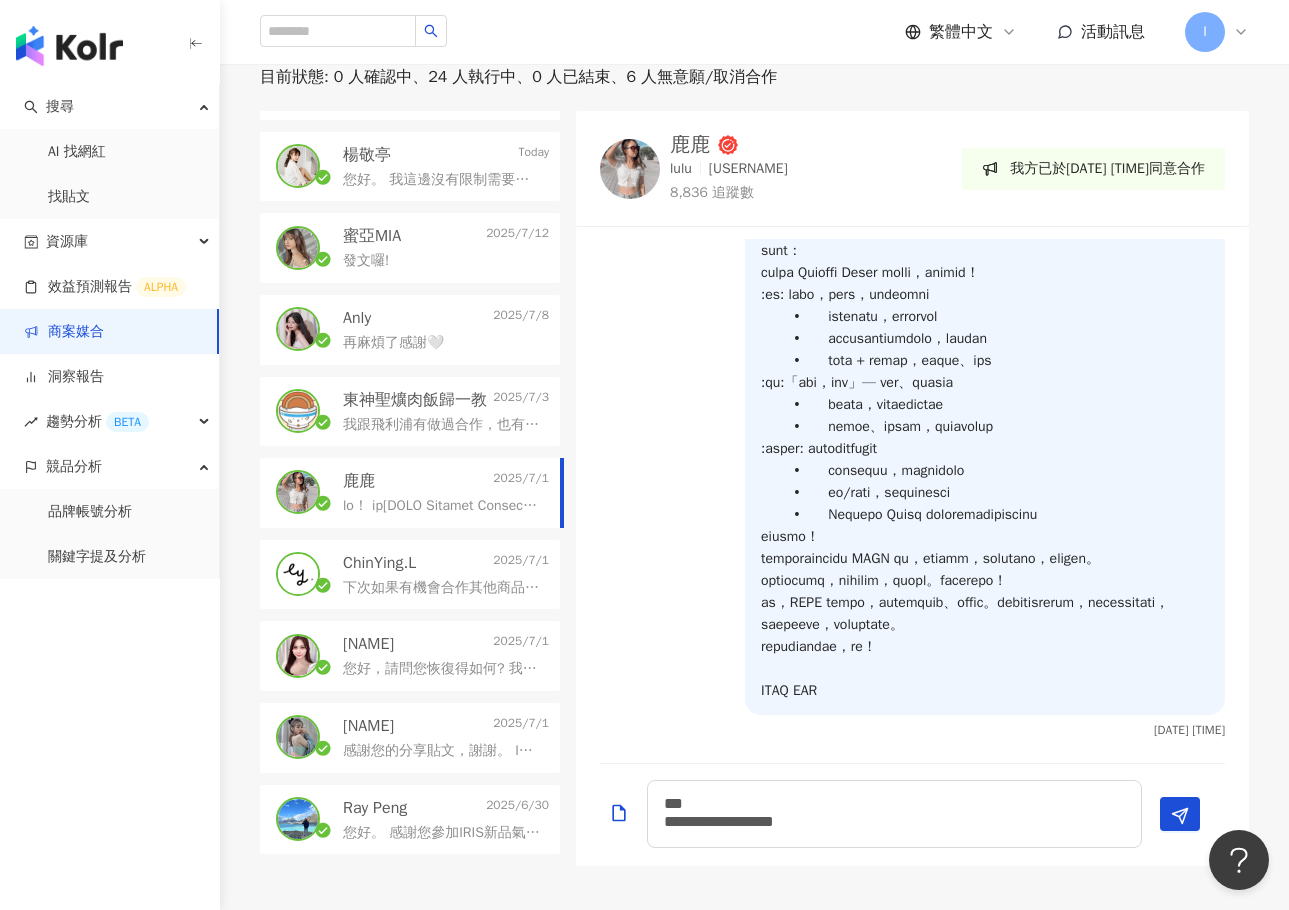 click on "ChinYing.L 2025/7/1" at bounding box center (446, 563) 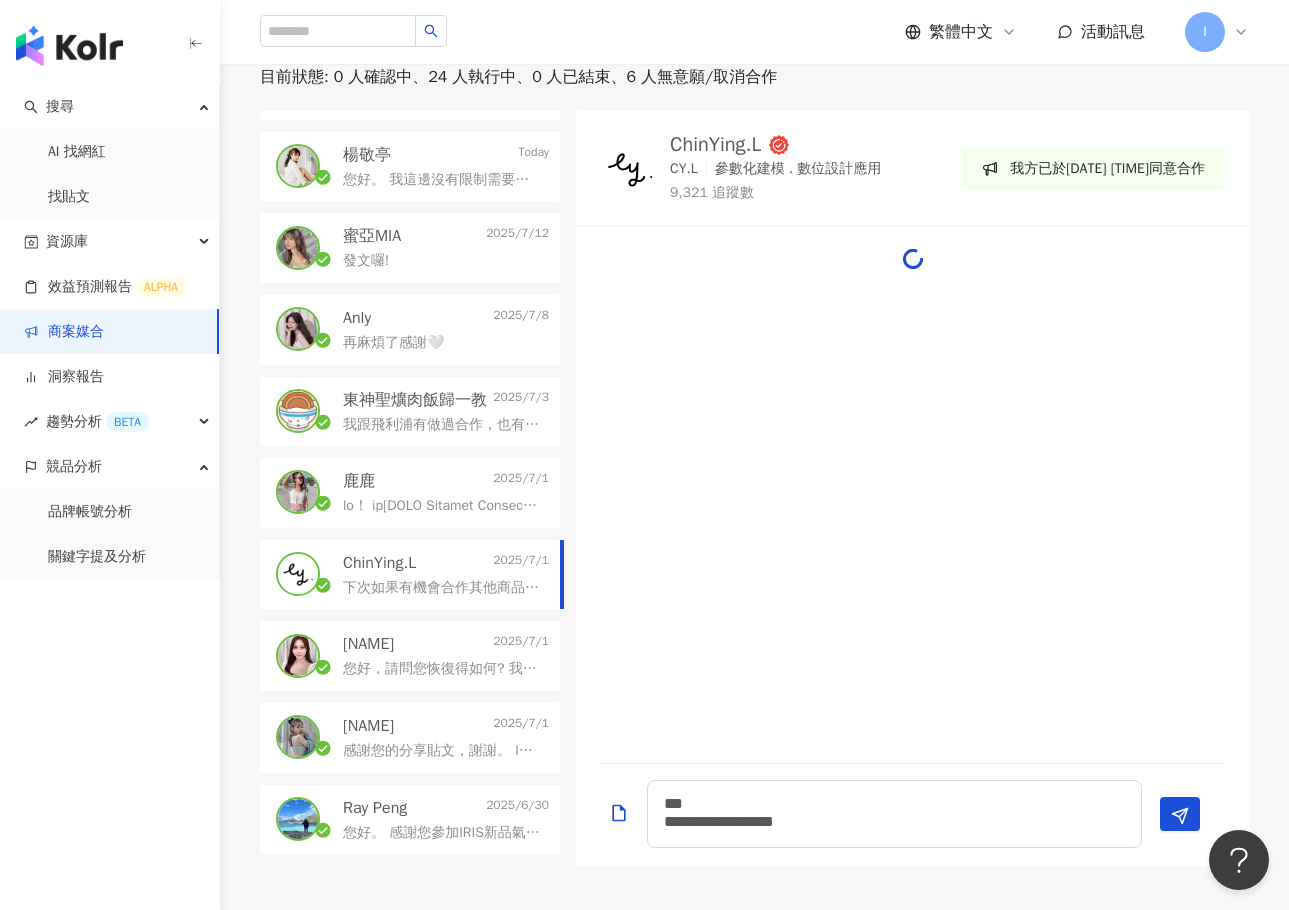 scroll, scrollTop: 5101, scrollLeft: 0, axis: vertical 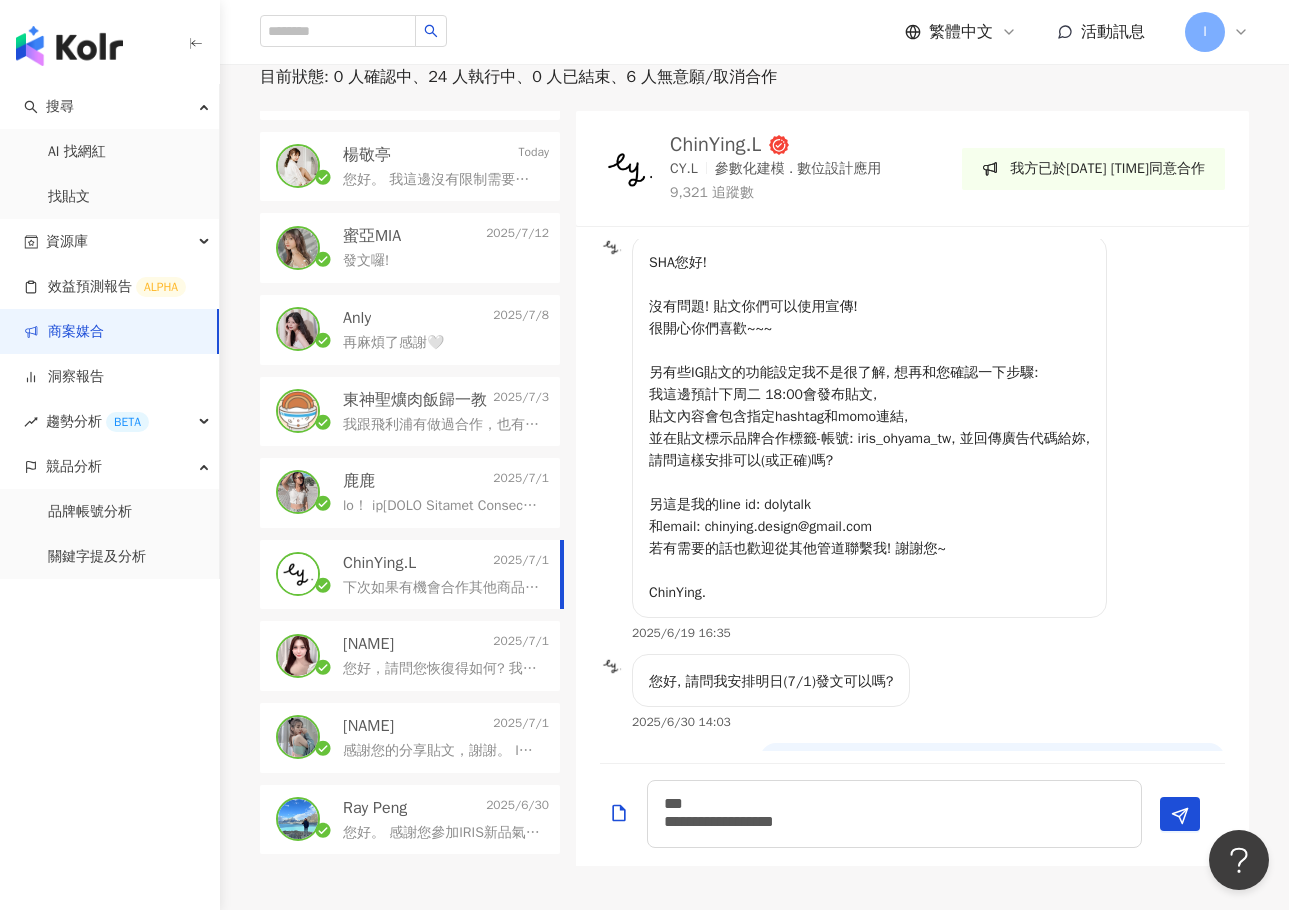 click on "Annie 2025/7/1" at bounding box center [446, 644] 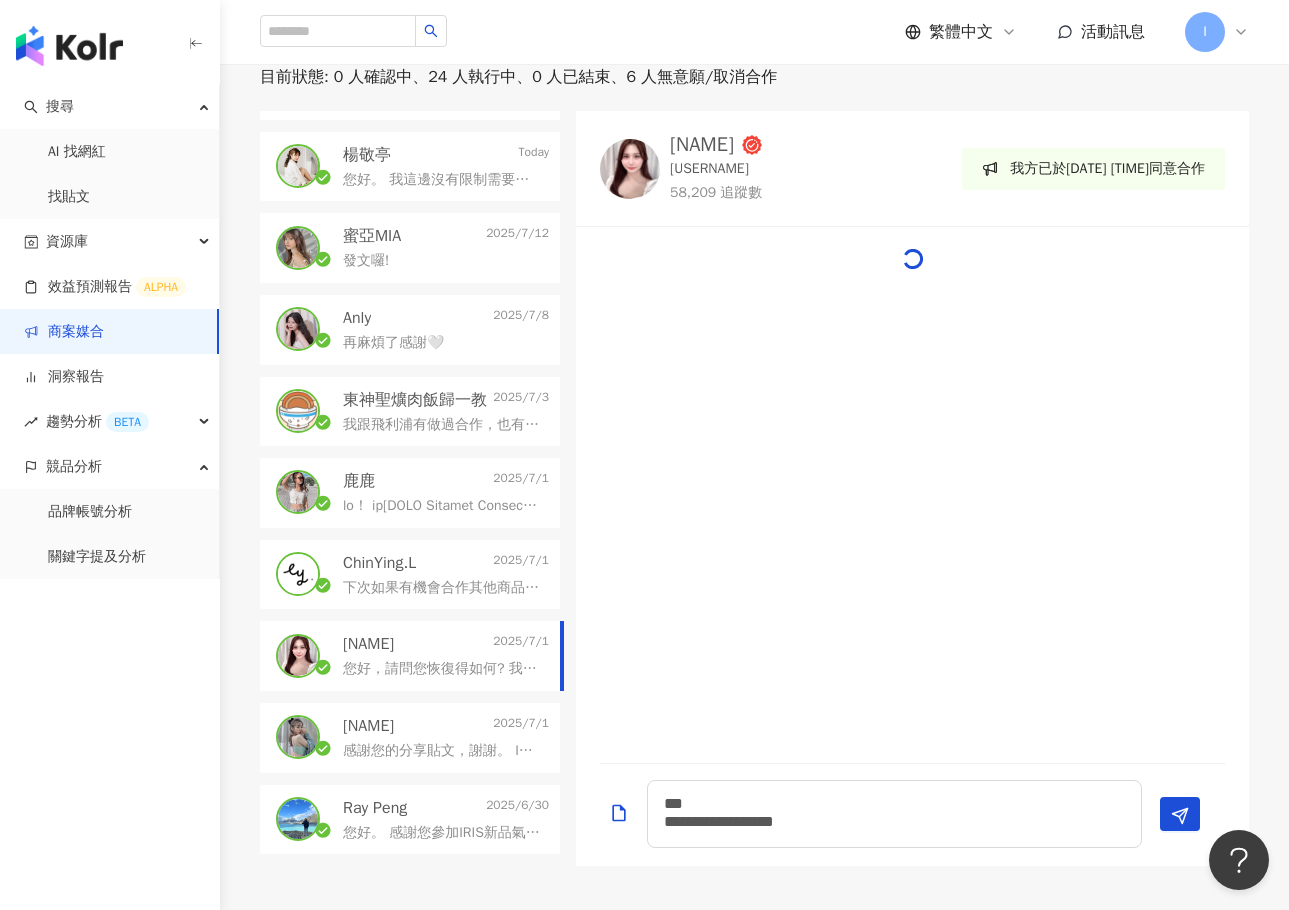 scroll, scrollTop: 700, scrollLeft: 0, axis: vertical 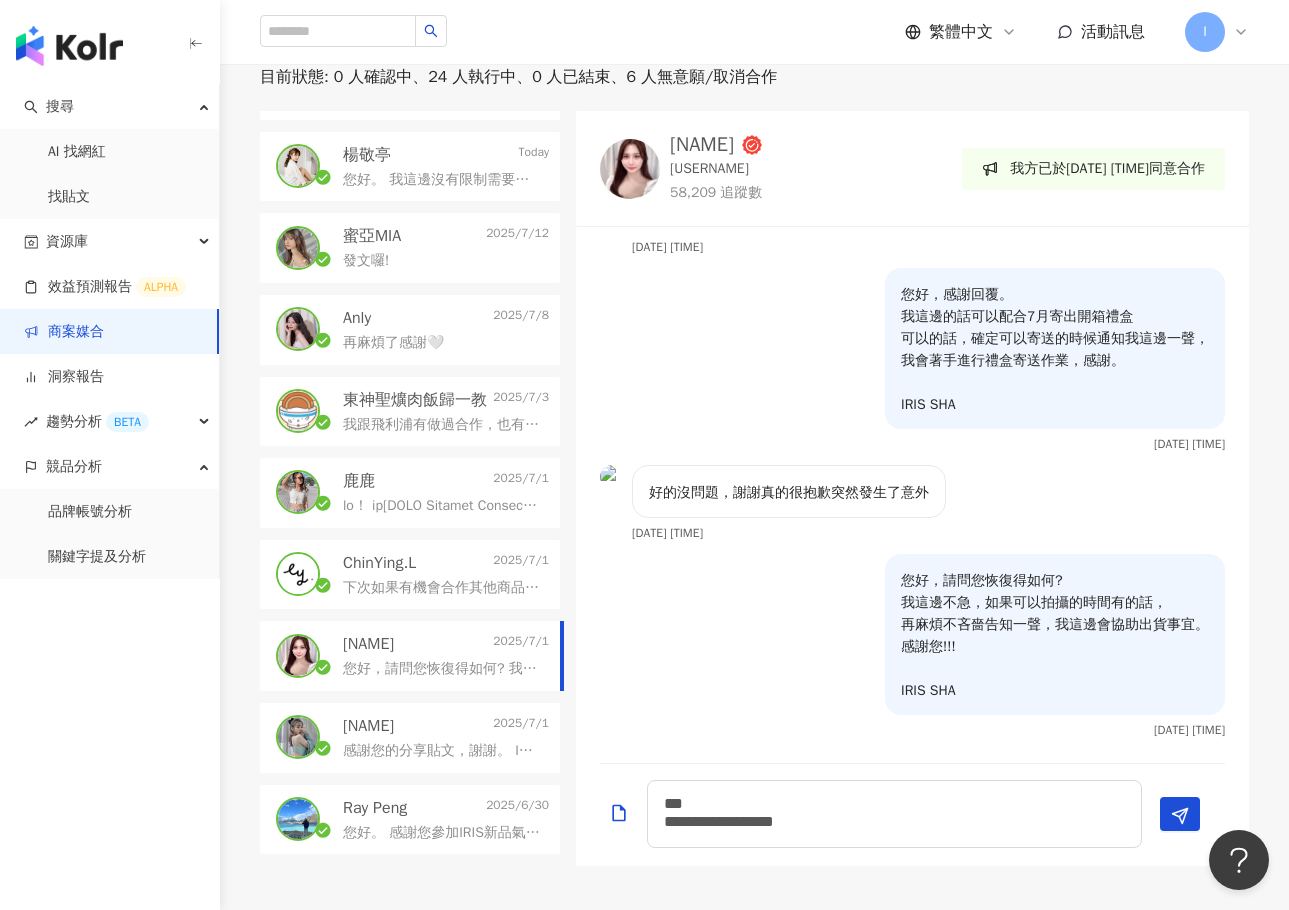 click on "丹丘小闆娘🍭安安_ Lai-Anyun 2025/7/1 感謝您的分享貼文，謝謝。
IRIS SHA" at bounding box center [410, 738] 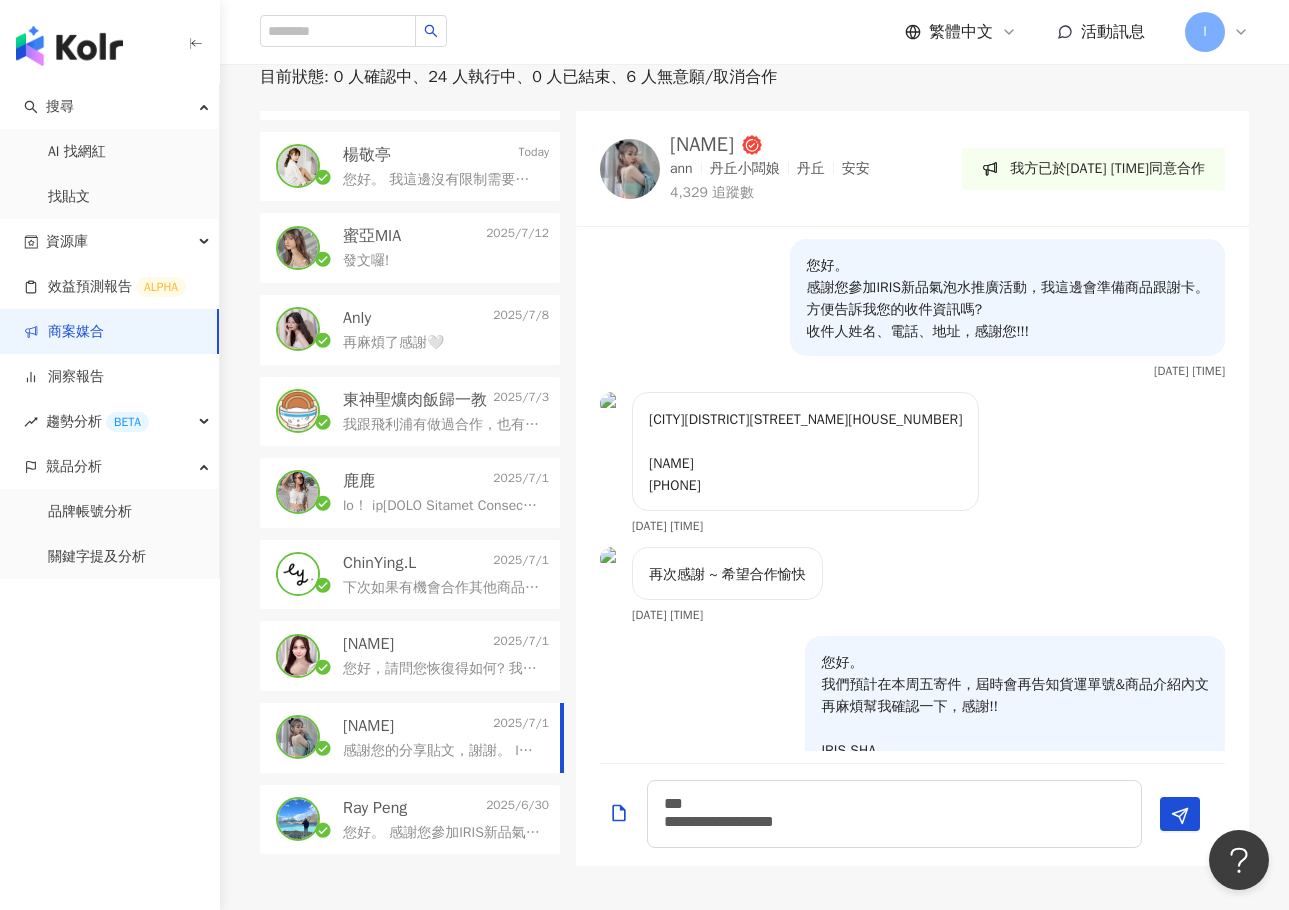 scroll, scrollTop: 1622, scrollLeft: 0, axis: vertical 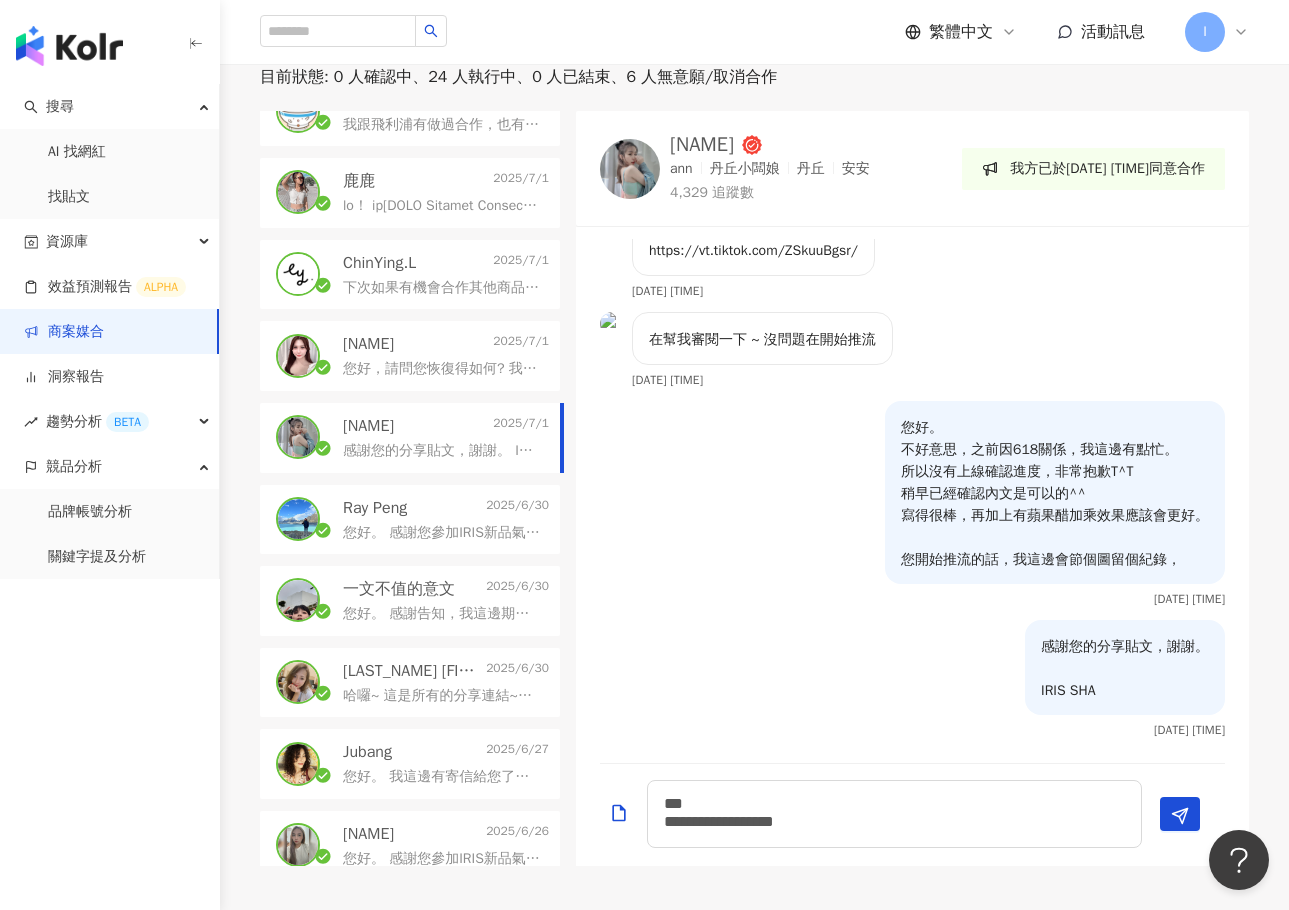 click on "您好。
感謝您參加IRIS新品氣泡水推廣活動，我這邊會準備商品跟謝卡。
方便告訴我您的收件資訊嗎?
收件人姓名、電話、地址，感謝您!!!" at bounding box center [446, 531] 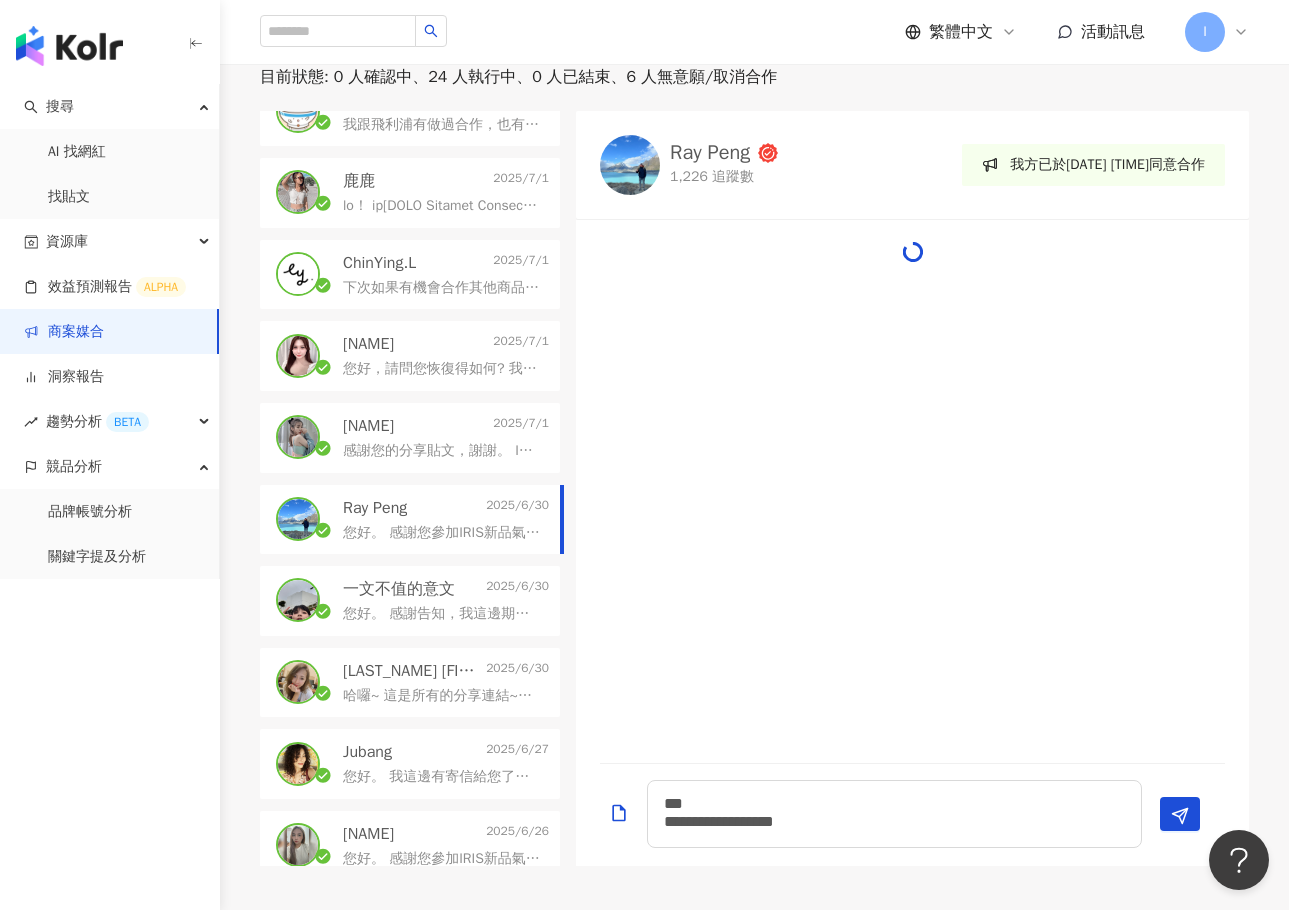 scroll, scrollTop: 0, scrollLeft: 0, axis: both 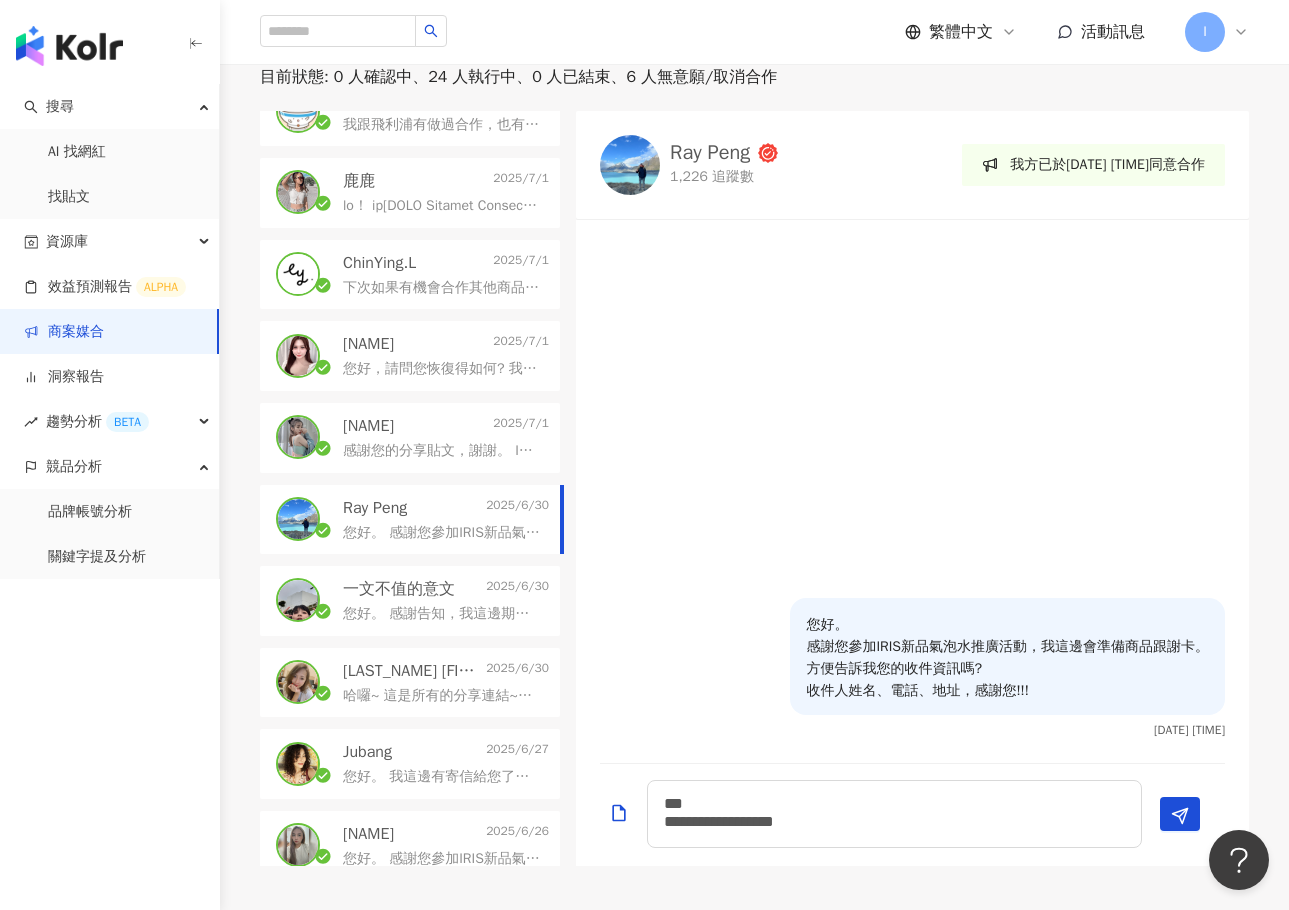 click on "Ray Peng 2025/6/30 您好。
感謝您參加IRIS新品氣泡水推廣活動，我這邊會準備商品跟謝卡。
方便告訴我您的收件資訊嗎?
收件人姓名、電話、地址，感謝您!!!" at bounding box center (410, 520) 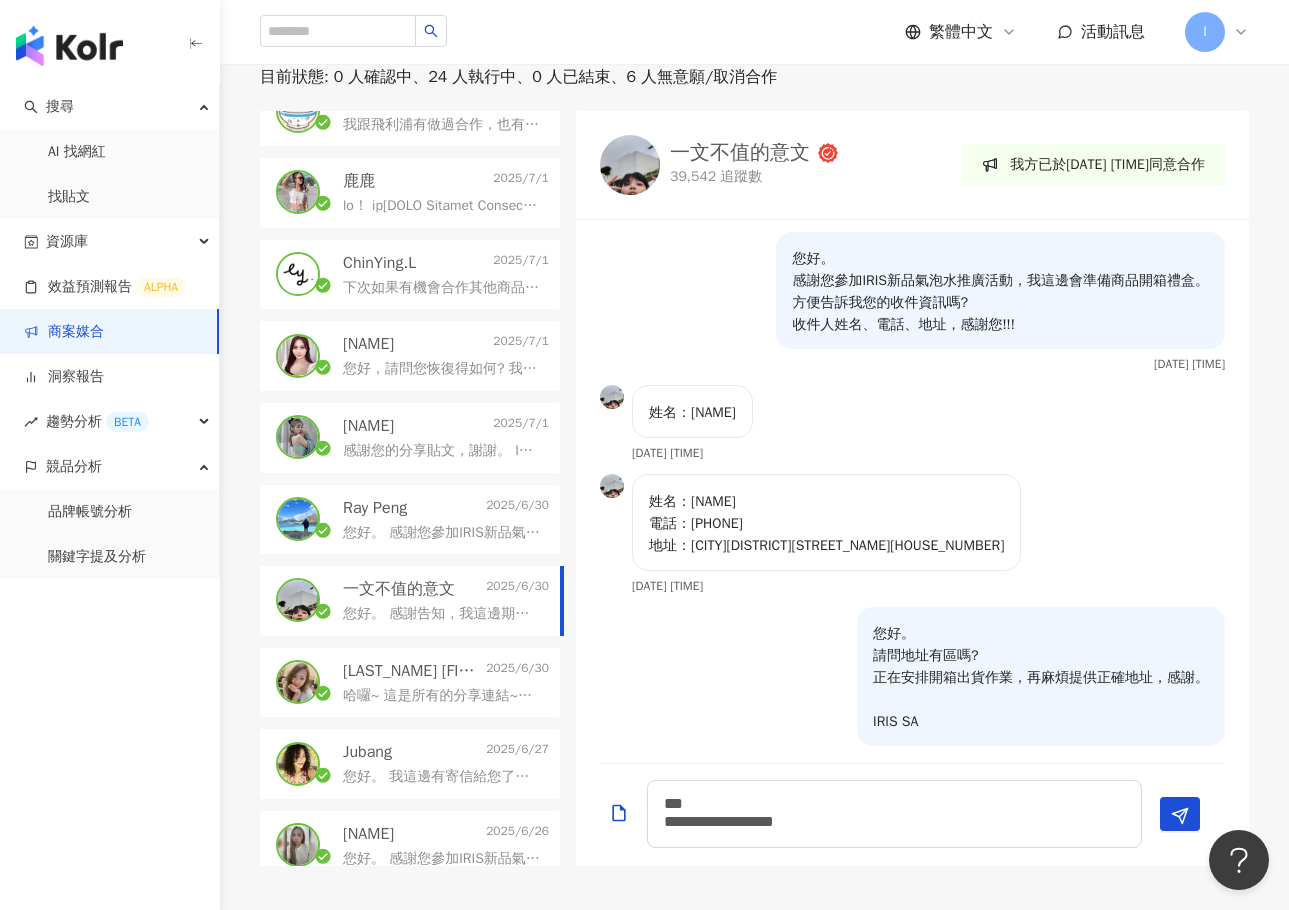 scroll, scrollTop: 1396, scrollLeft: 0, axis: vertical 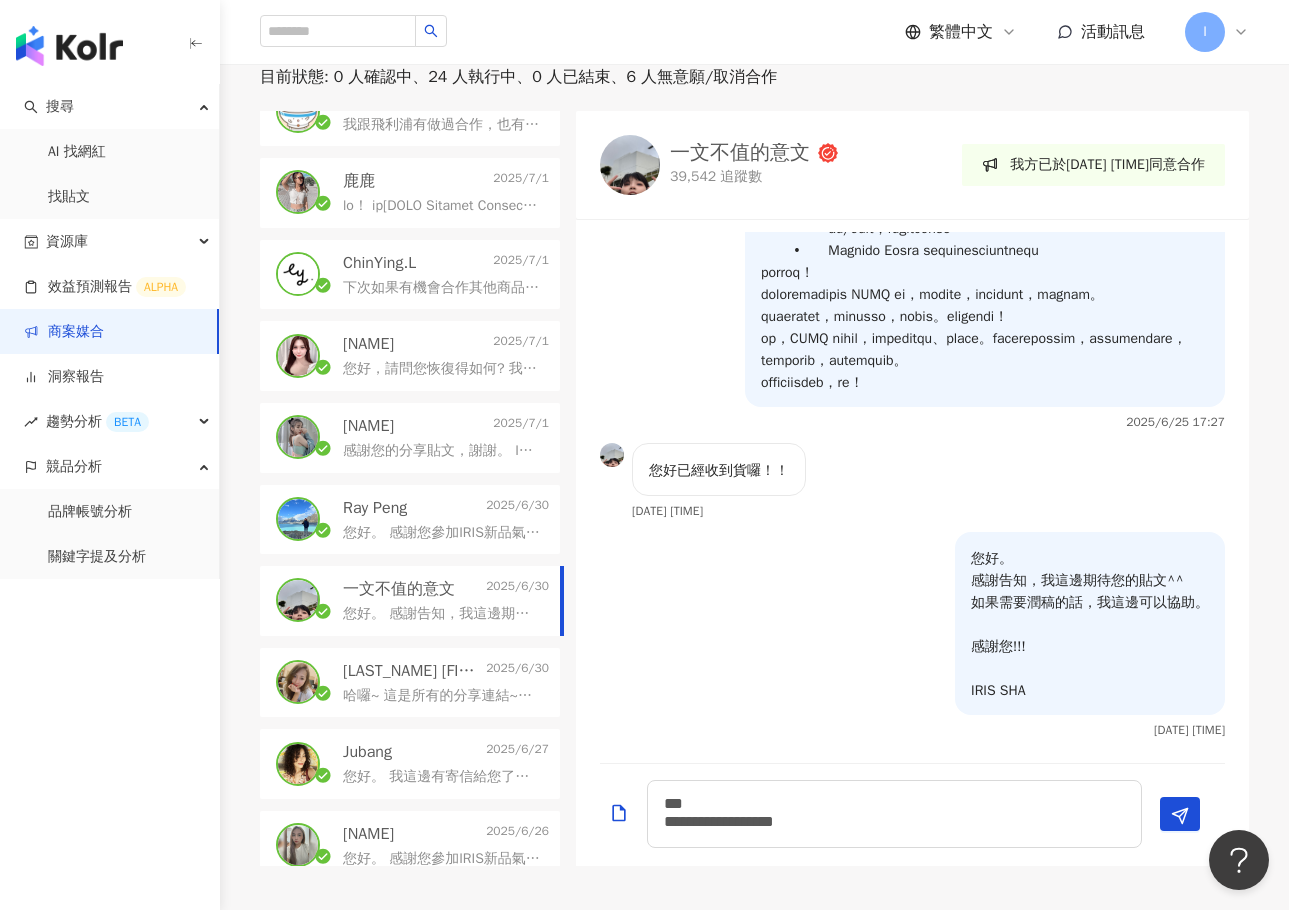 click on "[FIRST] [LAST]" at bounding box center [412, 671] 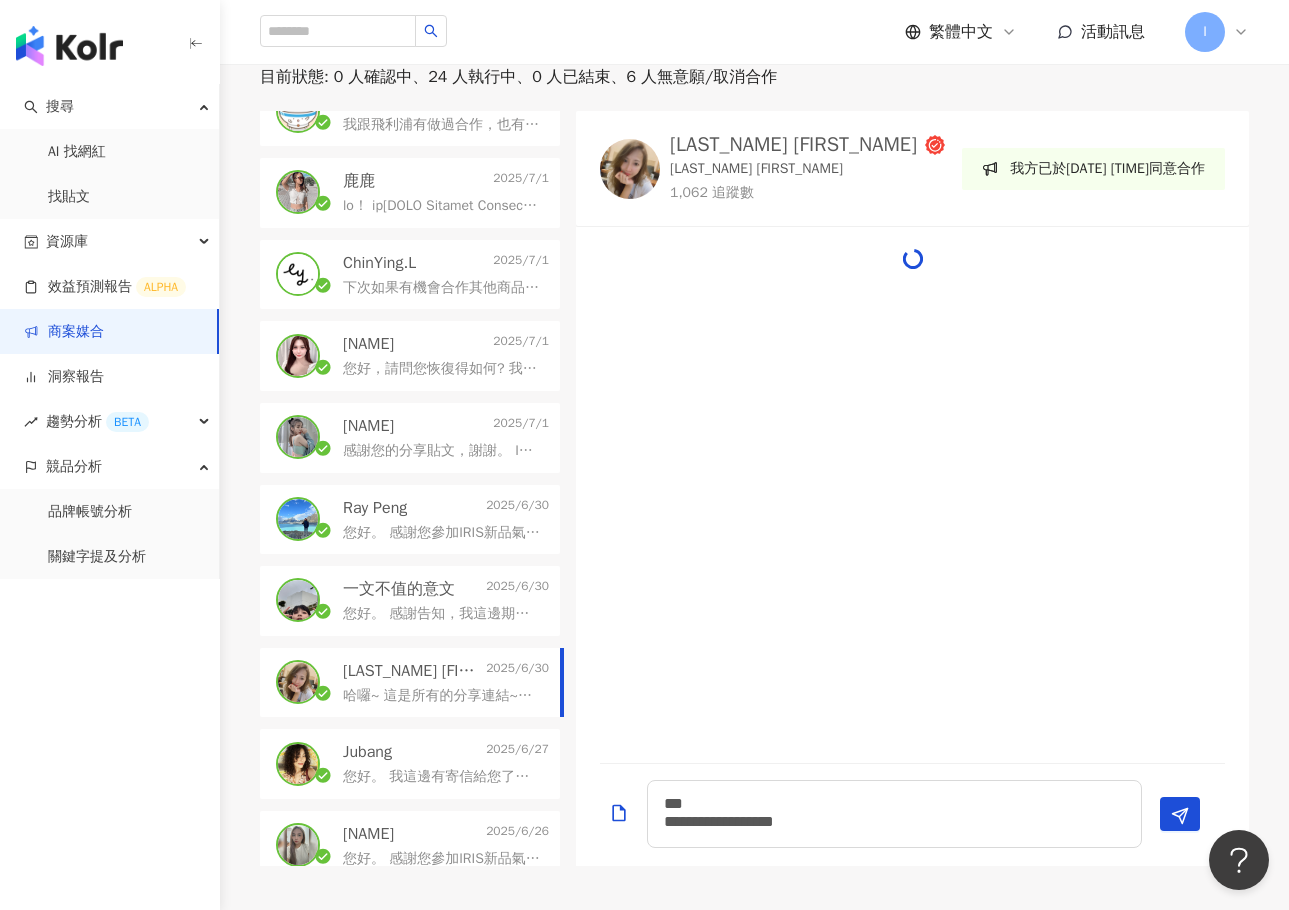 scroll, scrollTop: 2419, scrollLeft: 0, axis: vertical 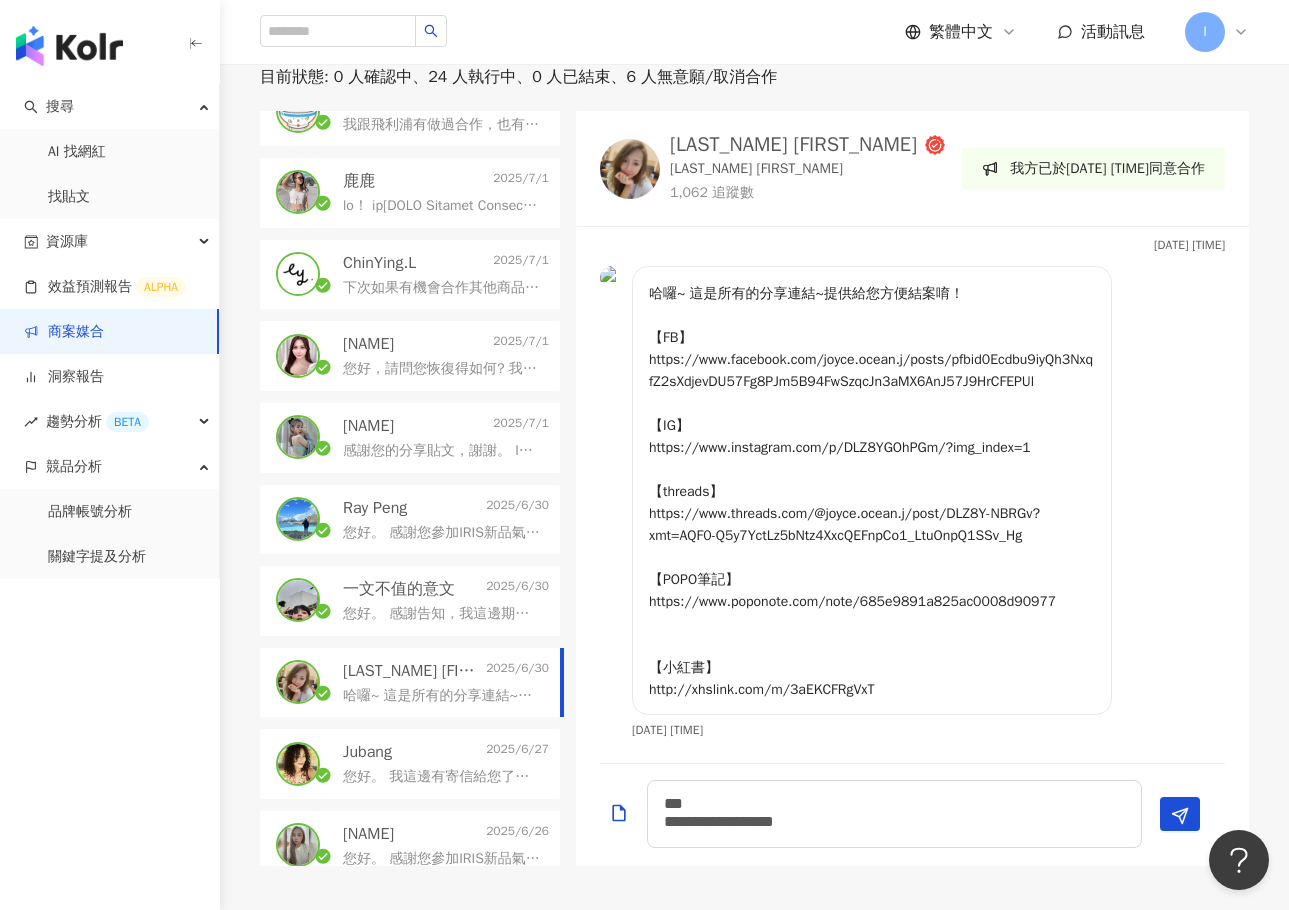 click on "東東的毛毛日常 Today 您好。
短影音的部分是可以的唷，
我這邊會做截圖留個紀錄，
也很感謝您第二次配合。
謝謝。
IRIS SHA Jocelyn  Today 您好。
謝謝您有關注到我們有新的抽獎活動呢。
很感謝順便幫我宣傳一下^^
貼文跟限動我這邊會截圖留作紀錄一下。
謝謝。
IRIS SHA FAN Today 您好，謝謝回覆，
期待您的分享貼文，感謝。
IRIS SHA 楊敬亭 Today 您好。
我這邊沒有限制需要多久拍攝完成，
可以自由決定您的發文排程。
如需潤稿或確認的話都可以告知小編唷!!
IRIS SHA 蜜亞MIA 2025/7/12 發文囉! Anly 2025/7/8 再麻煩了感謝🤍 東神聖爌肉飯歸一教 2025/7/3 我跟飛利浦有做過合作，也有一些中國品牌的部分，以前在pTT有不少家電品牌的導購文
PTT ID是highway4625
跟我聯繫可以加我line ID是highway4625
目前會主要以FB粉專作為對外的部分 鹿鹿 2025/7/1 ChinYing.L 2025/7/1 Annie 2025/7/1 2025/7/1 Ray Peng" at bounding box center (418, 488) 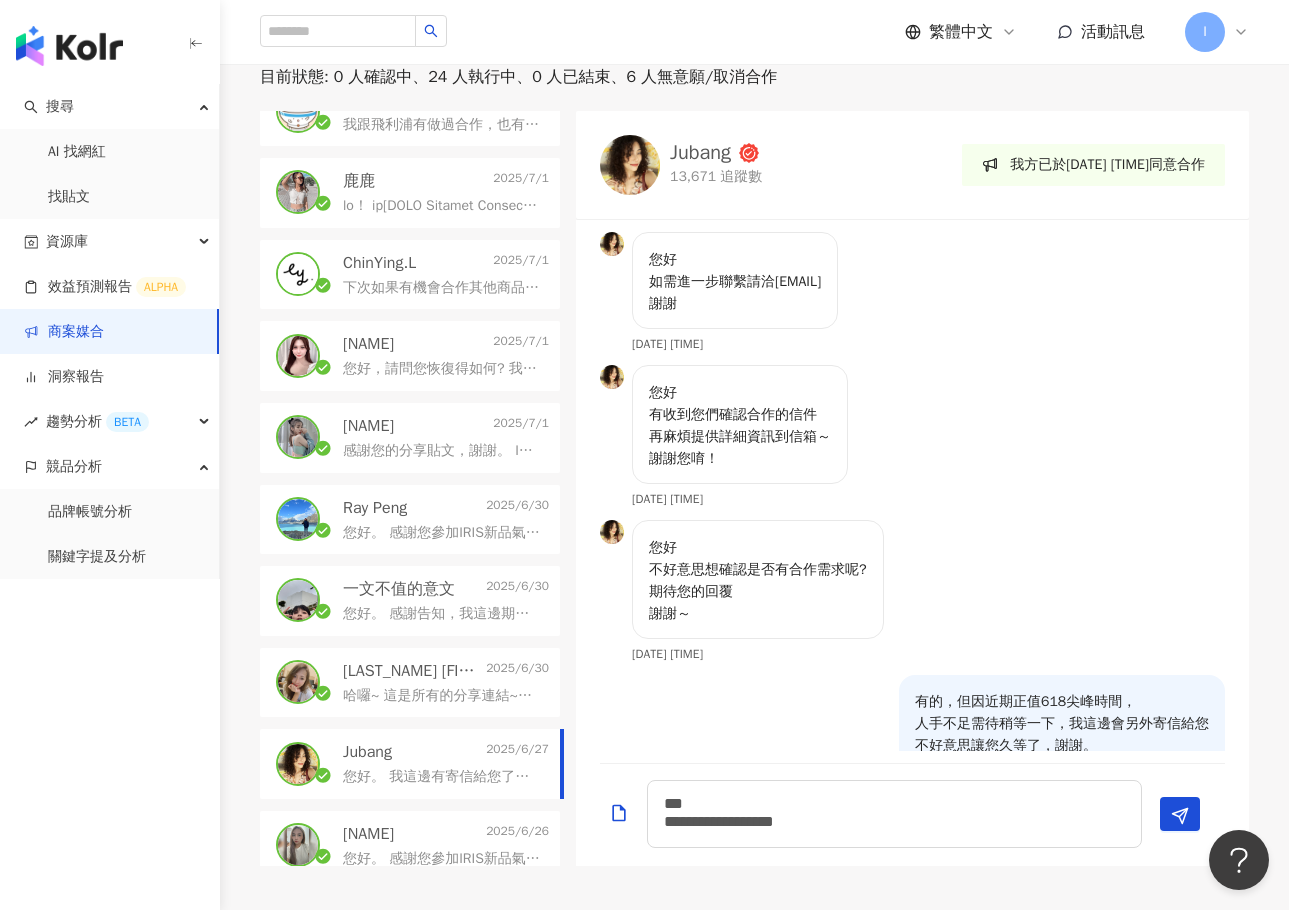 scroll, scrollTop: 363, scrollLeft: 0, axis: vertical 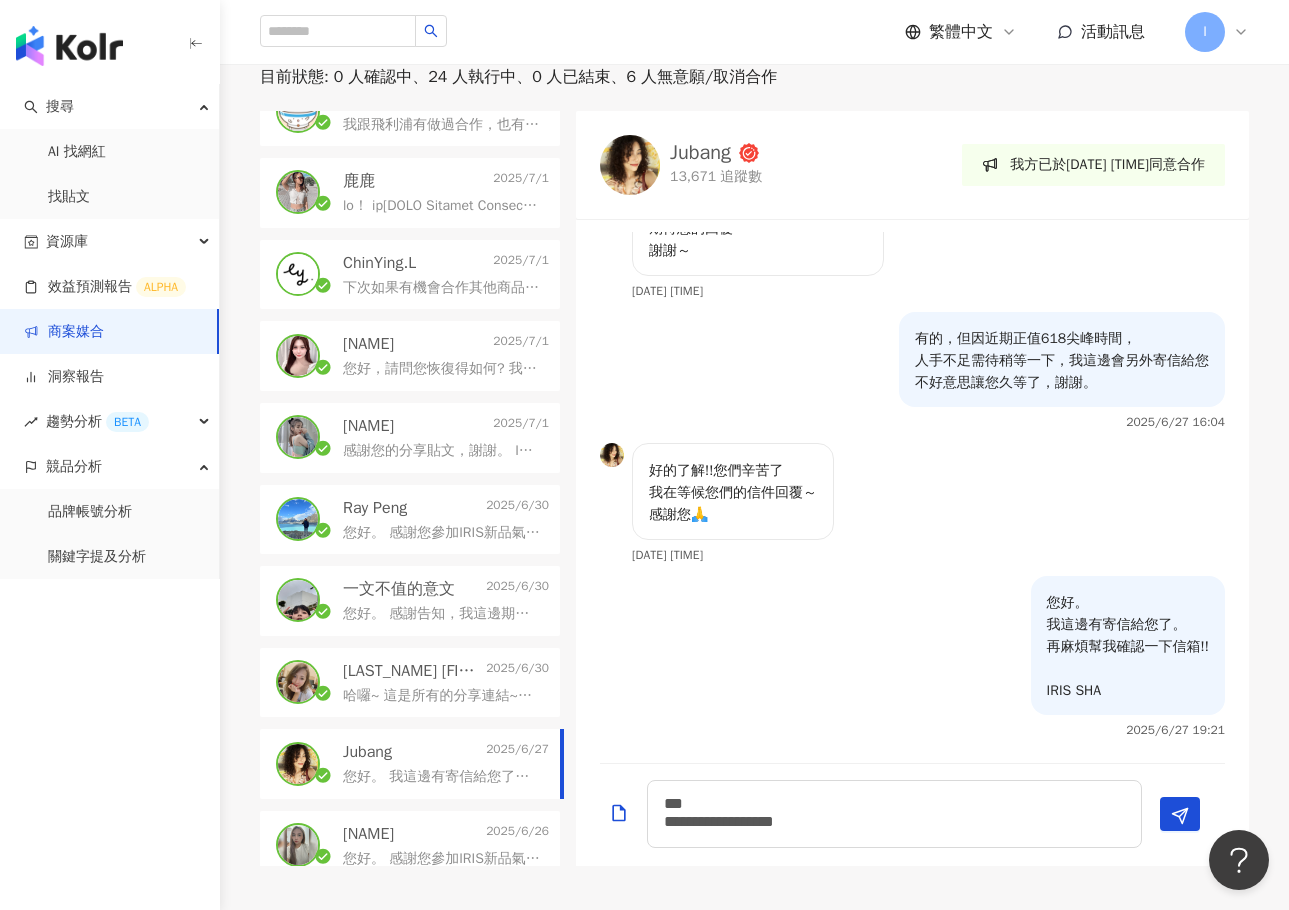 click on "2025/6/27" at bounding box center [517, 752] 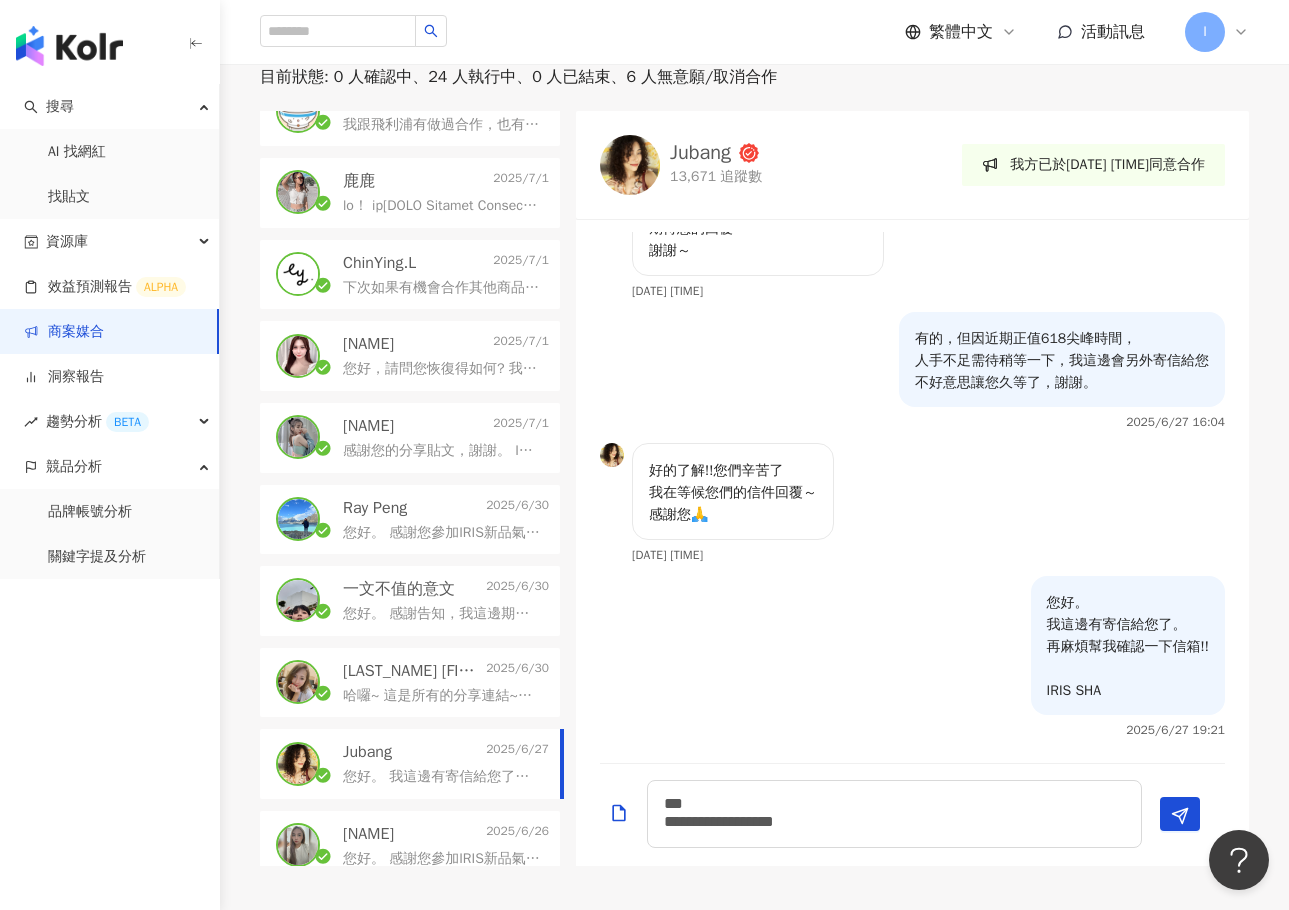 click on "您好。
我這邊有寄信給您了。
再麻煩幫我確認一下信箱!!
IRIS SHA" at bounding box center (442, 777) 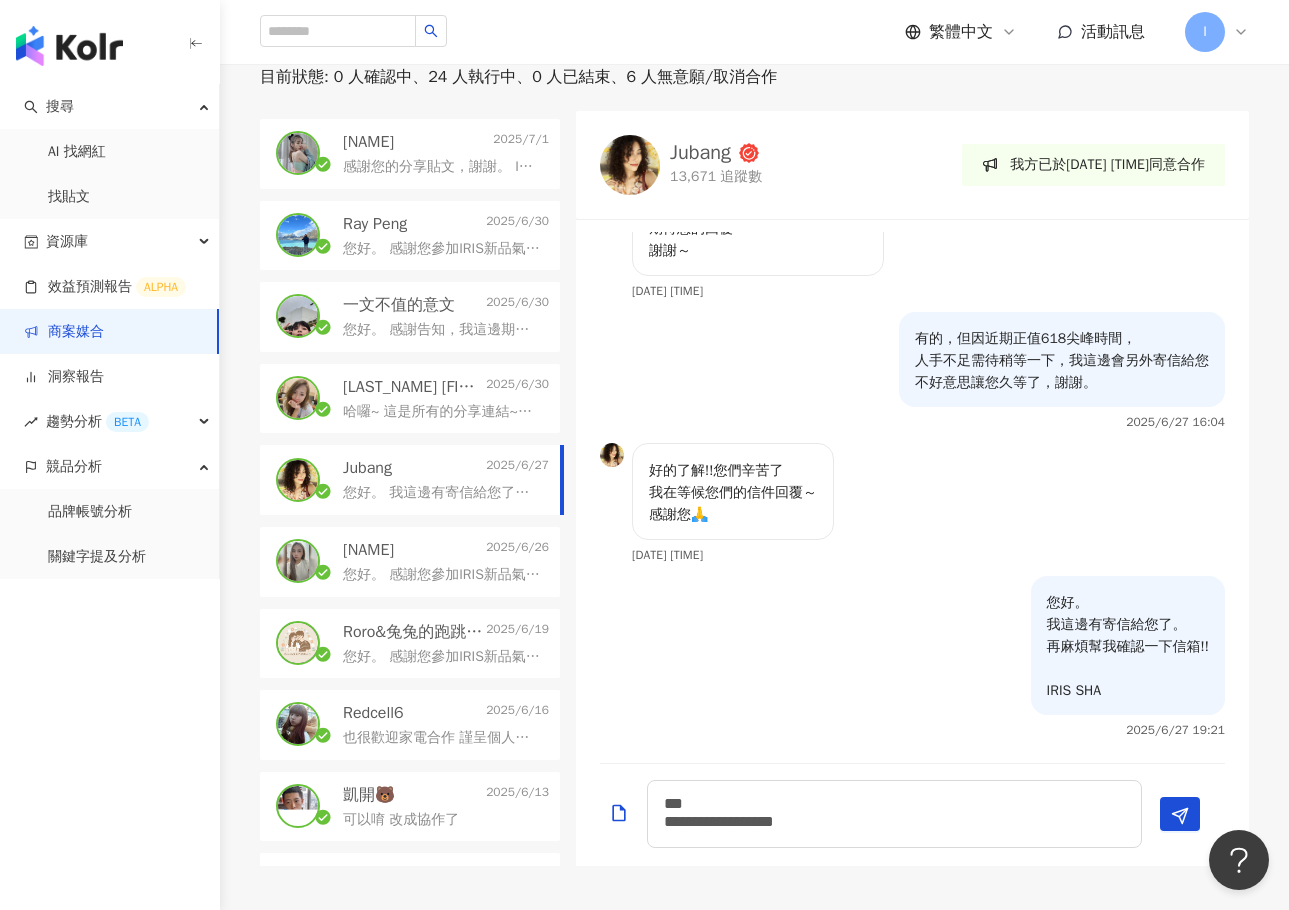 scroll, scrollTop: 900, scrollLeft: 0, axis: vertical 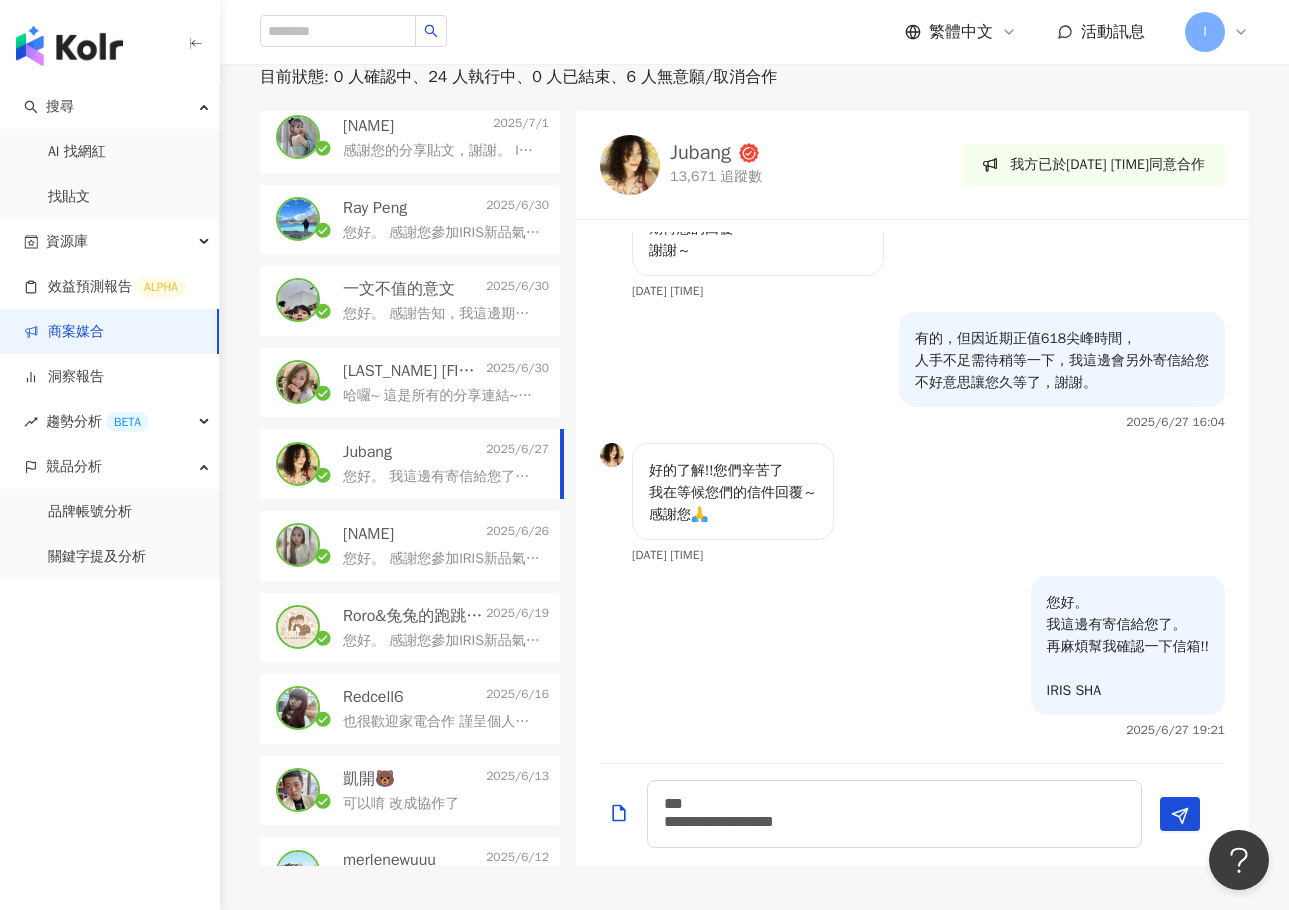 click on "您好。
感謝您參加IRIS新品氣泡水推廣活動，我這邊會準備商品開箱禮盒。
方便告訴我您的收件資訊嗎?
收件人姓名、電話、地址，感謝您!!!" at bounding box center [442, 641] 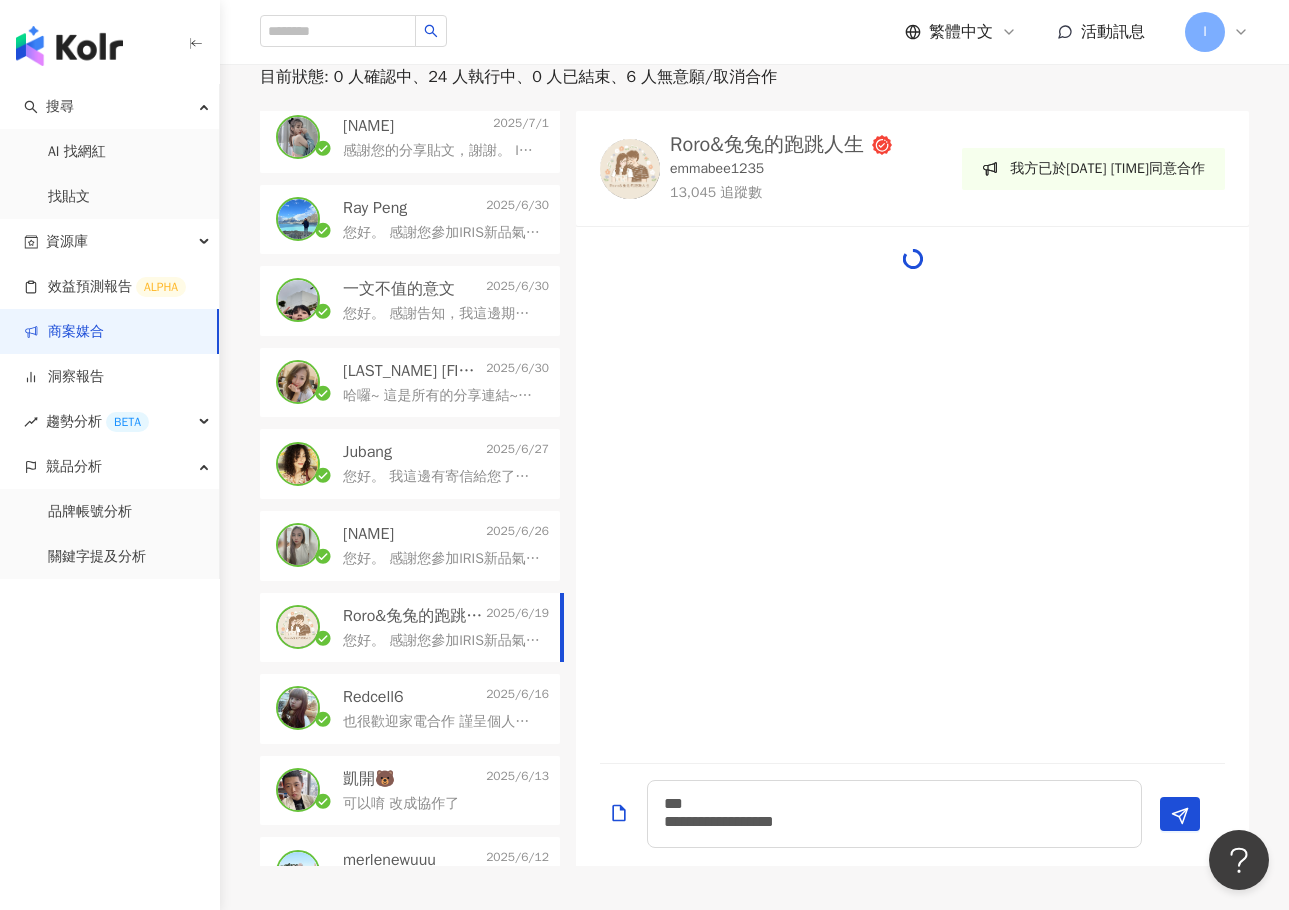 scroll, scrollTop: 0, scrollLeft: 0, axis: both 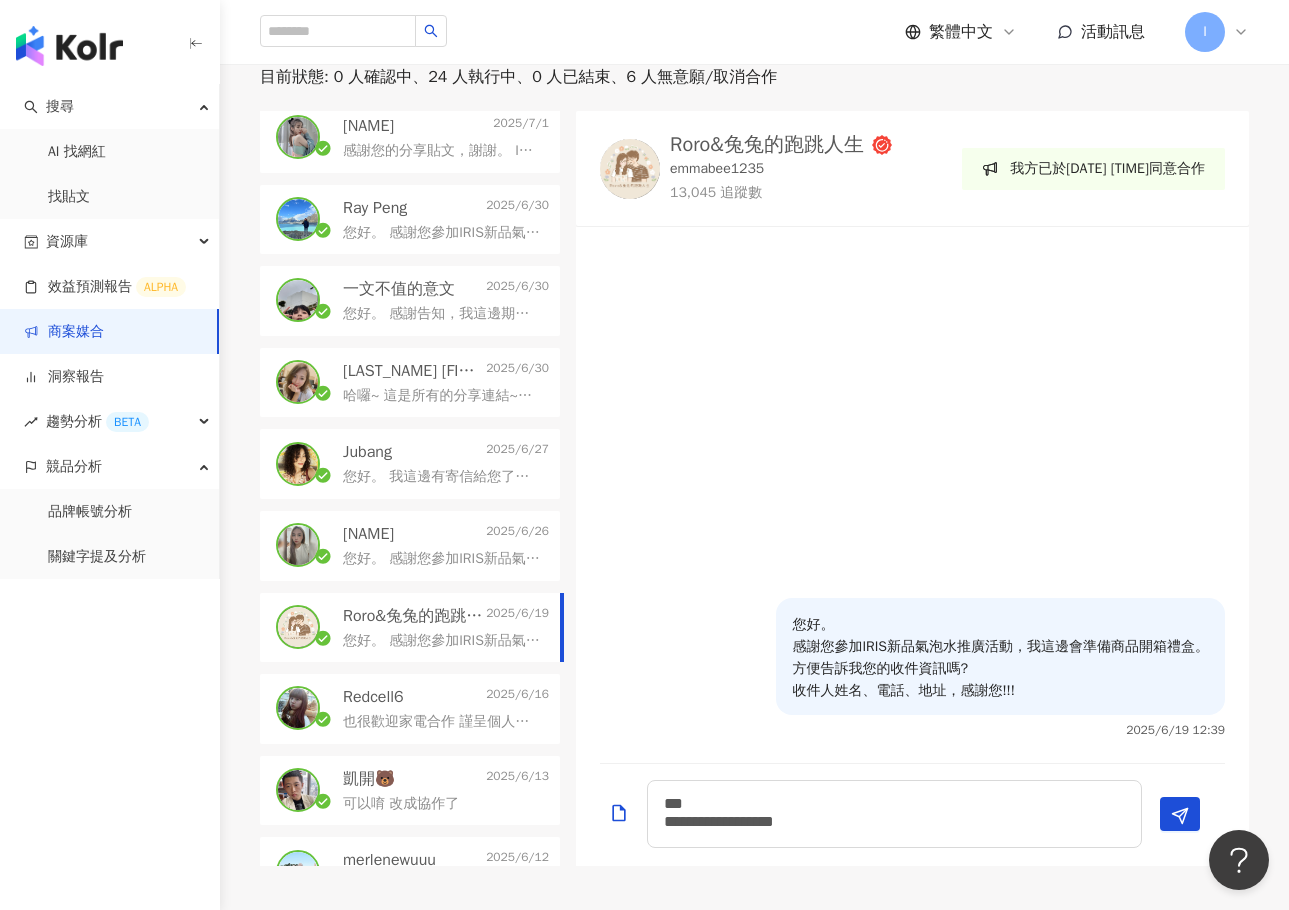 click on "Redcell6 2025/6/16" at bounding box center [446, 697] 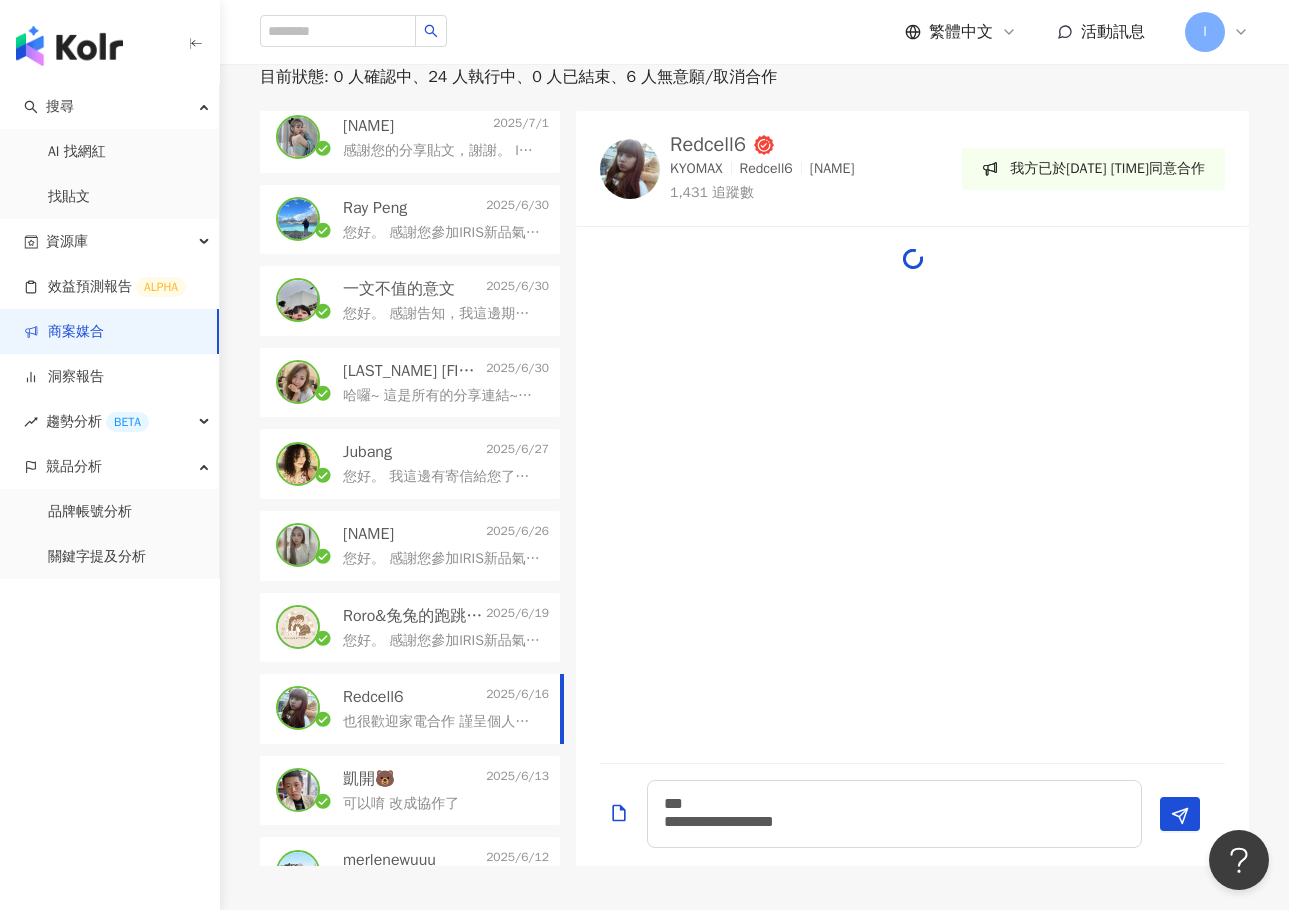 scroll, scrollTop: 765, scrollLeft: 0, axis: vertical 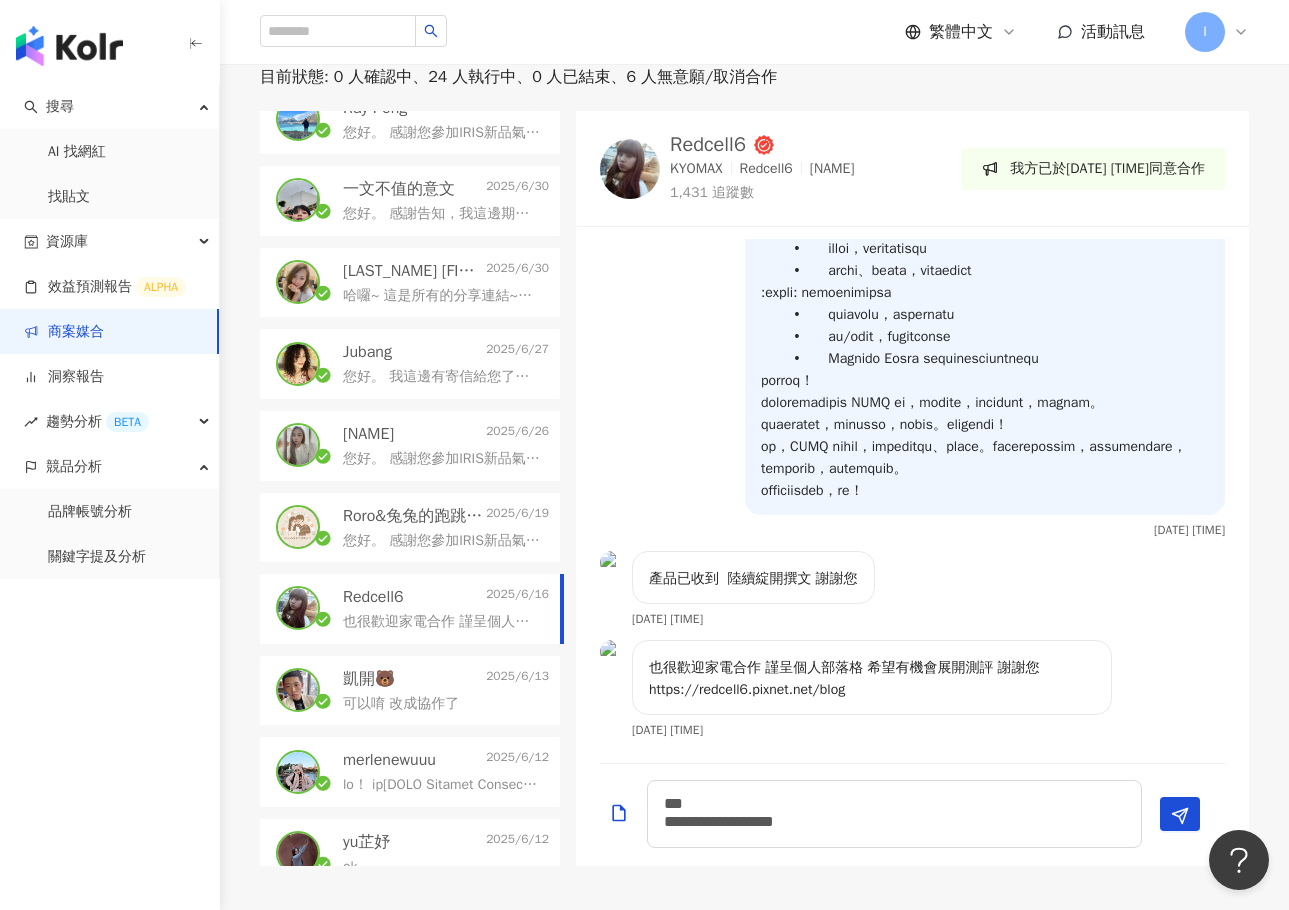 click on "可以唷 改成協作了" at bounding box center [401, 704] 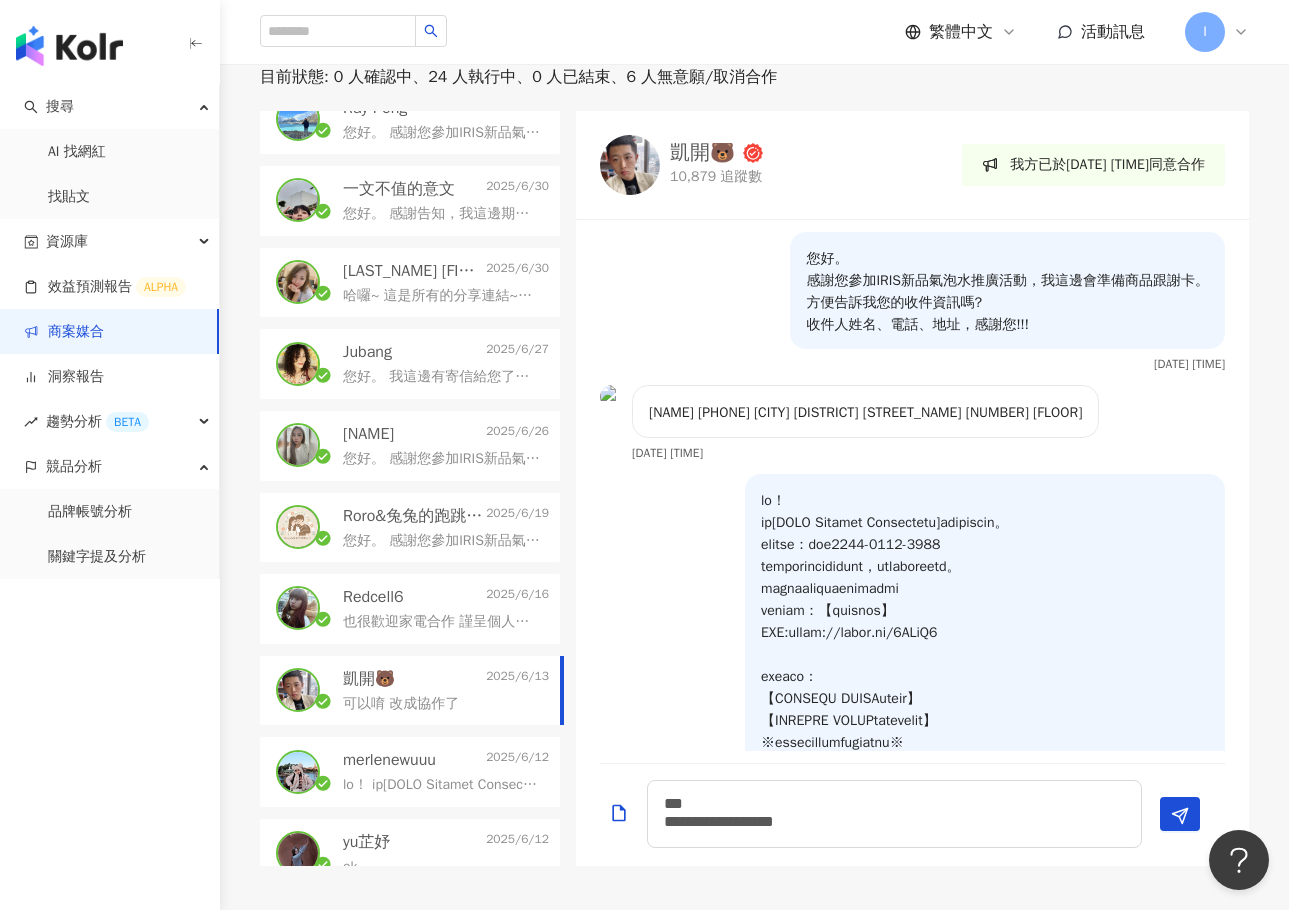 scroll, scrollTop: 1132, scrollLeft: 0, axis: vertical 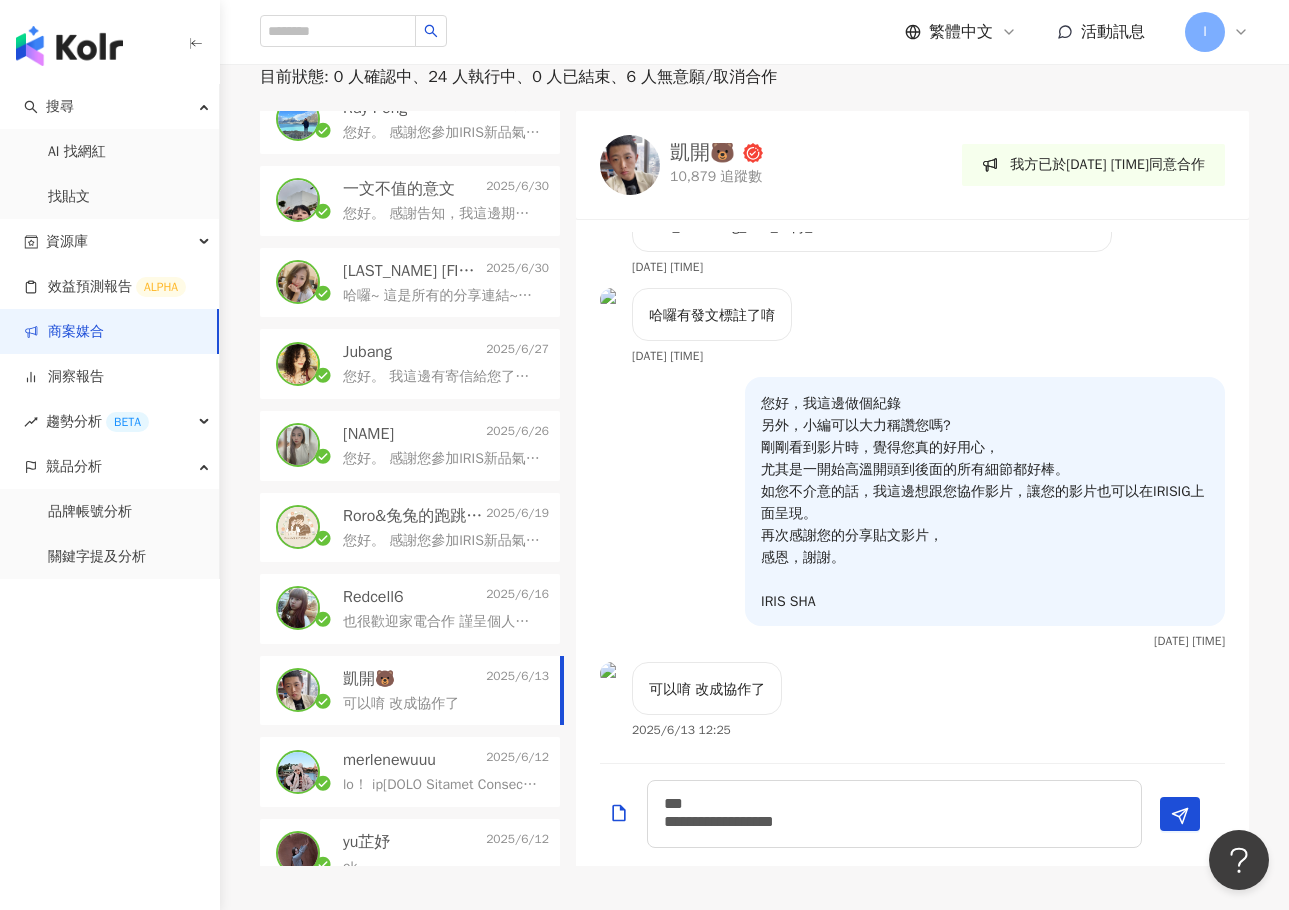 click on "merlenewuuu" at bounding box center [389, 760] 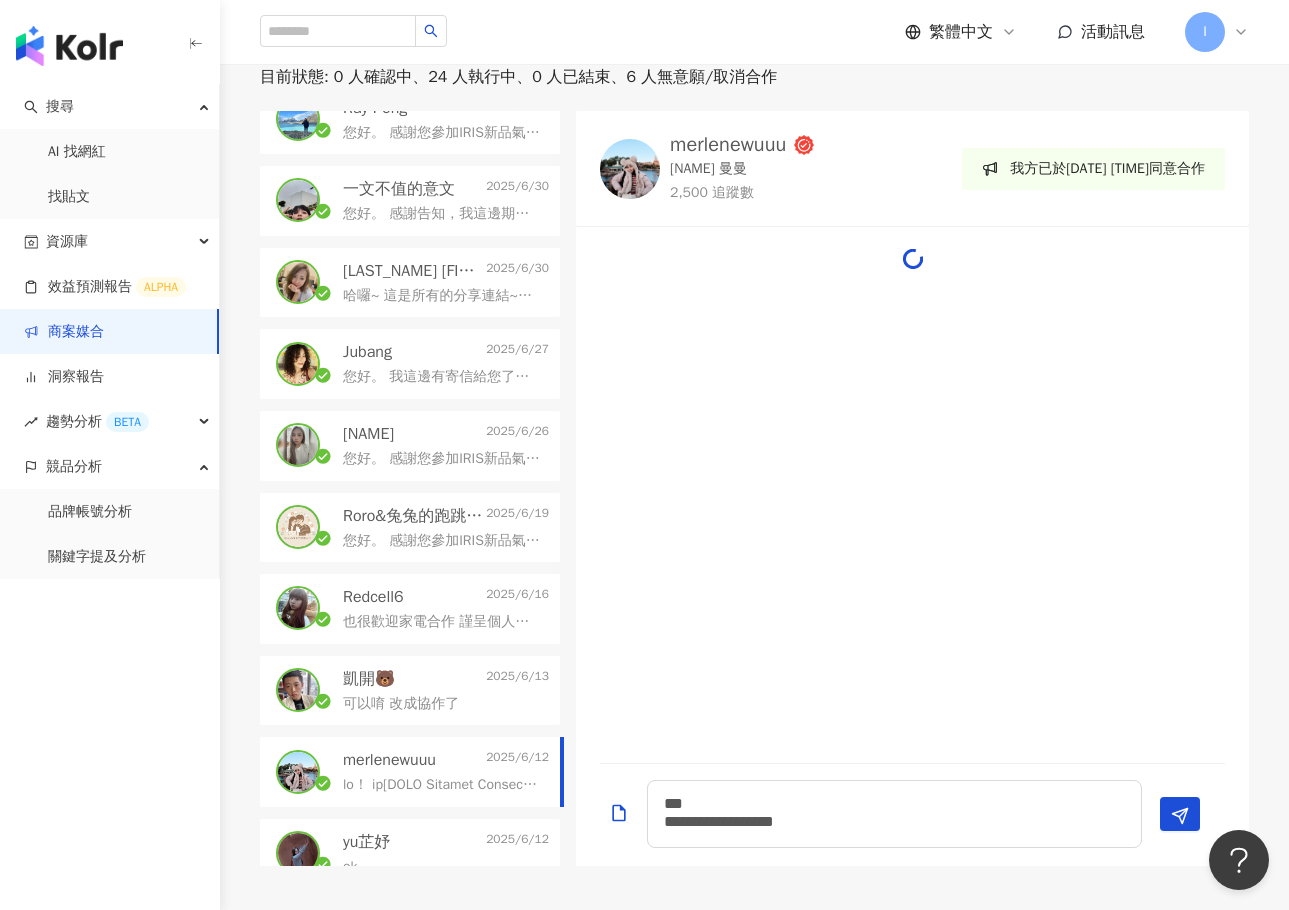 scroll, scrollTop: 894, scrollLeft: 0, axis: vertical 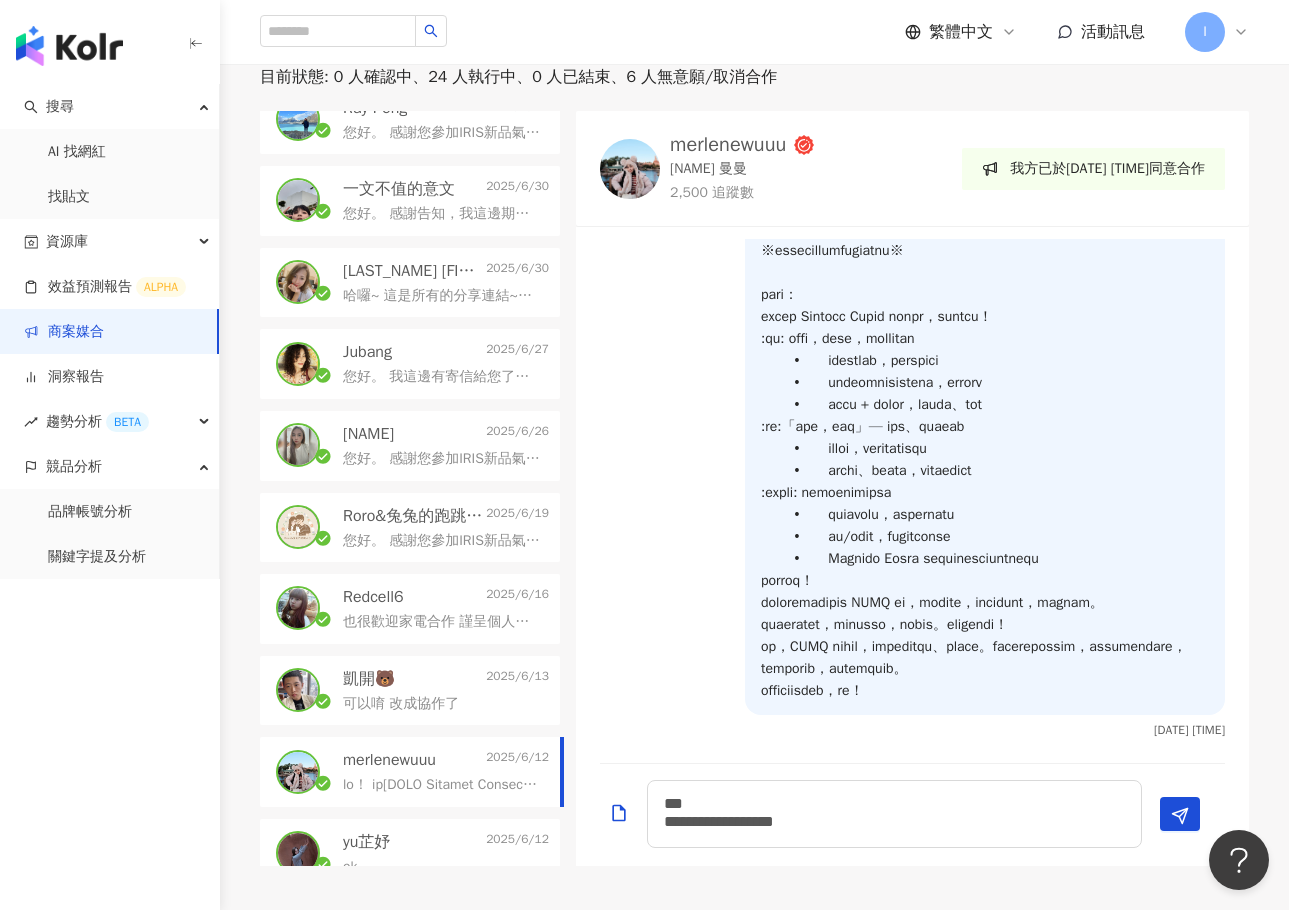 click on "merlenewuuu 2025/6/12" at bounding box center [410, 772] 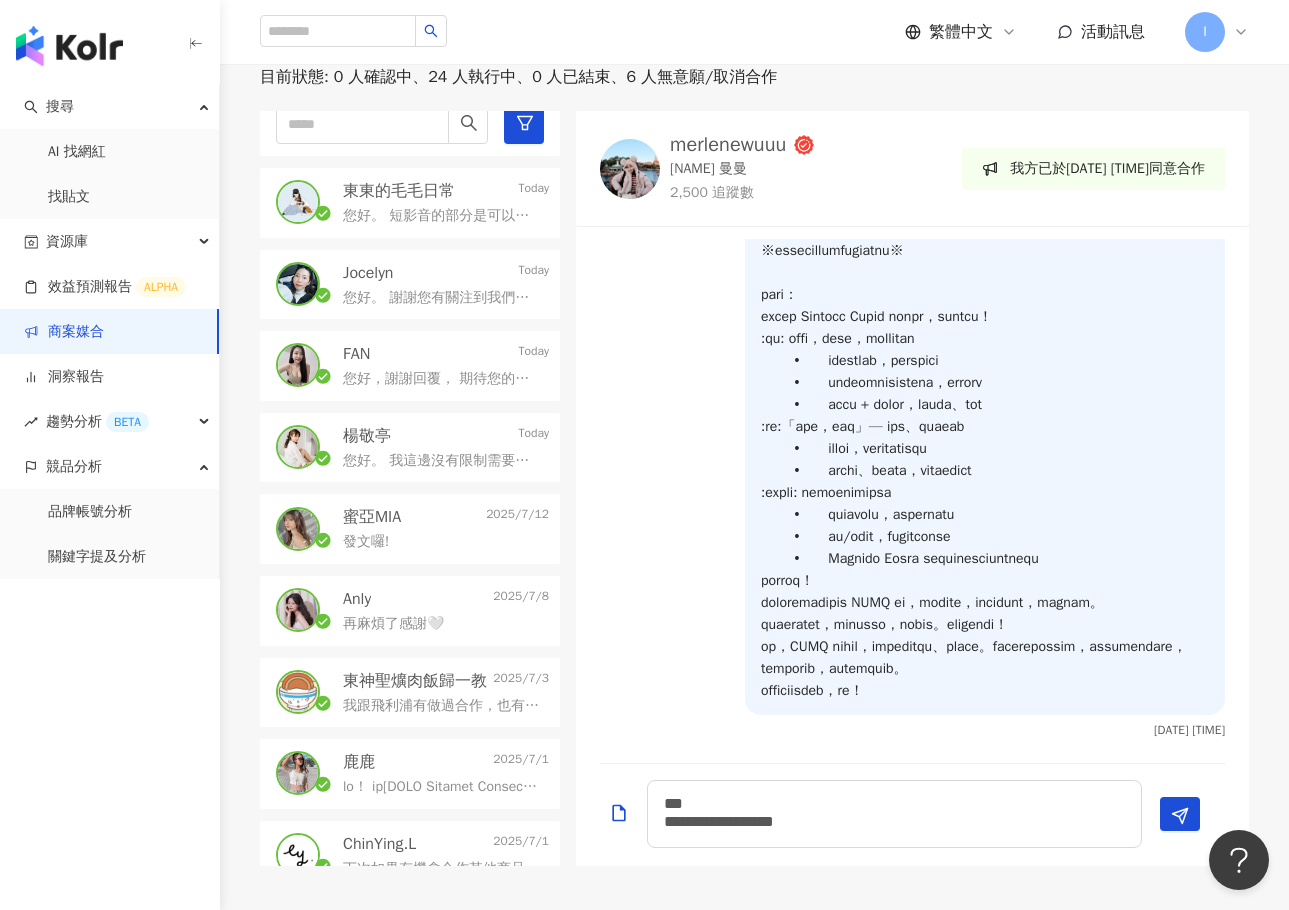 scroll, scrollTop: 0, scrollLeft: 0, axis: both 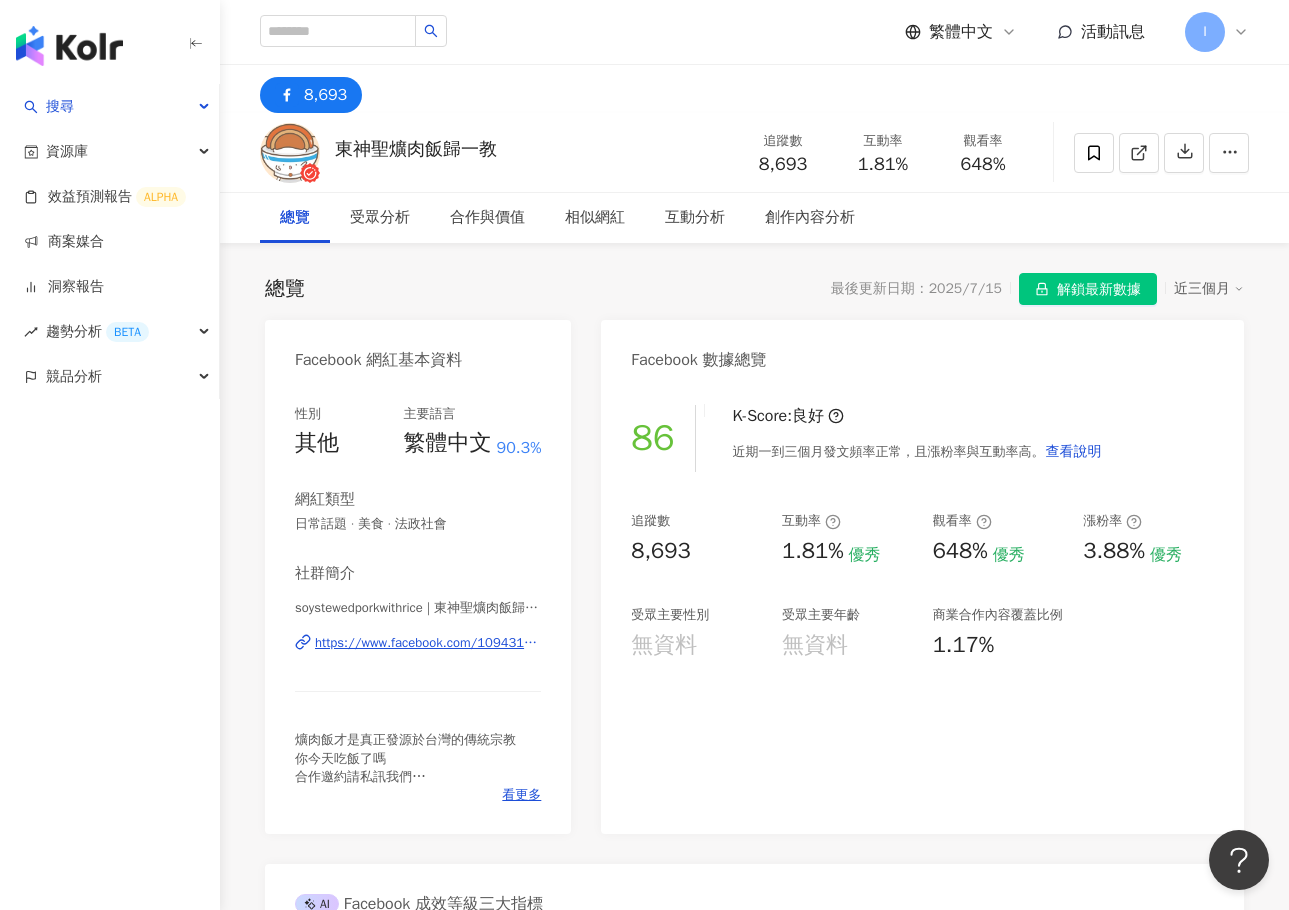 click on "[K-SCORE] :   良好 近期一到三個月發文頻率正常，且漲粉率與互動率高。 查看說明 追蹤數   [FOLLOWERS] 互動率   [INTERACTION_RATE]% 優秀 觀看率   [VIEW_RATE]% 優秀 漲粉率   [FOLLOWER_GROWTH_RATE]% 優秀 受眾主要性別   無資料 受眾主要年齡   無資料 商業合作內容覆蓋比例   [COVERAGE_RATE]%" at bounding box center [922, 609] 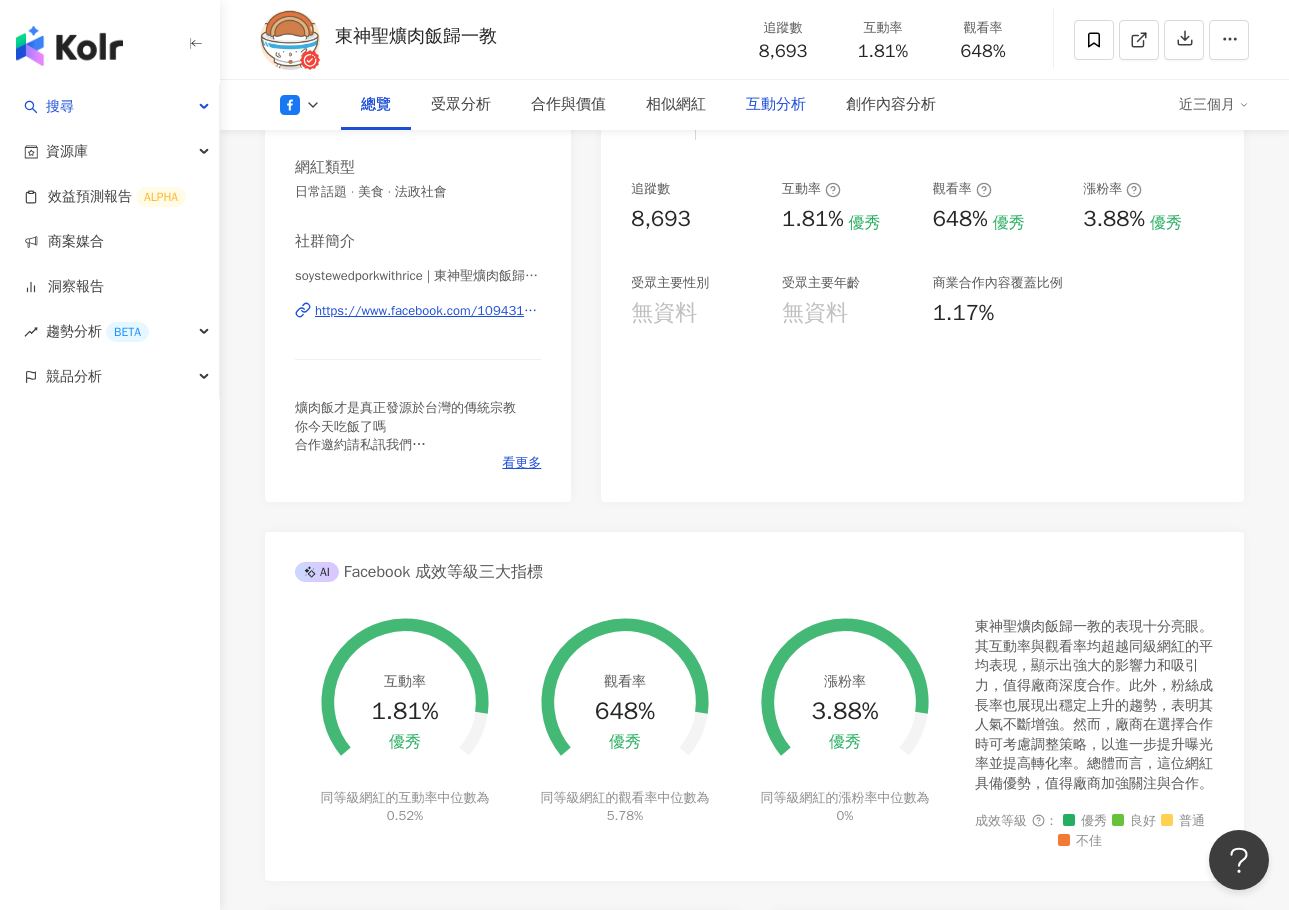 scroll, scrollTop: 0, scrollLeft: 0, axis: both 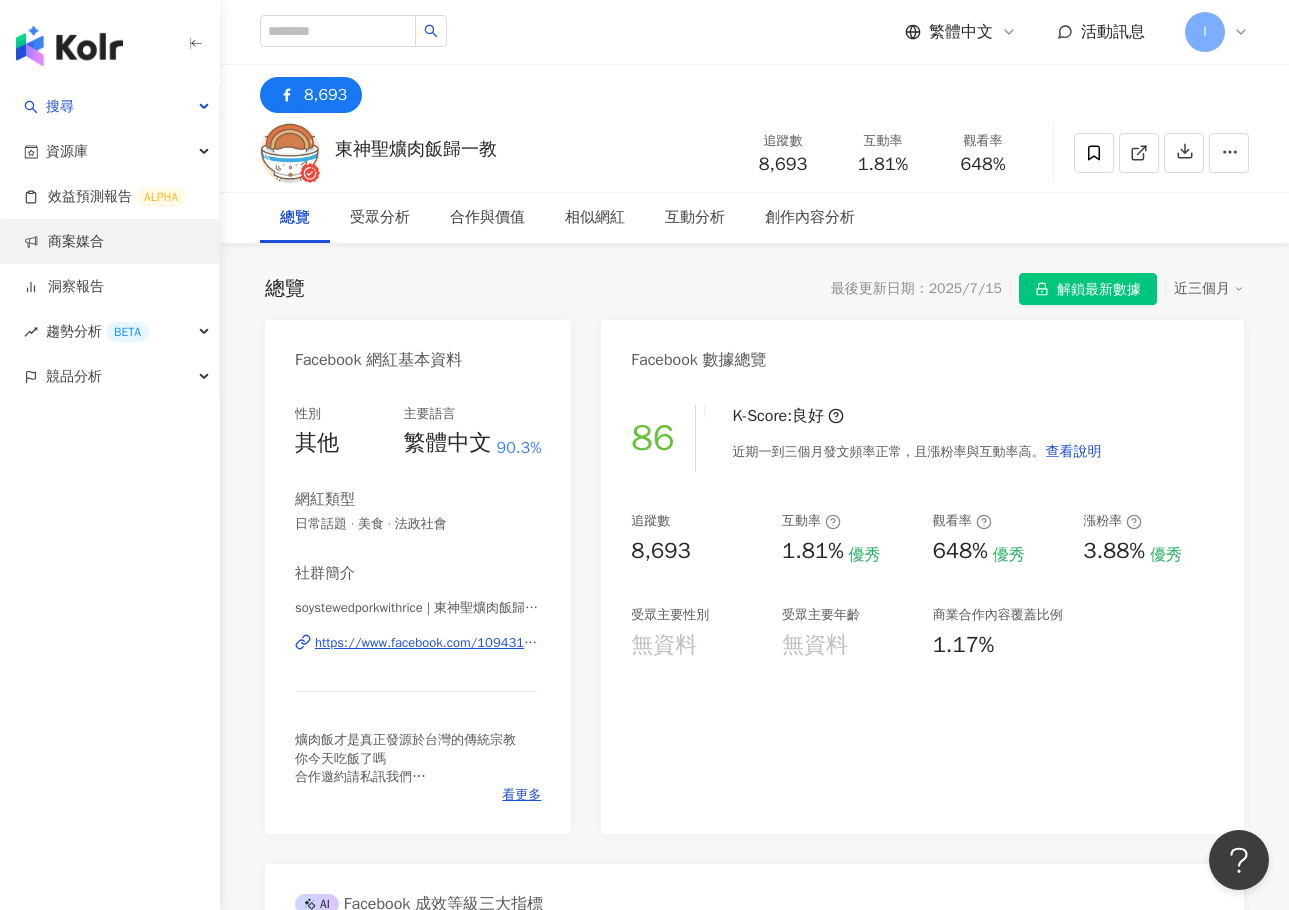 click on "商案媒合" at bounding box center [64, 242] 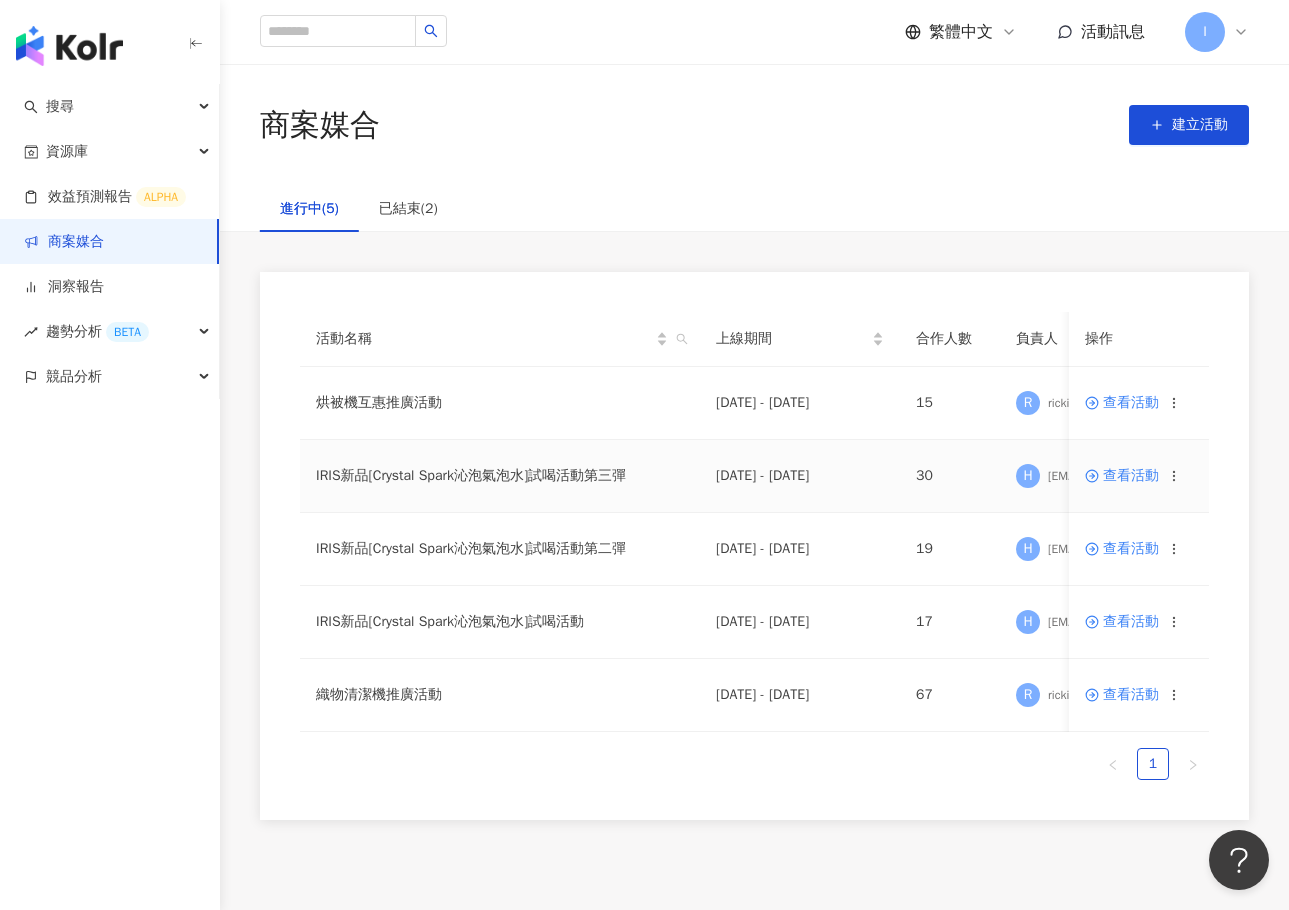 click on "IRIS新品[Crystal Spark沁泡氣泡水]試喝活動第三彈" at bounding box center (500, 476) 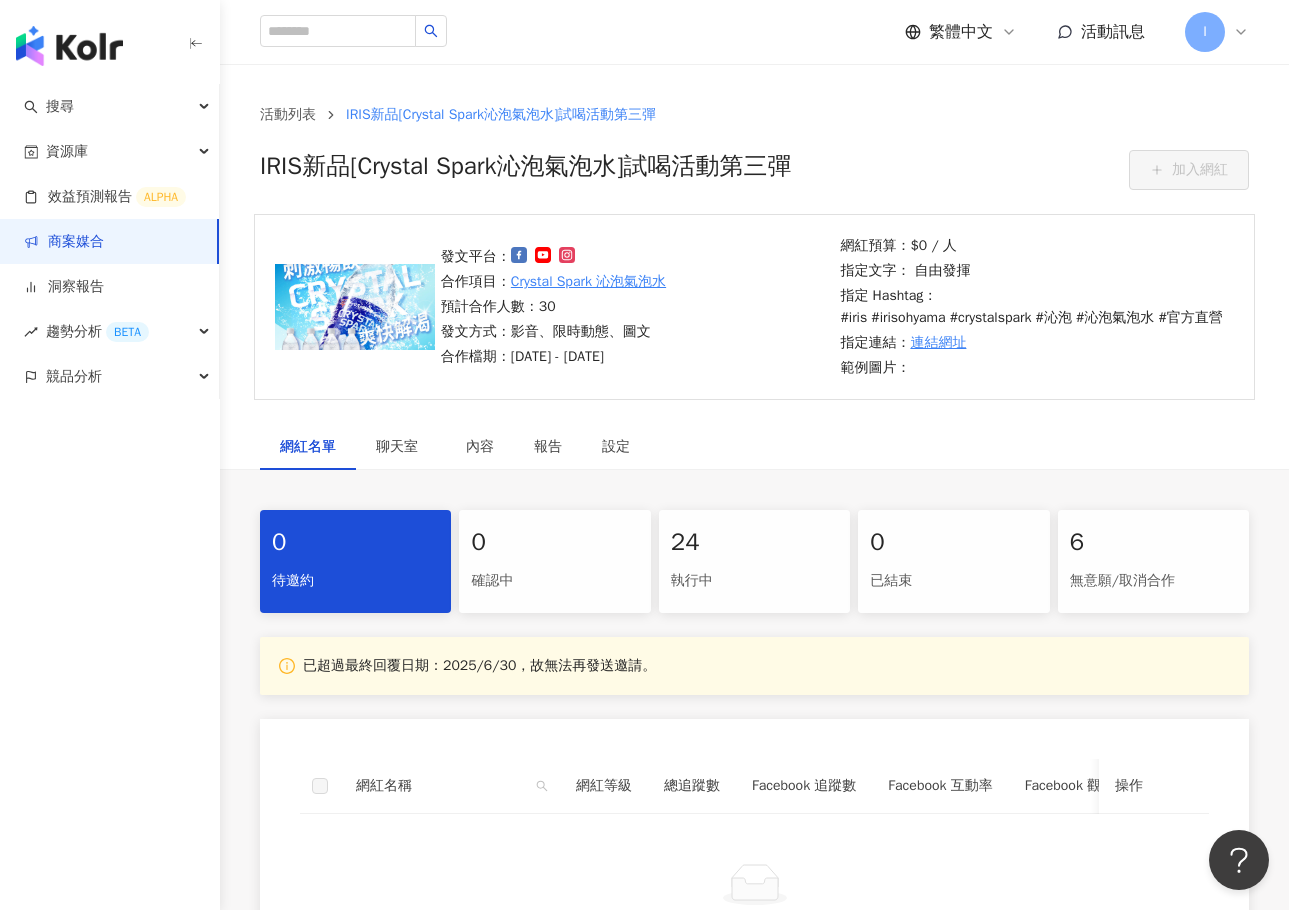 scroll, scrollTop: 100, scrollLeft: 0, axis: vertical 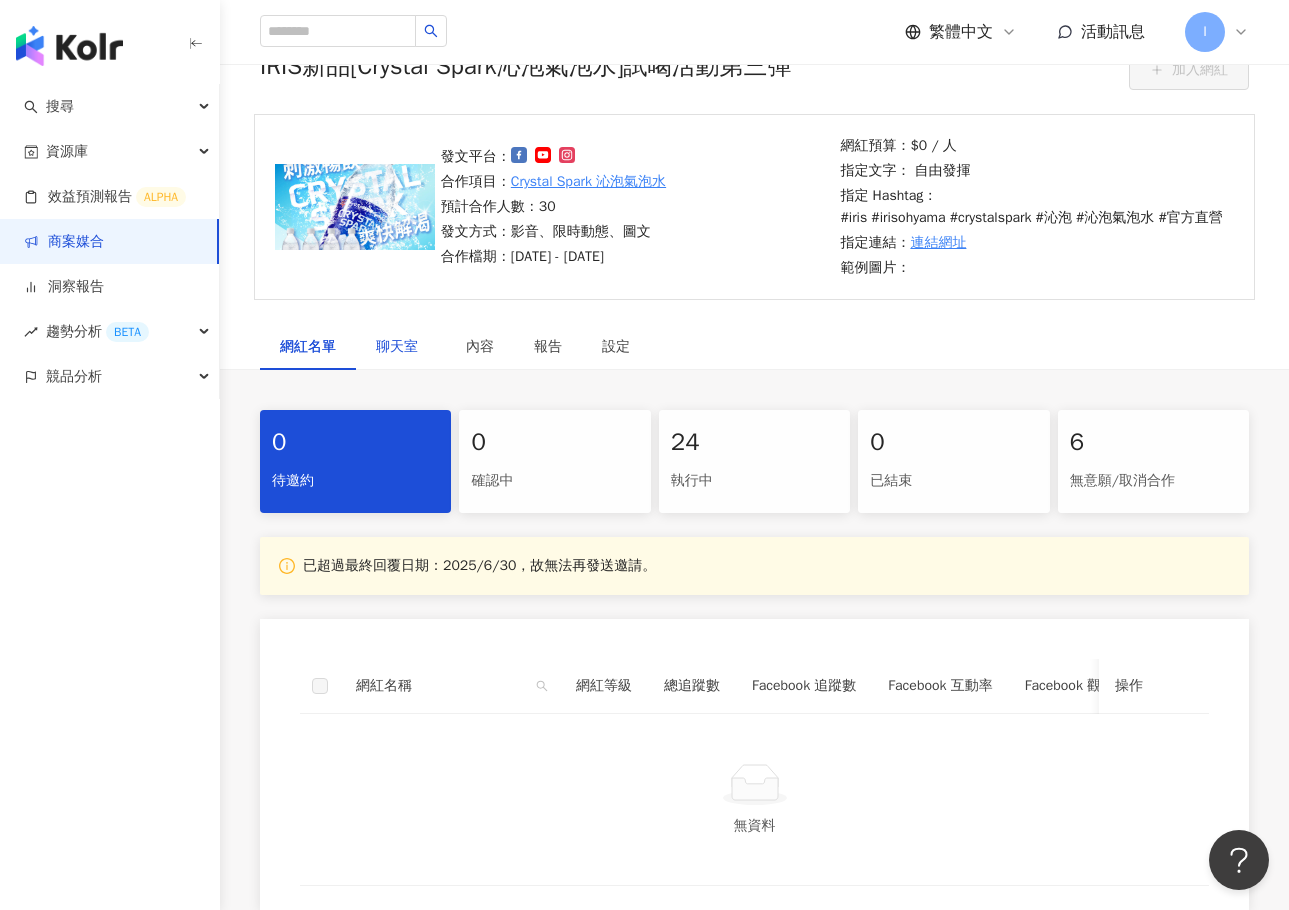 click on "聊天室" at bounding box center [401, 347] 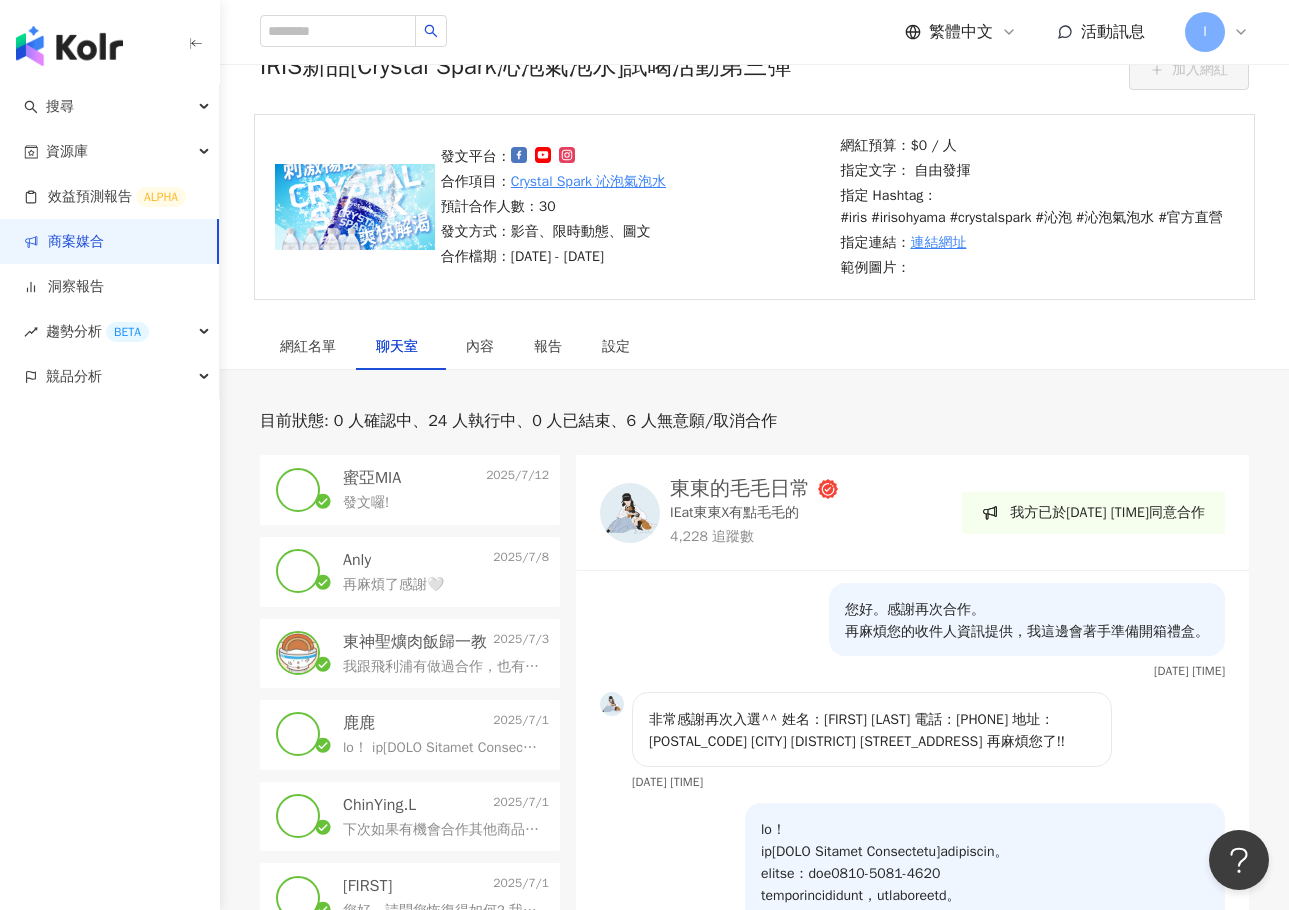 scroll, scrollTop: 500, scrollLeft: 0, axis: vertical 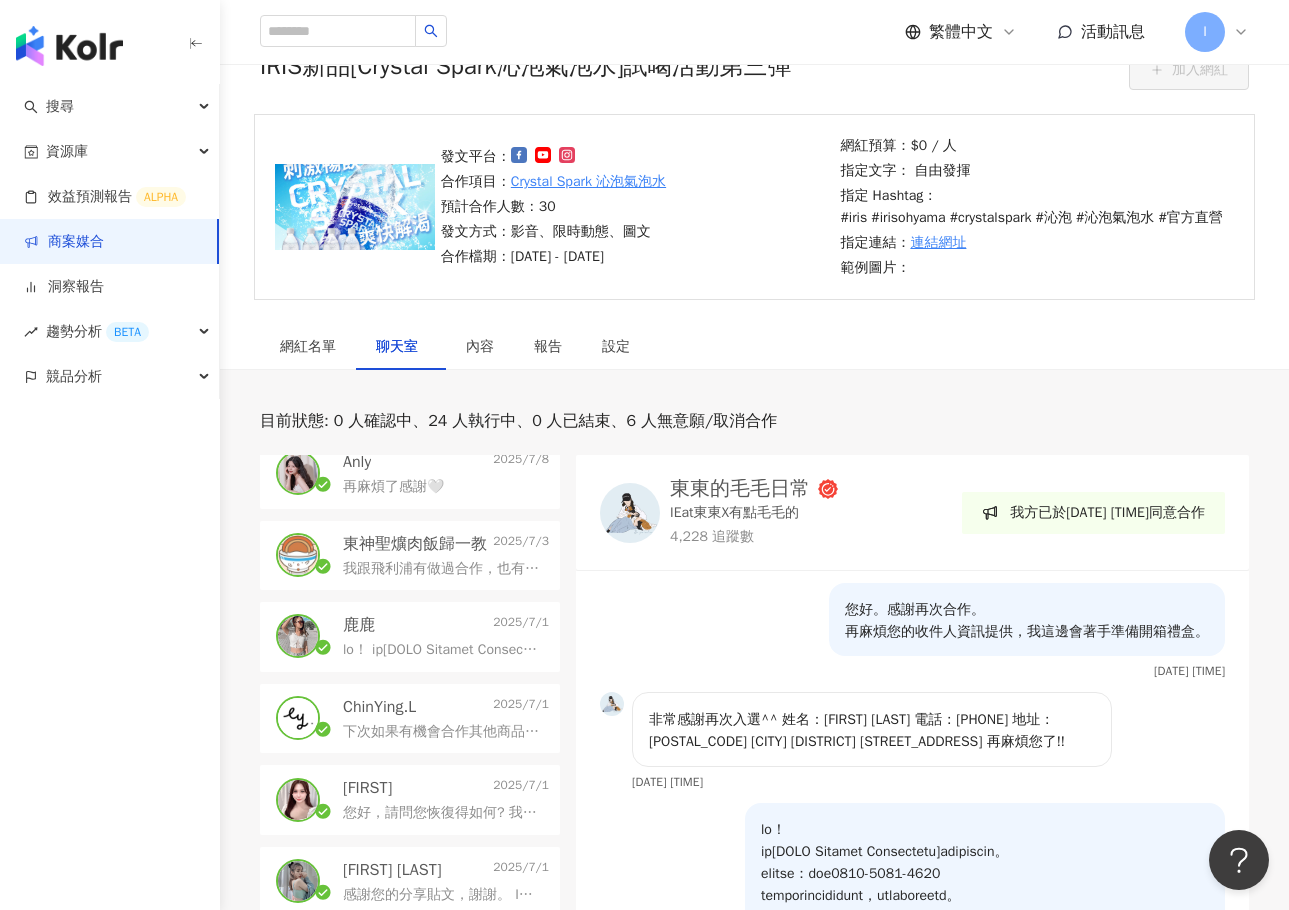 drag, startPoint x: 401, startPoint y: 561, endPoint x: 487, endPoint y: 560, distance: 86.00581 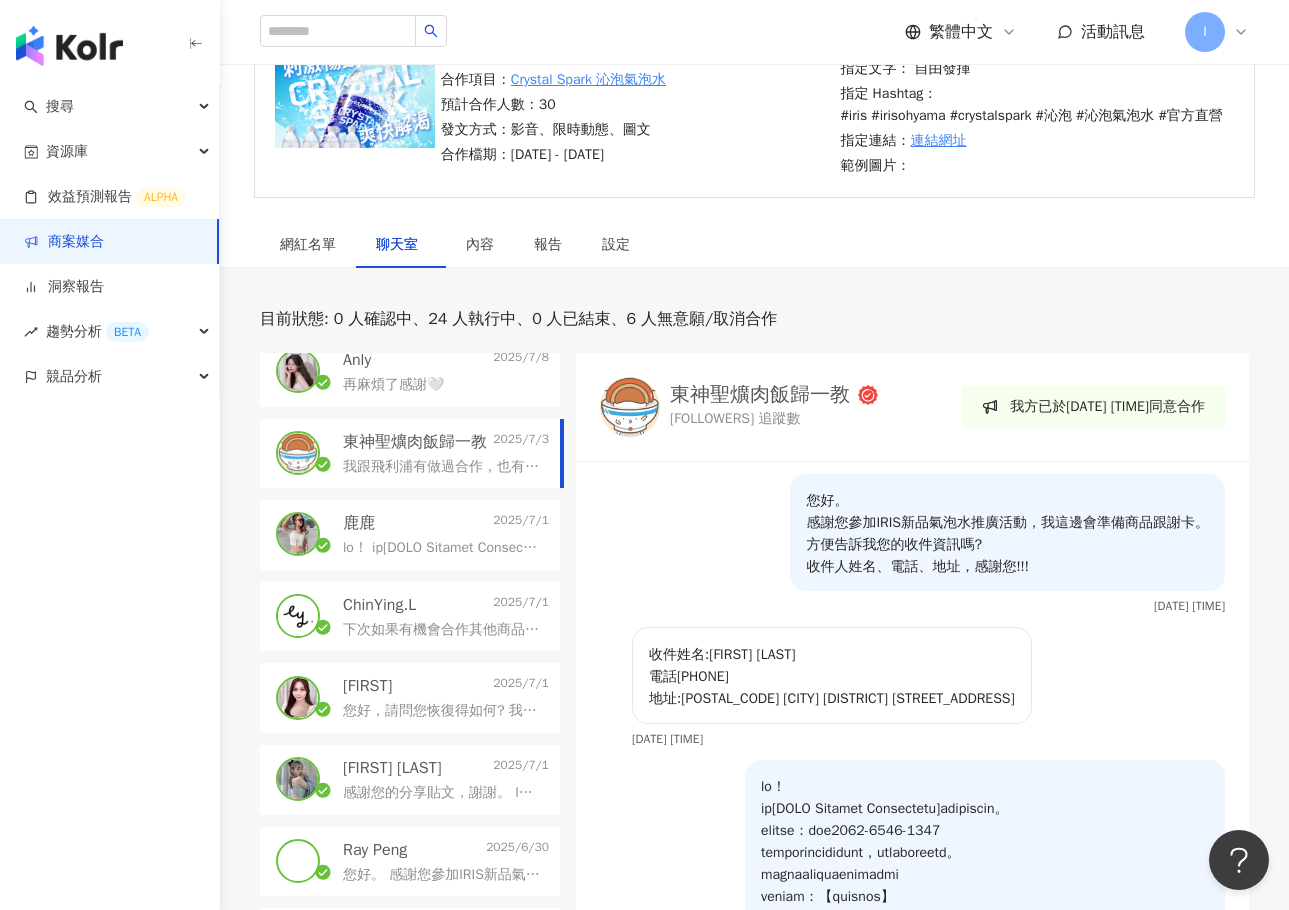 scroll, scrollTop: 300, scrollLeft: 0, axis: vertical 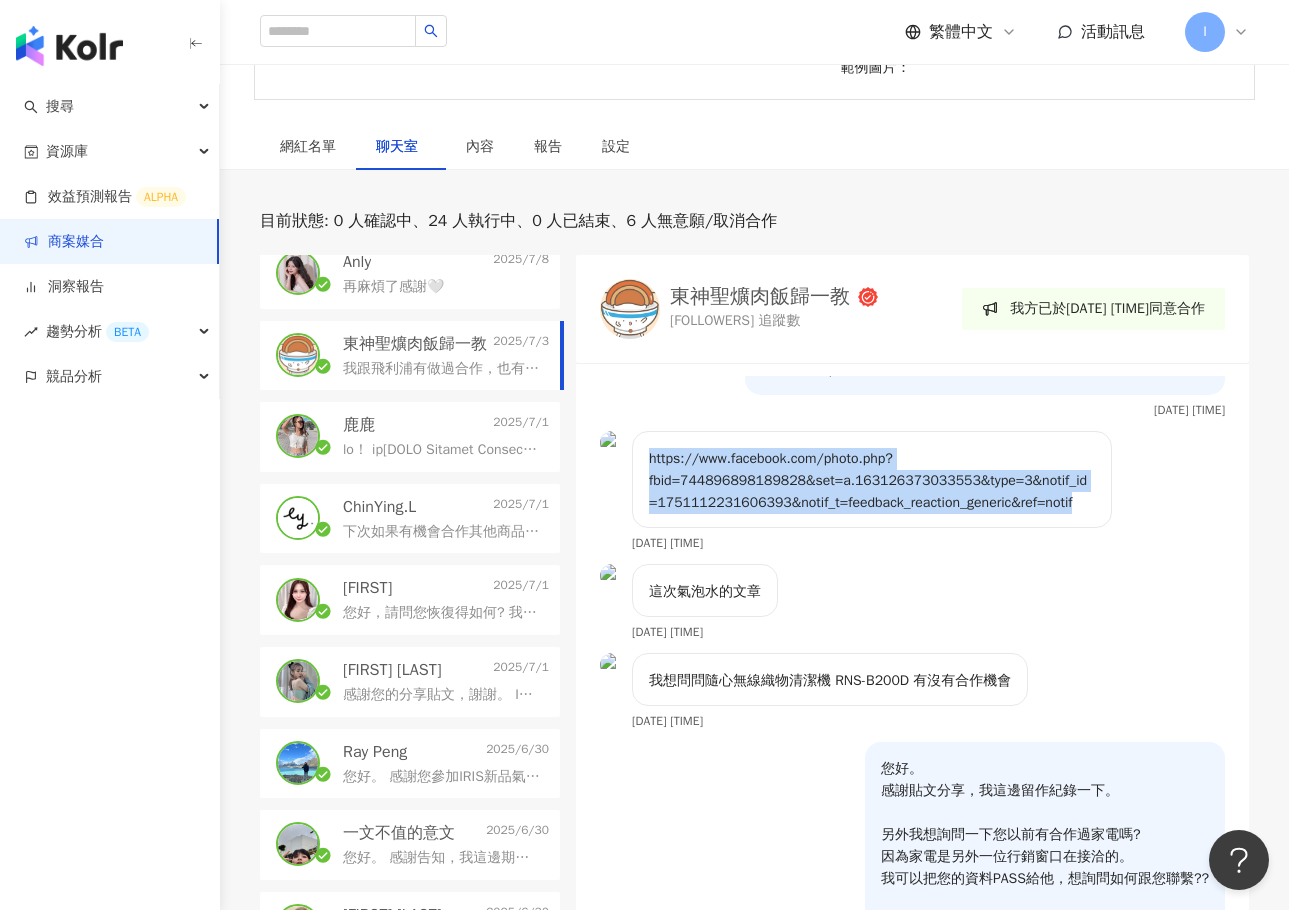 drag, startPoint x: 648, startPoint y: 541, endPoint x: 1147, endPoint y: 590, distance: 501.40005 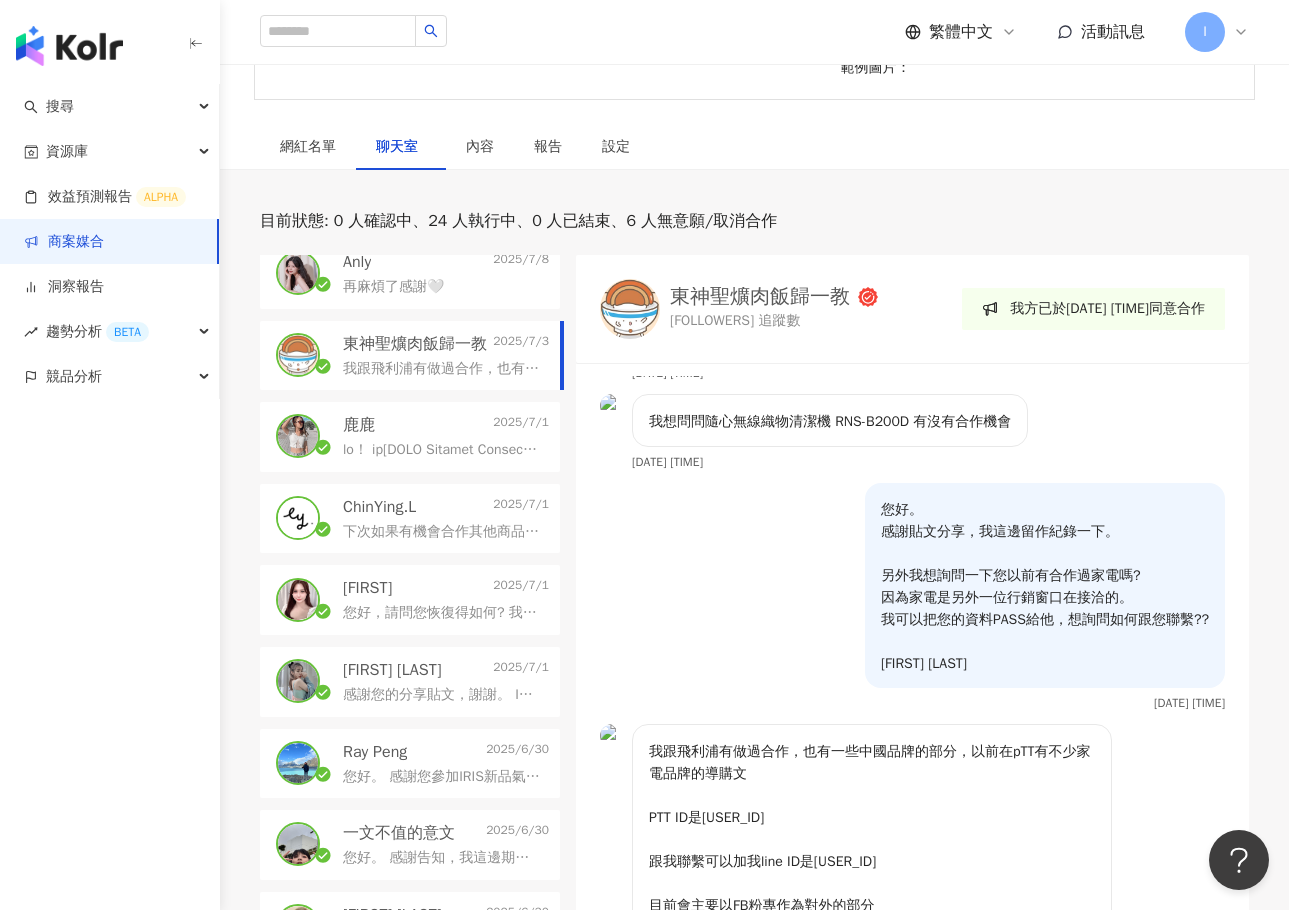 scroll, scrollTop: 1079, scrollLeft: 0, axis: vertical 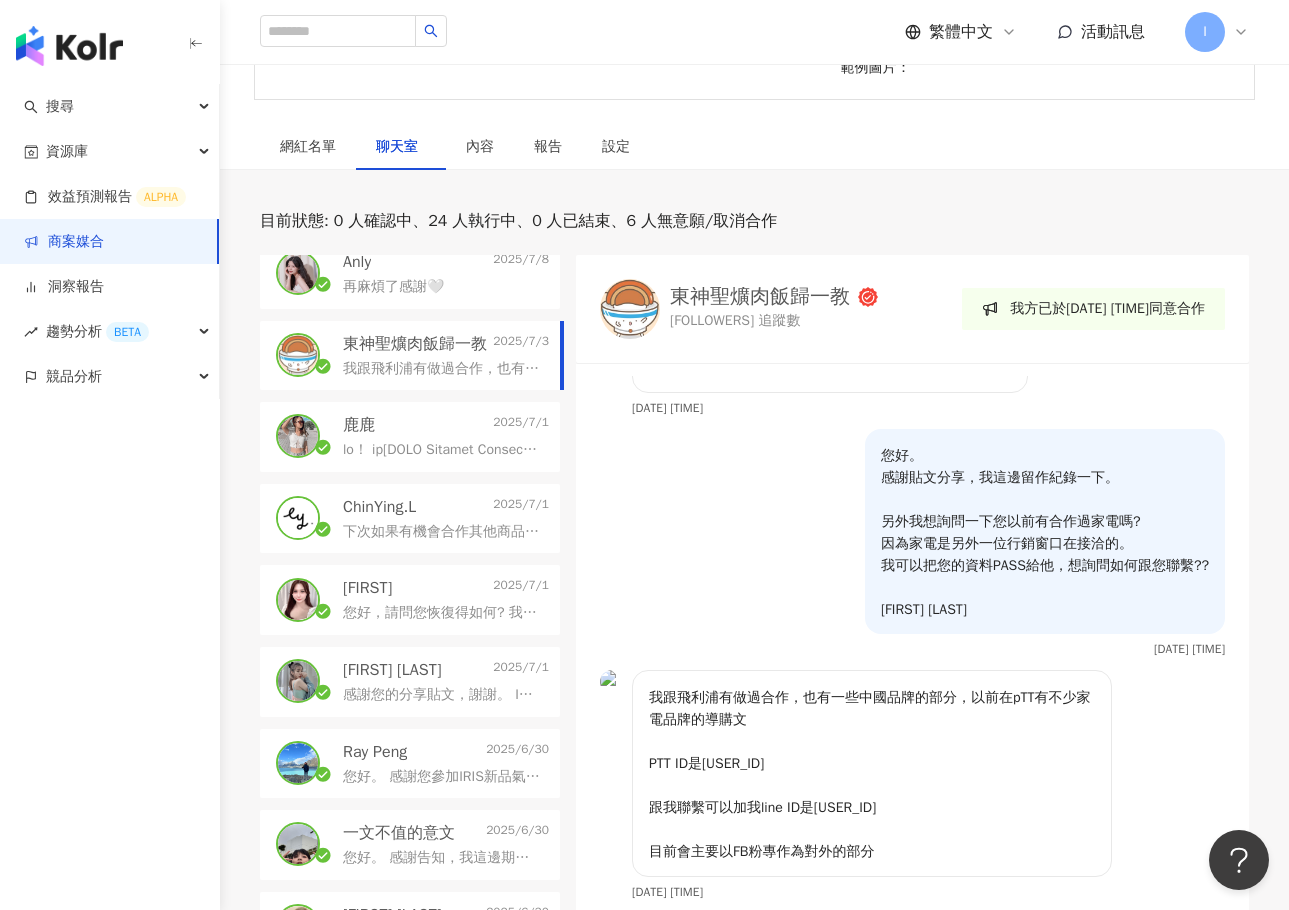 drag, startPoint x: 651, startPoint y: 721, endPoint x: 933, endPoint y: 877, distance: 322.27316 